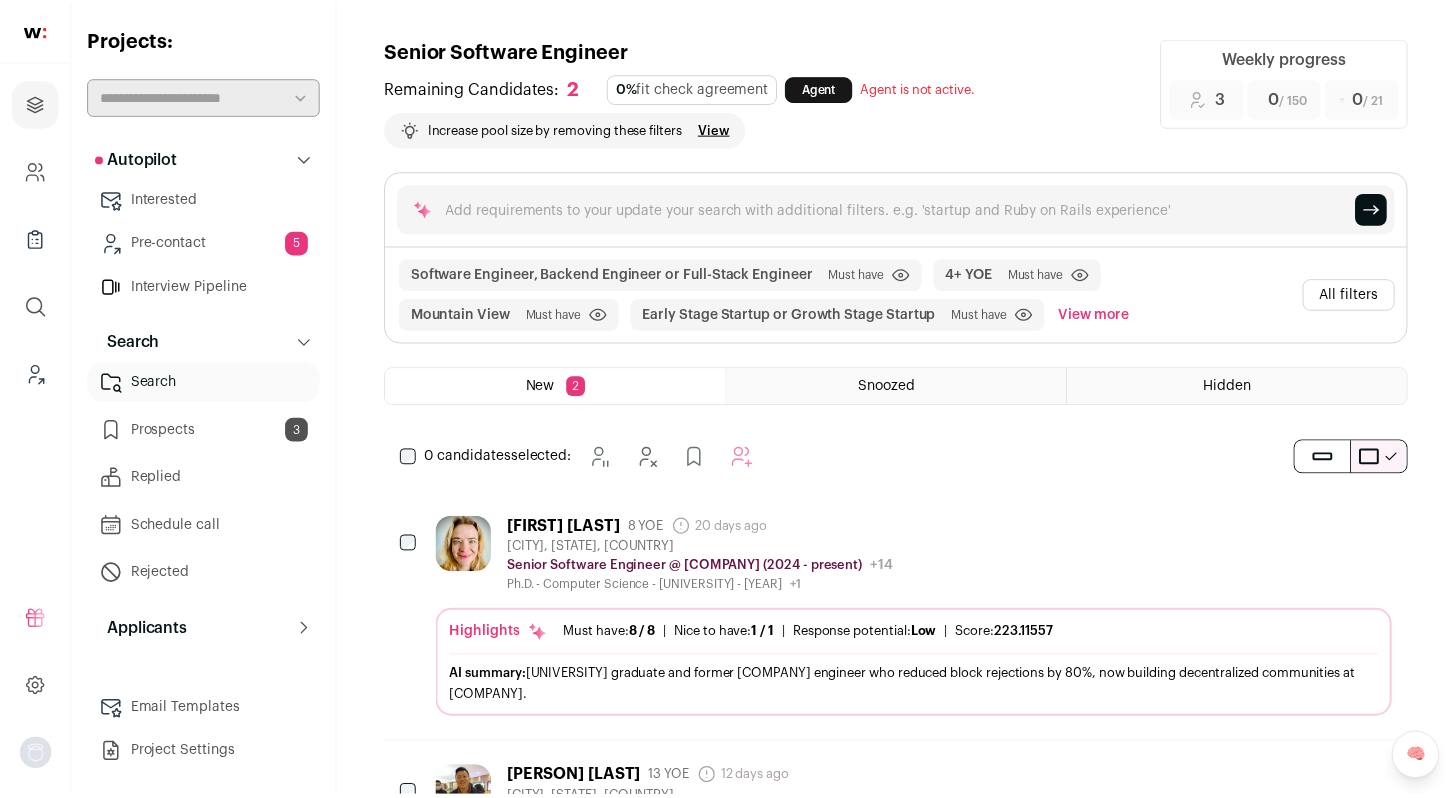 scroll, scrollTop: 241, scrollLeft: 0, axis: vertical 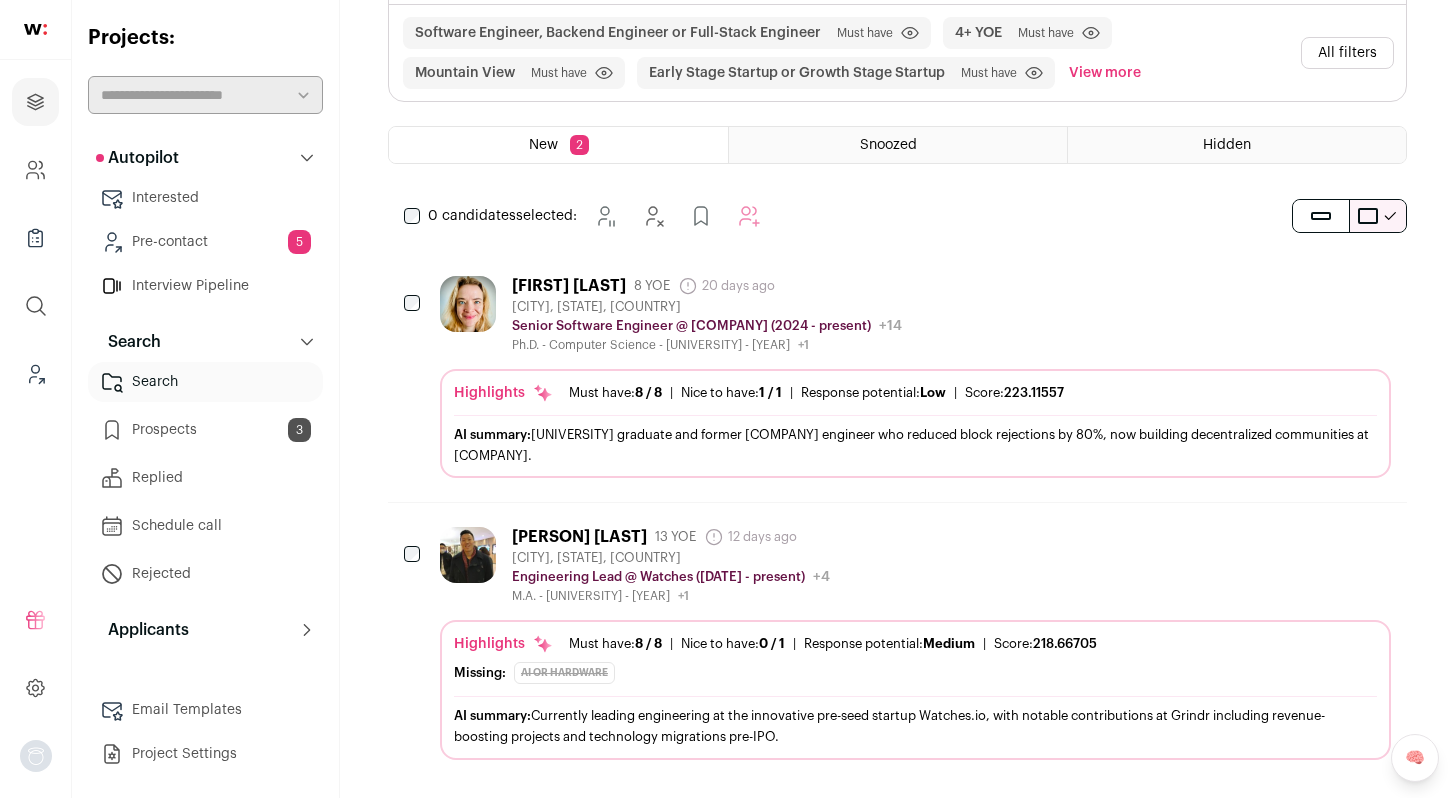 click on "1 loremipsum
dolorsit:
Ametco
Adip
Eli se Doeiusmod" at bounding box center (897, 490) 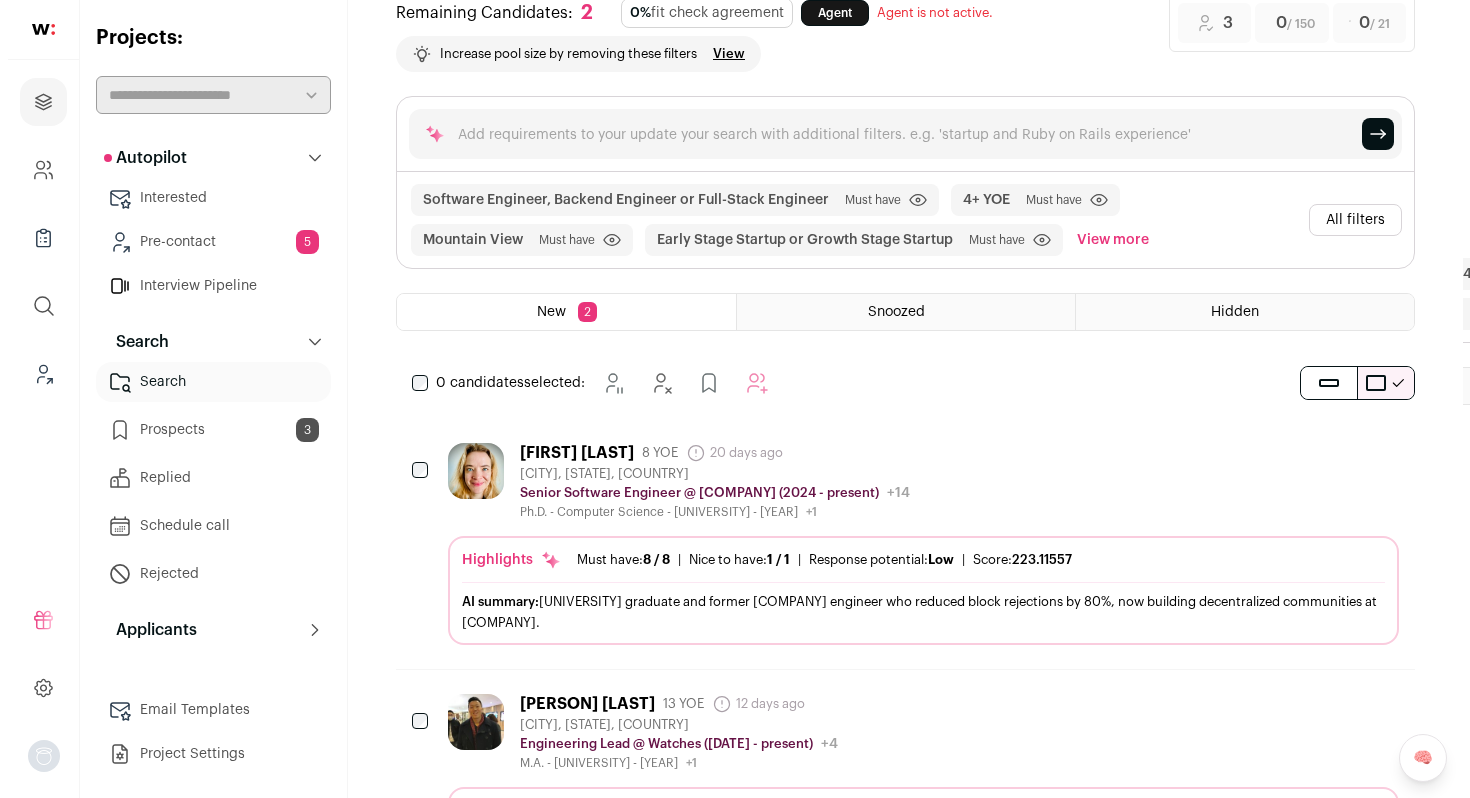 scroll, scrollTop: 84, scrollLeft: 0, axis: vertical 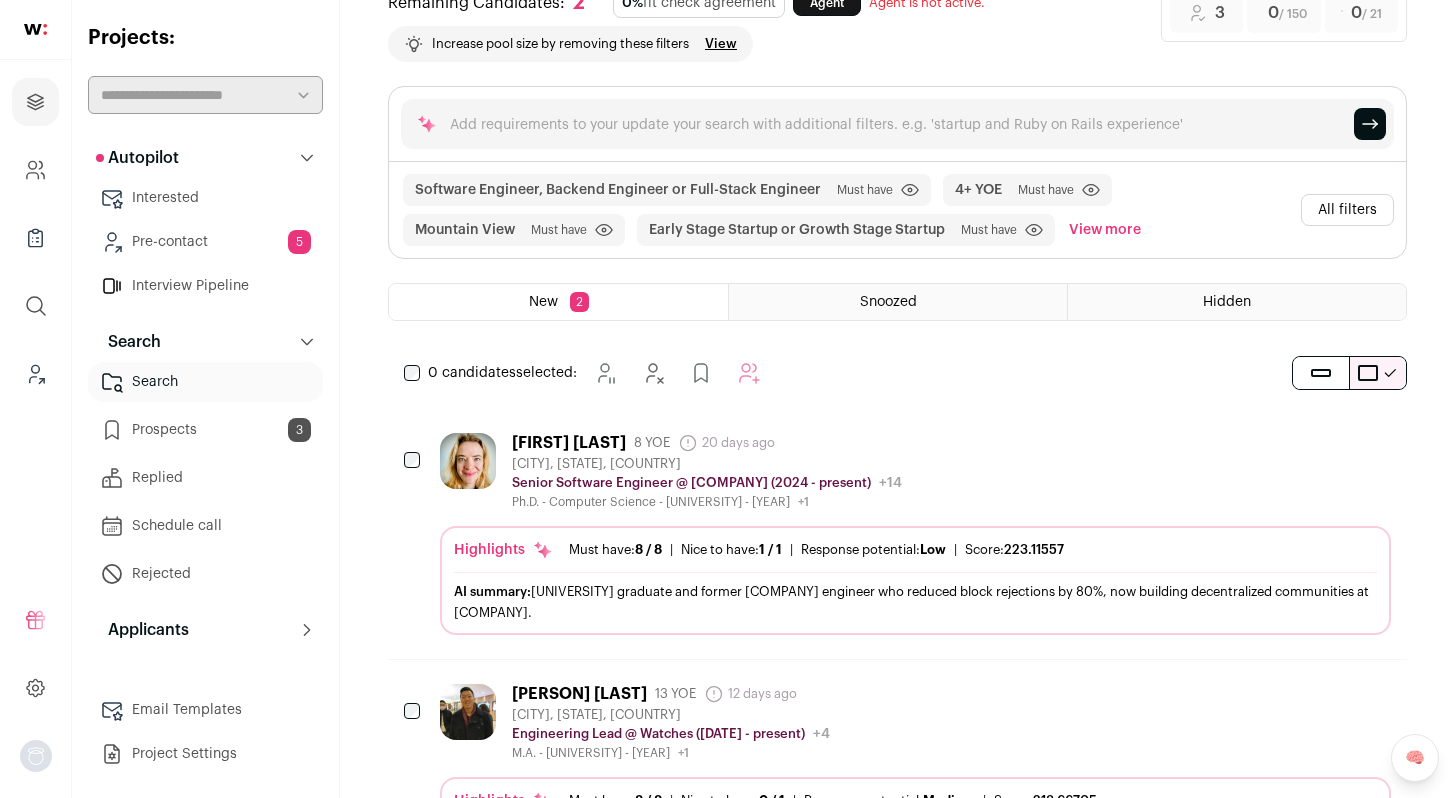 click on "[FIRST] [LAST]
[DURATION] YOE
[DURATION] ago
Admin only. The last time the profile was updated.
[CITY], [STATE], [COUNTRY]
Senior Software Engineer @ [COMPANY]
([YEAR] - present)
[COMPANY]
Public / Private
Private
Valuation
[SIZE]" at bounding box center (915, 471) 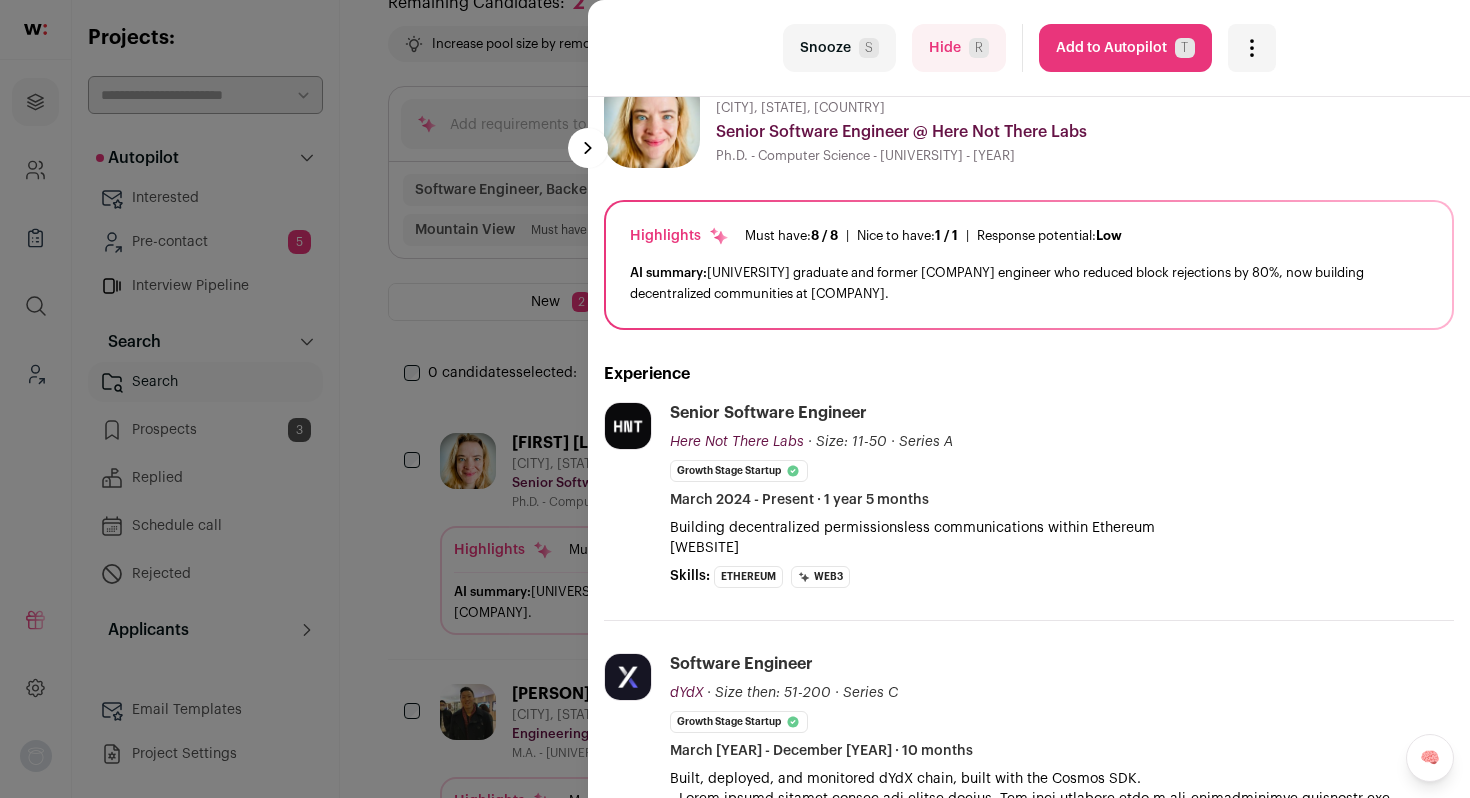 scroll, scrollTop: 84, scrollLeft: 0, axis: vertical 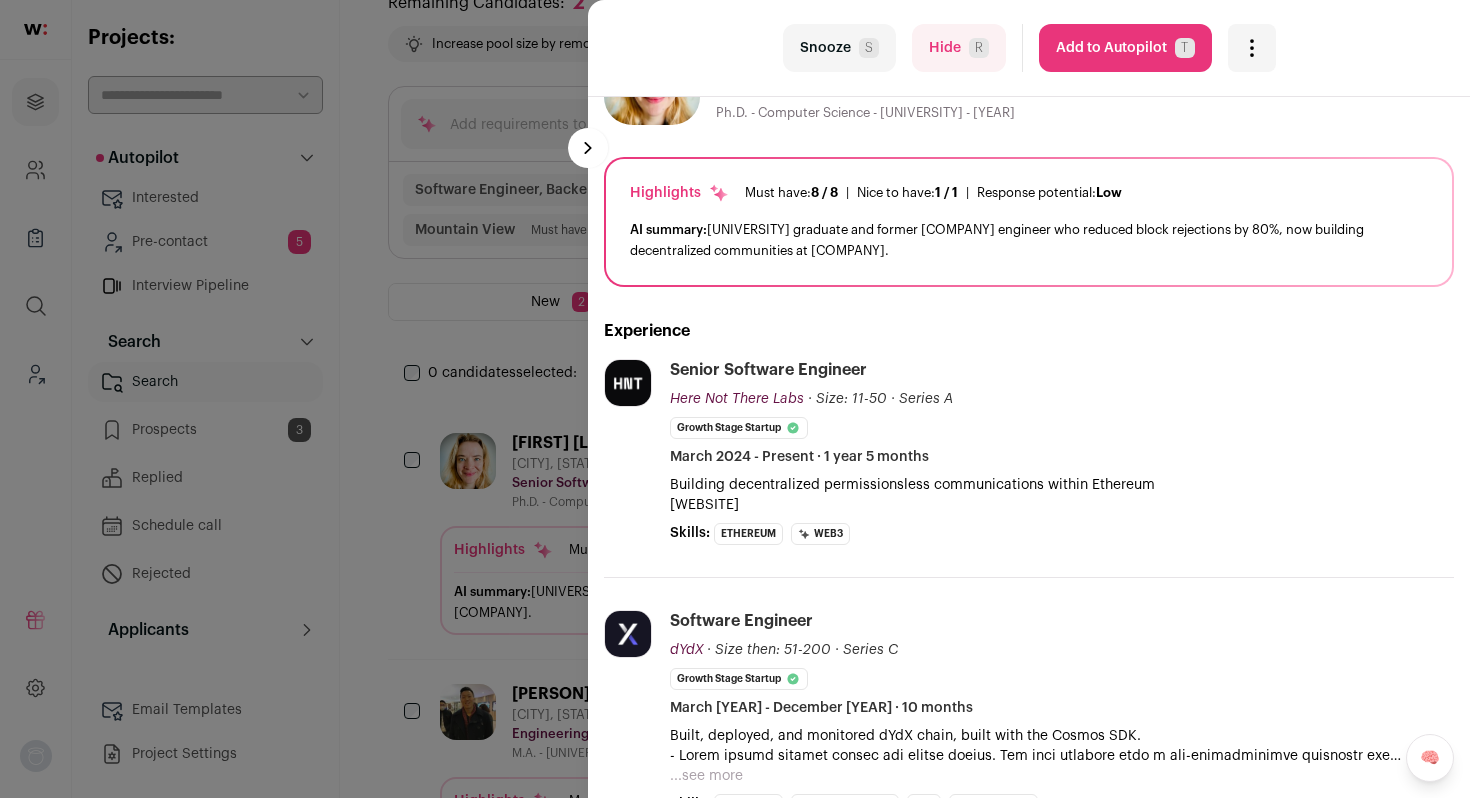 click on "Hide
R" at bounding box center (959, 48) 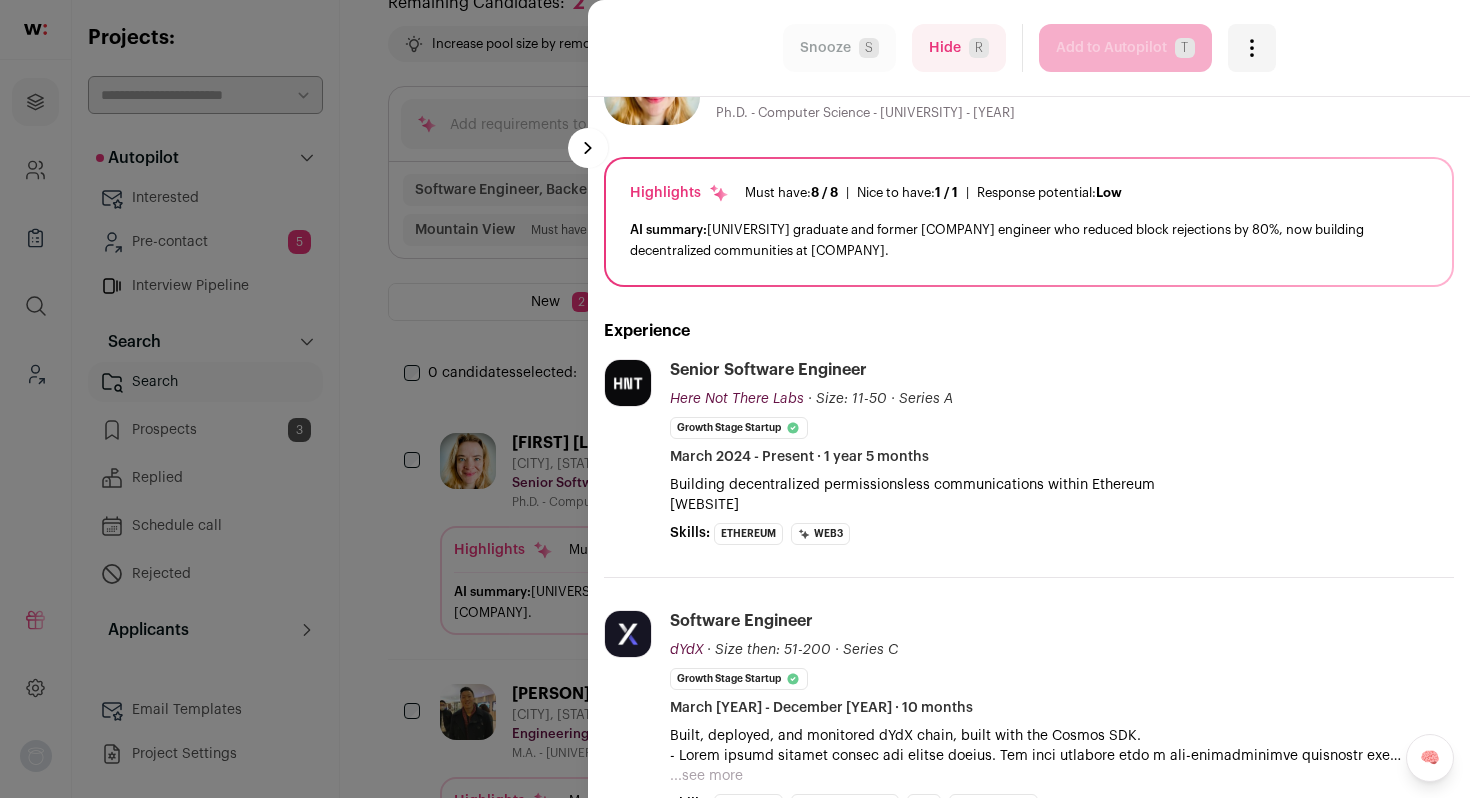 scroll, scrollTop: 11, scrollLeft: 0, axis: vertical 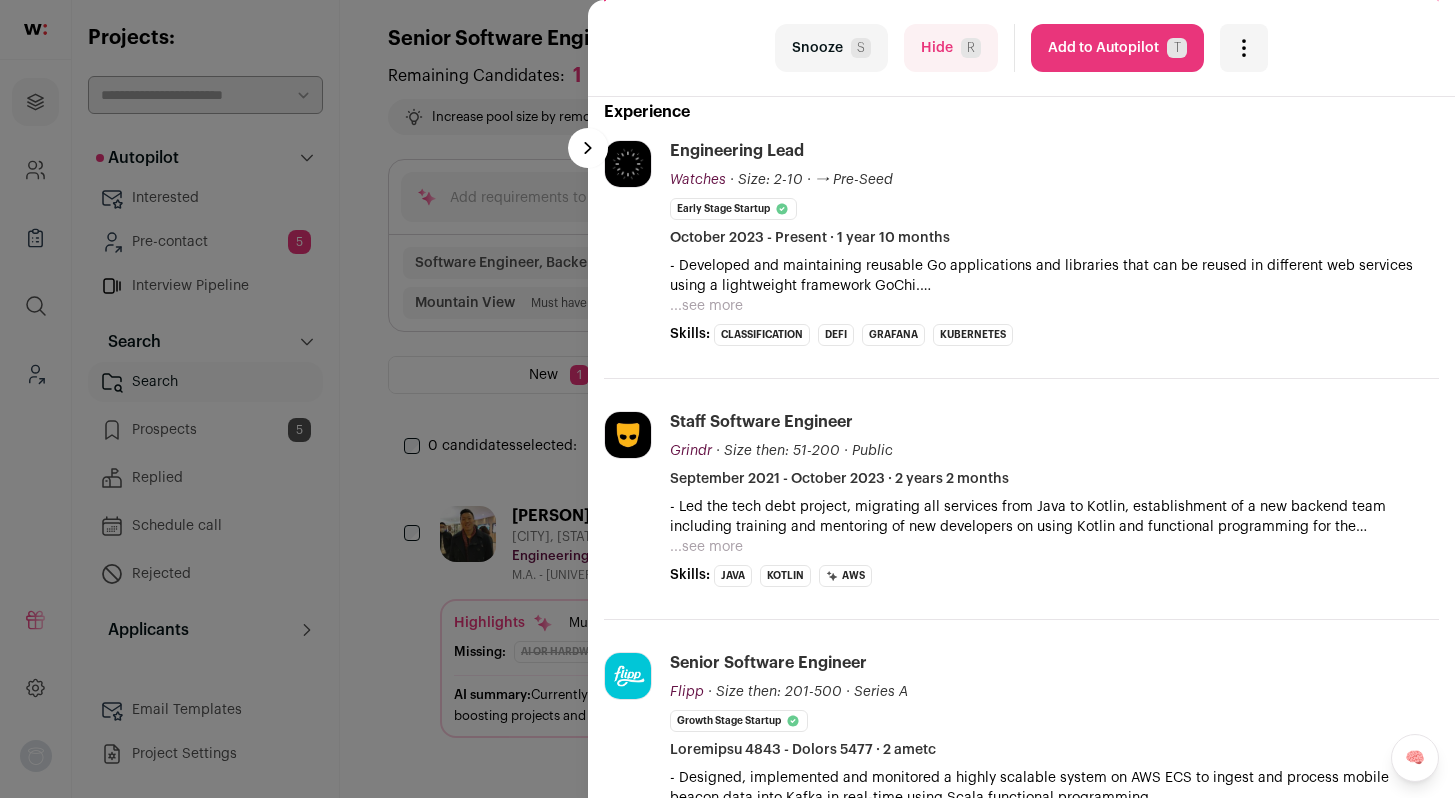 click on "Add to Autopilot
T" at bounding box center (1117, 48) 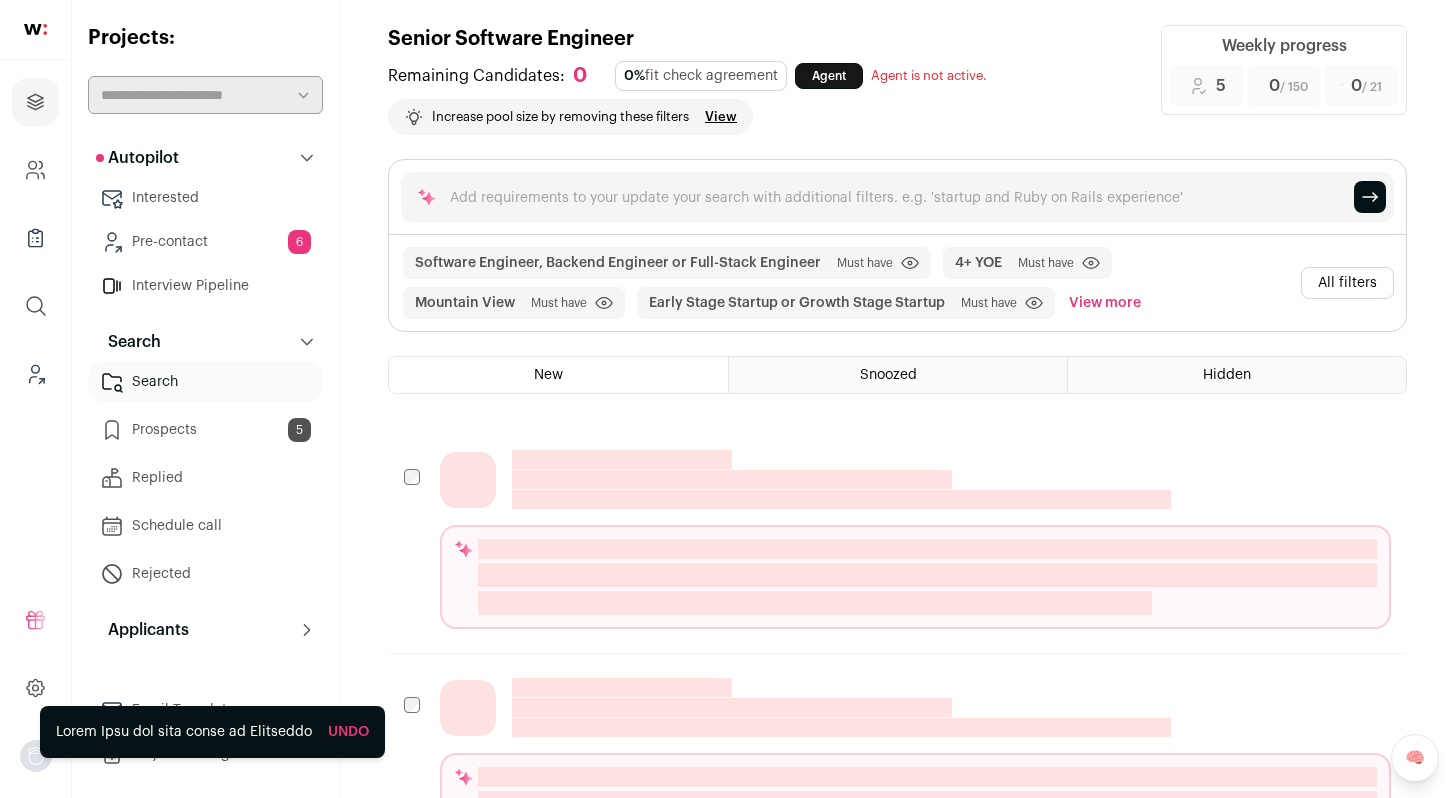 click on "Software Engineer, Backend Engineer or Full-Stack Engineer
Must have
Click to disable/enable filter
[CITY]
Must have
Click to disable/enable filter
Early Stage Startup or Growth Stage Startup
Must have" at bounding box center [897, 283] 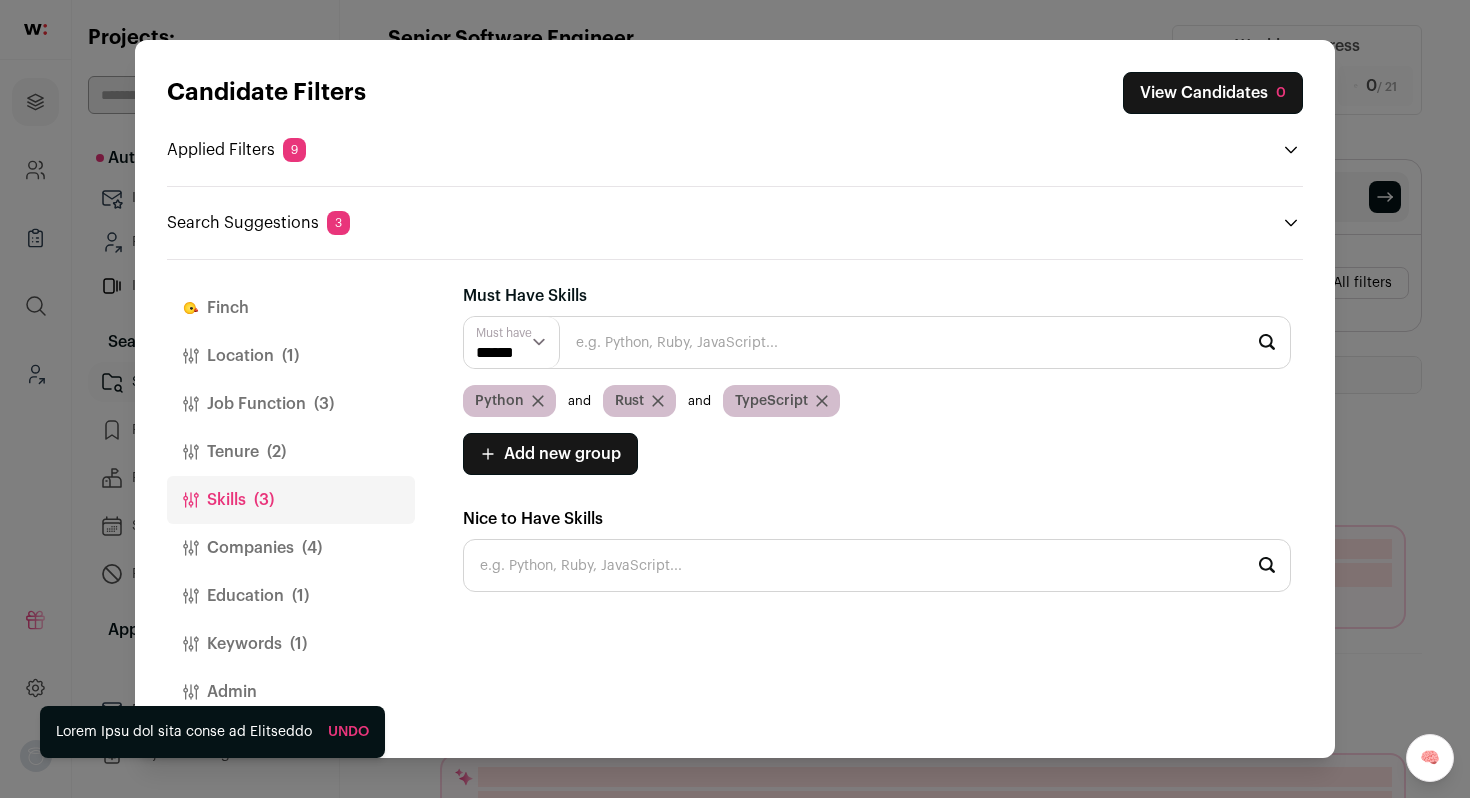 click on "Location
(1)" at bounding box center (291, 356) 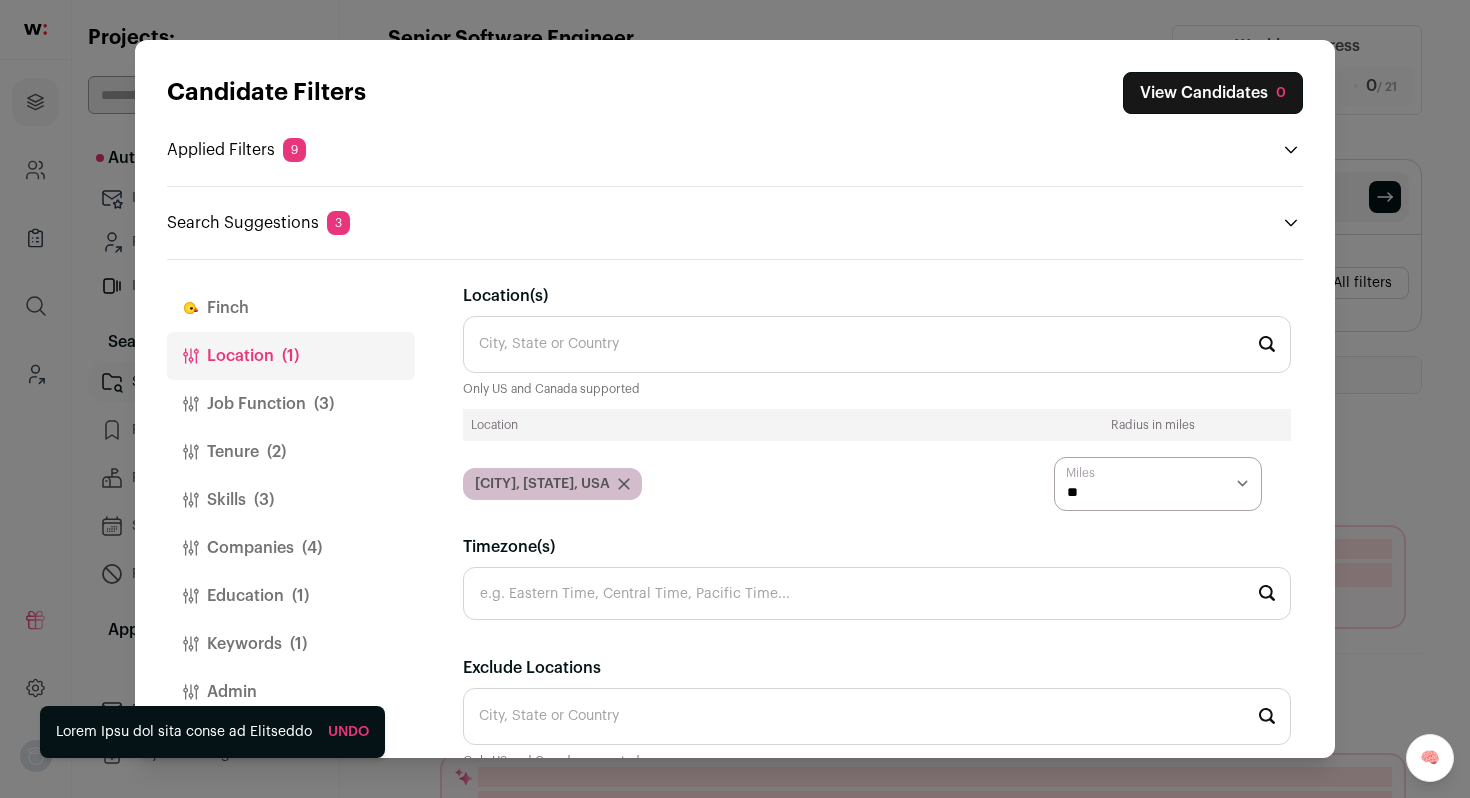 click on "Job Function
(3)" at bounding box center (291, 404) 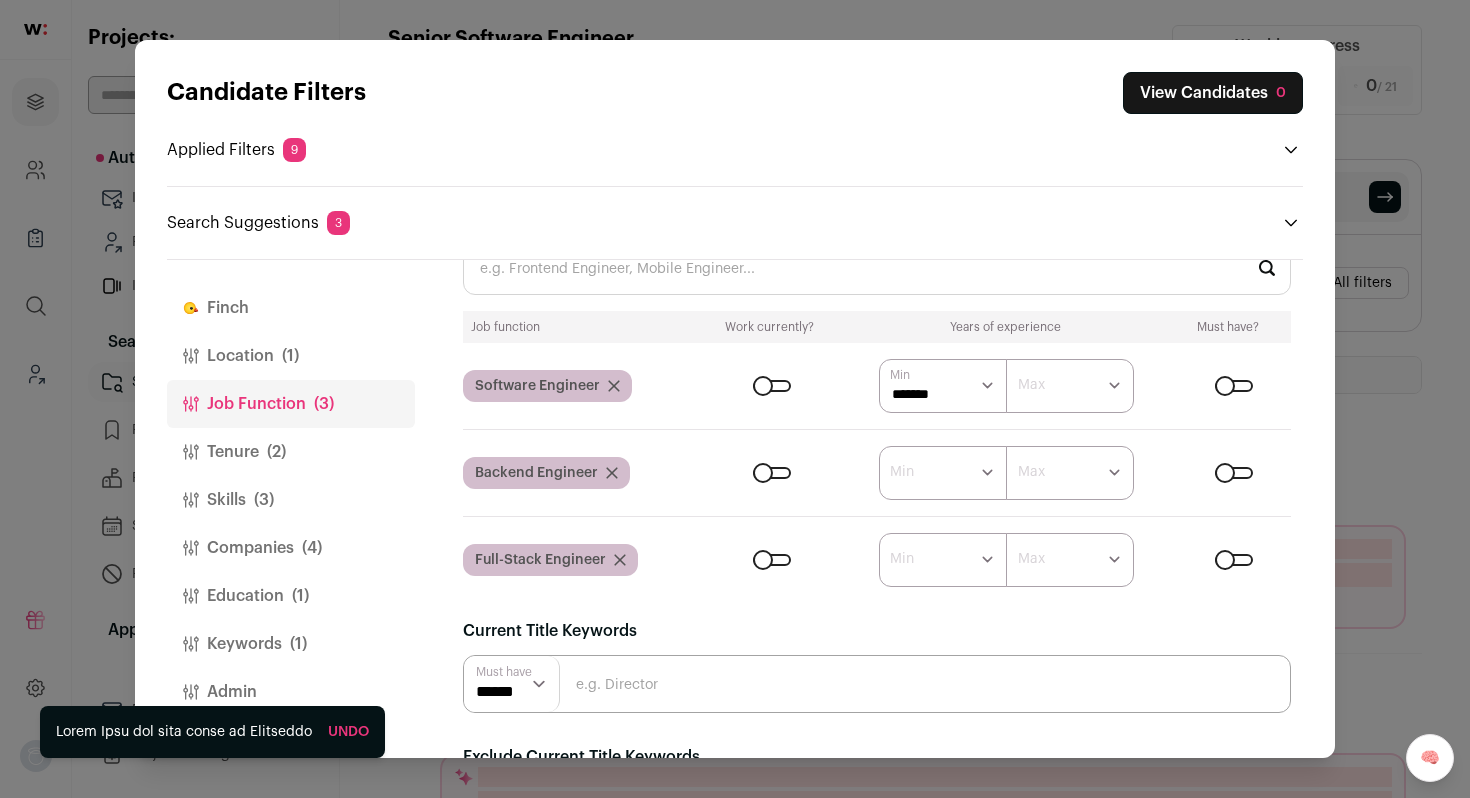 scroll, scrollTop: 84, scrollLeft: 0, axis: vertical 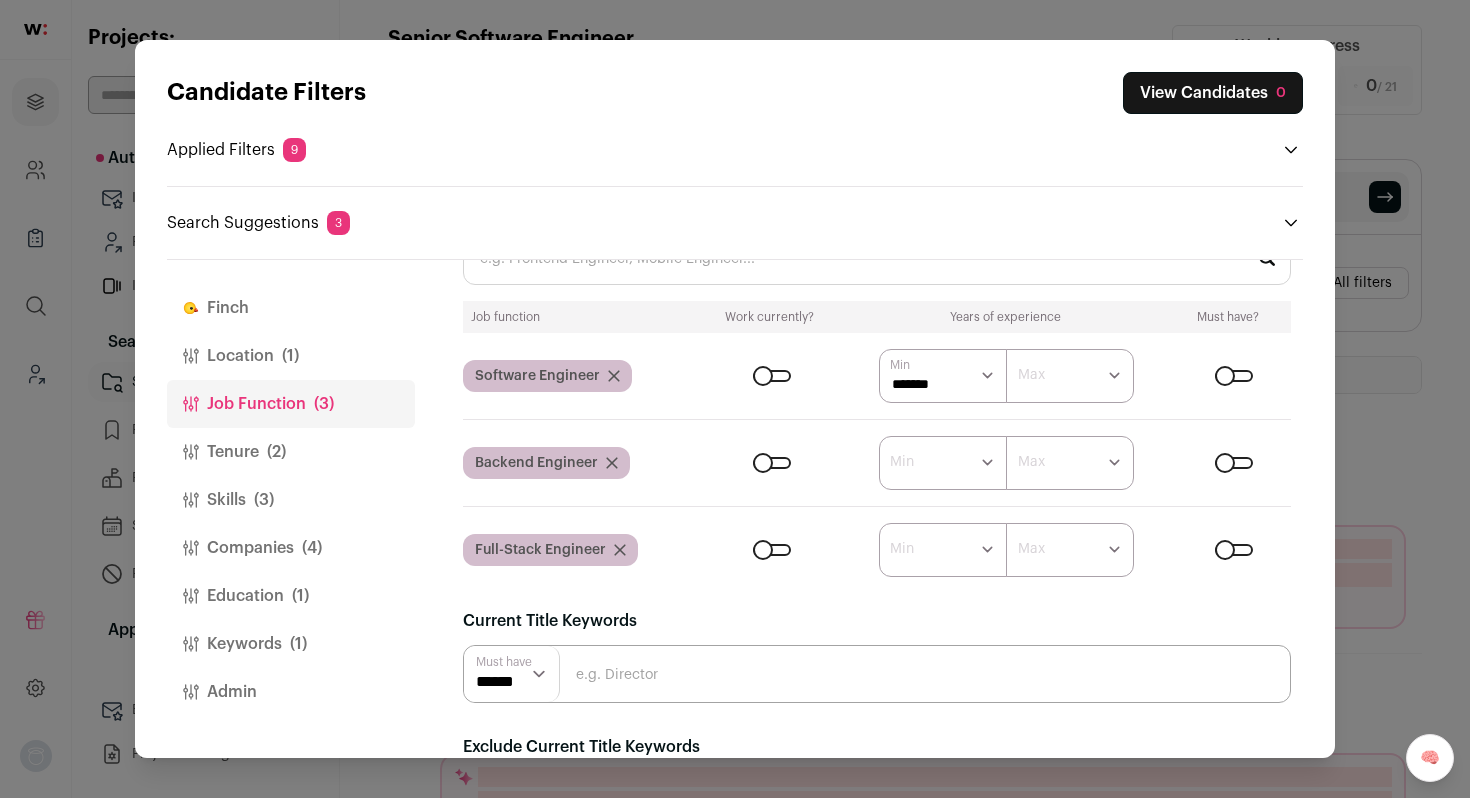 click on "Tenure
(2)" at bounding box center (291, 452) 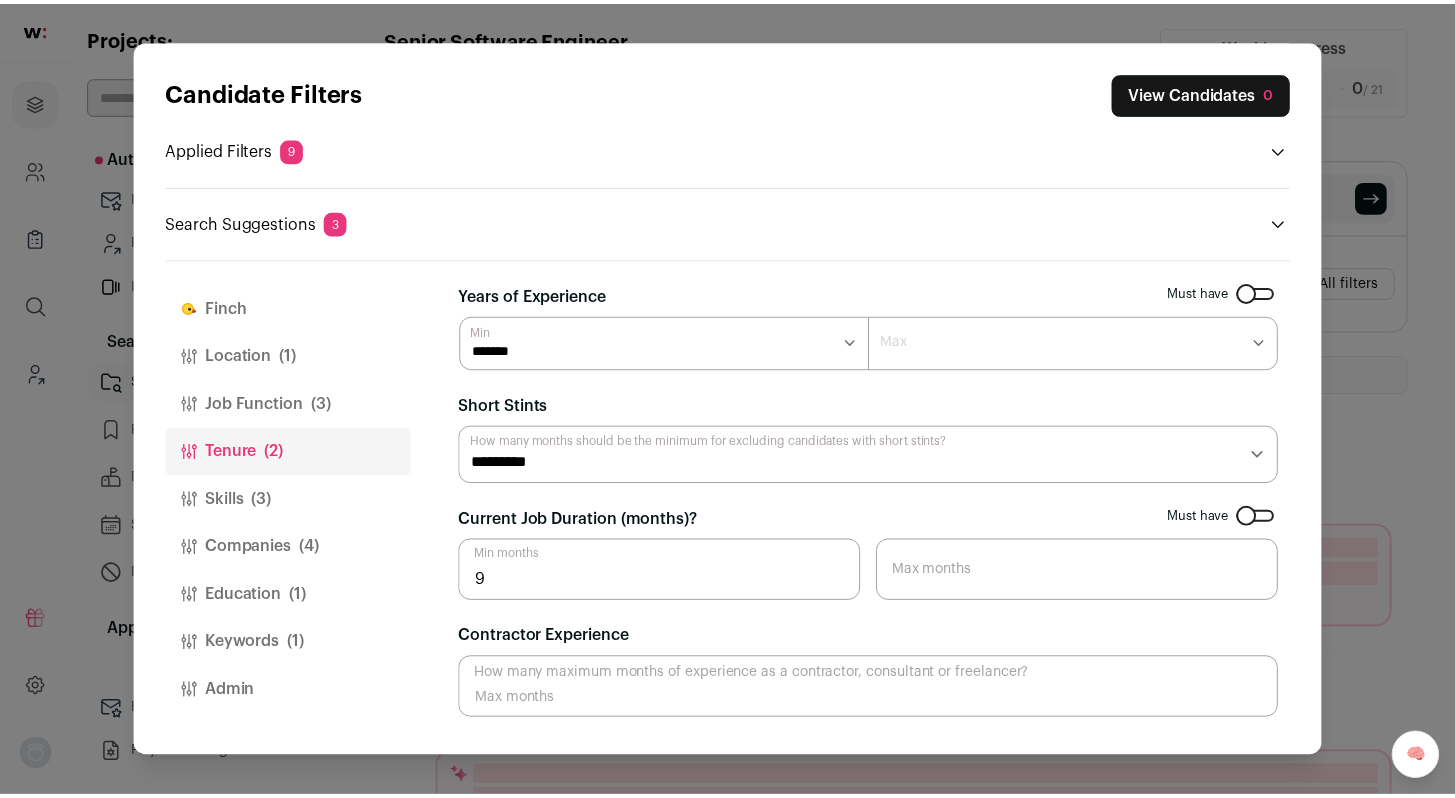 scroll, scrollTop: 0, scrollLeft: 0, axis: both 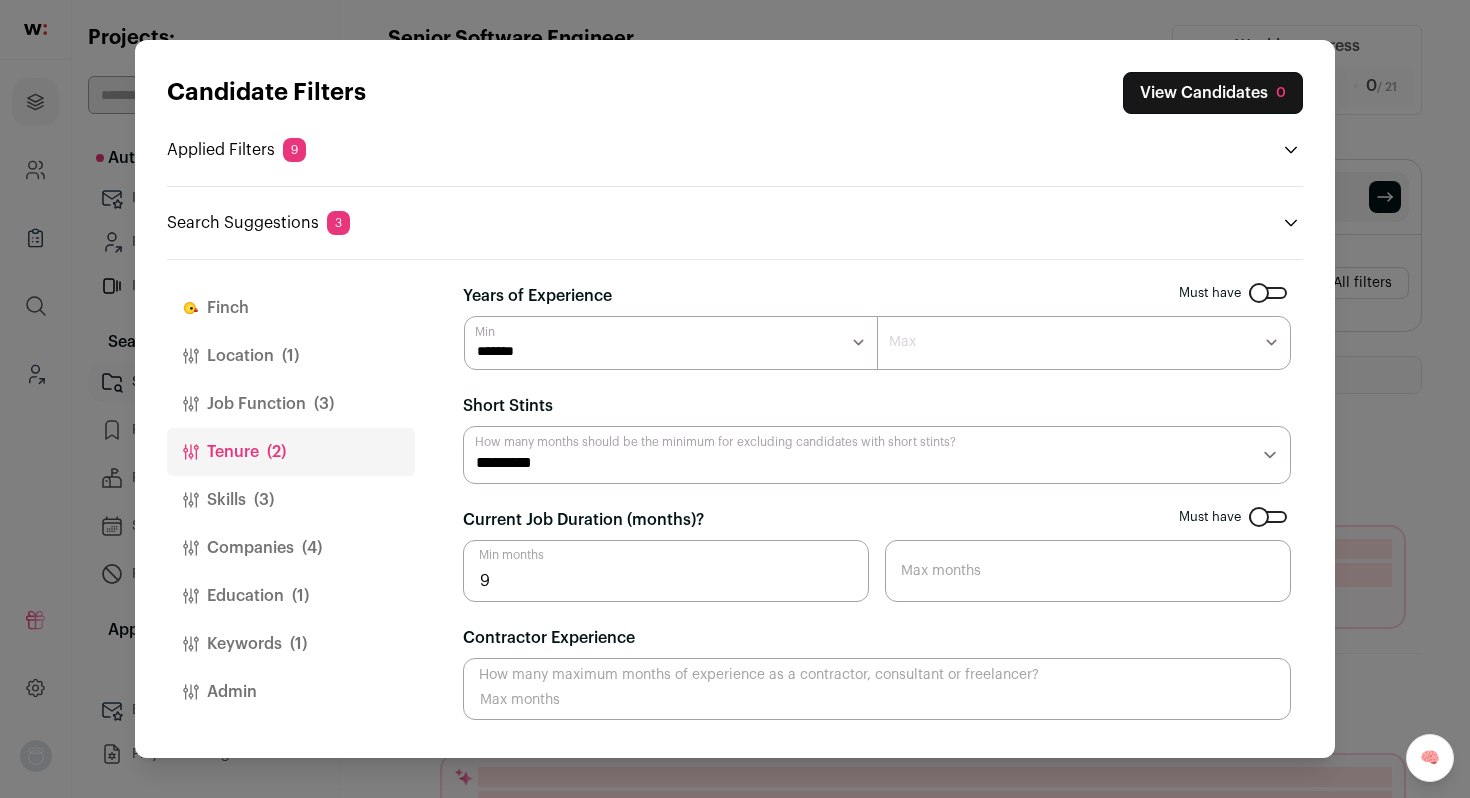 click on "Skills
(3)" at bounding box center (291, 500) 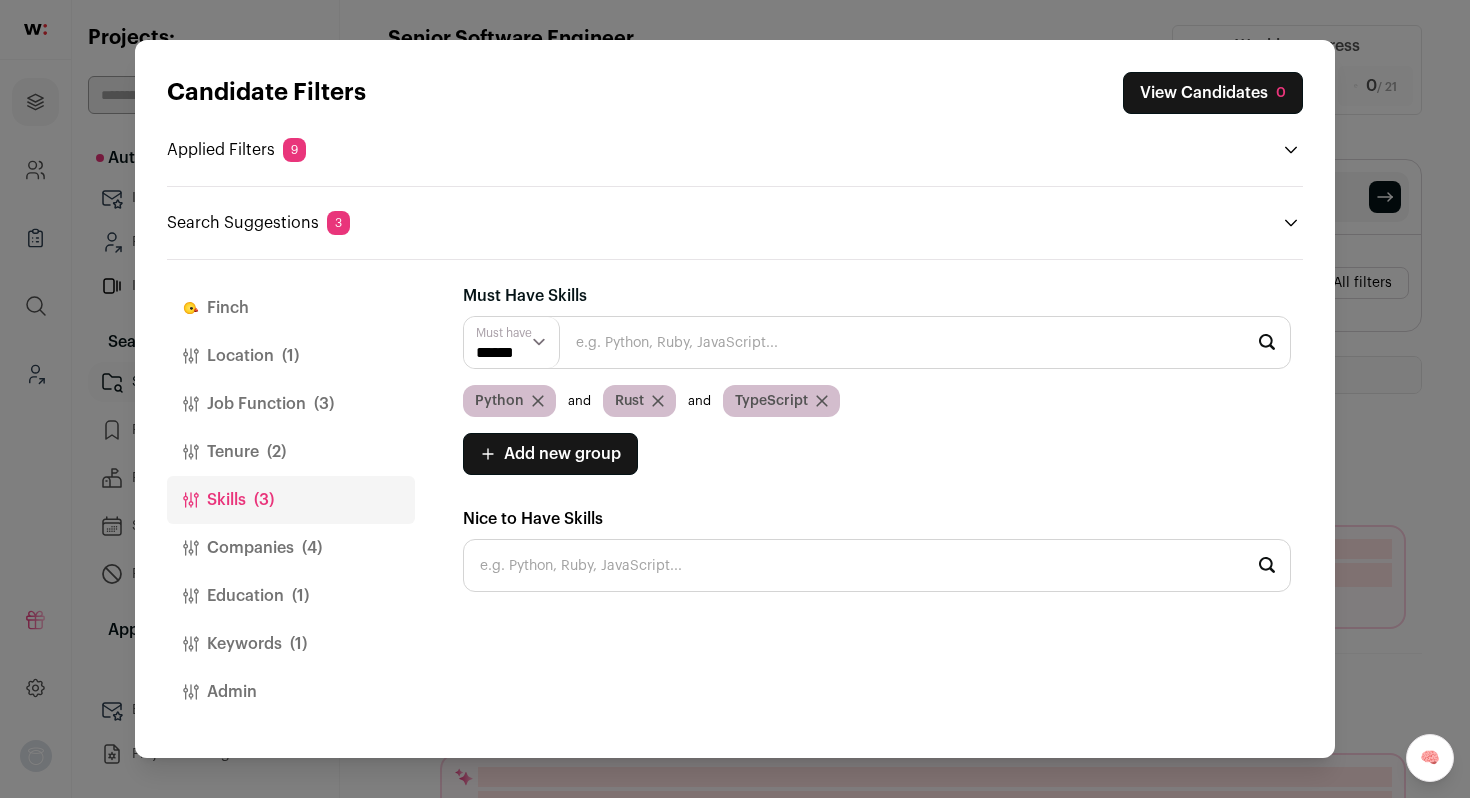 click on "******
******" at bounding box center [512, 342] 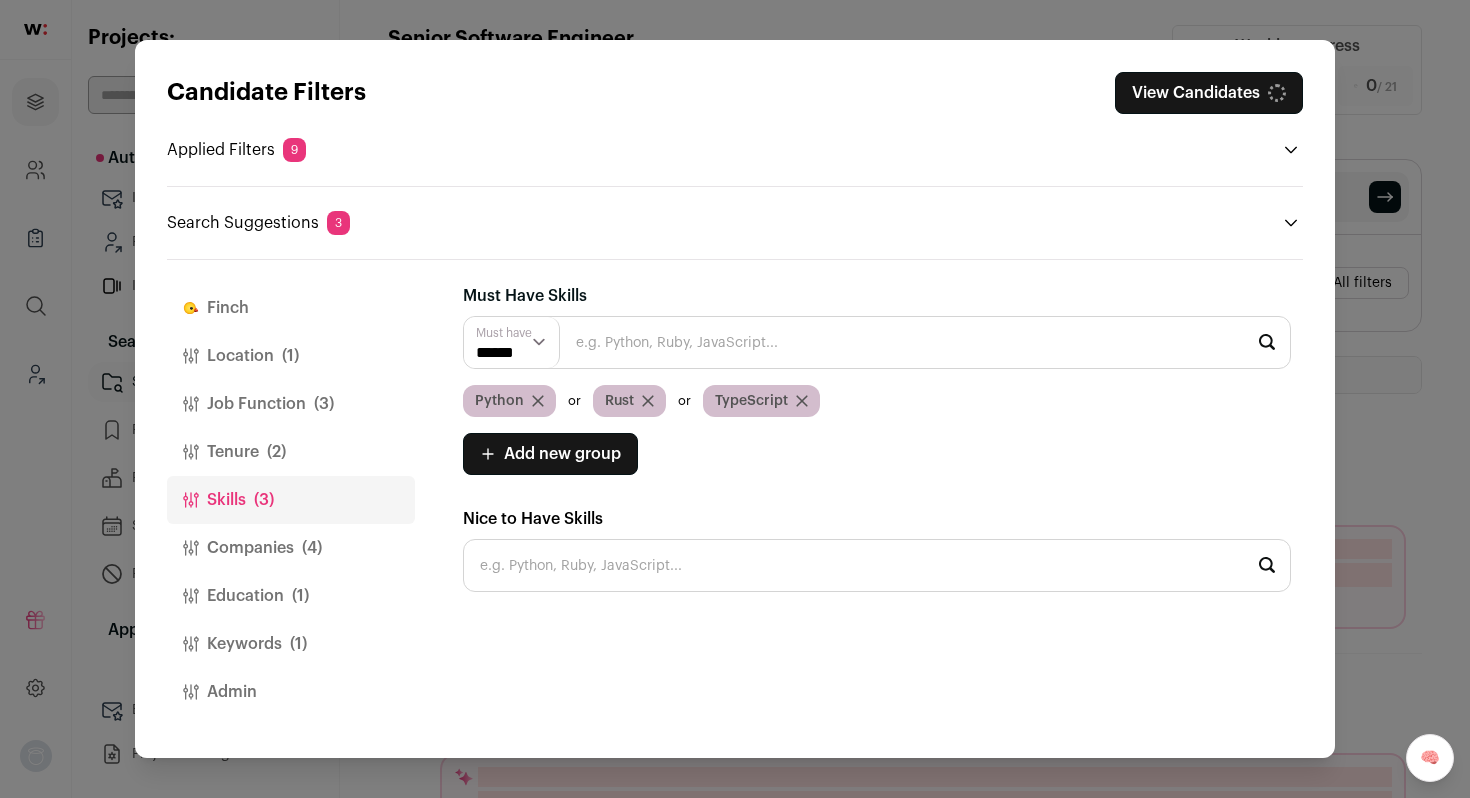 click on "Companies
(4)" at bounding box center [291, 548] 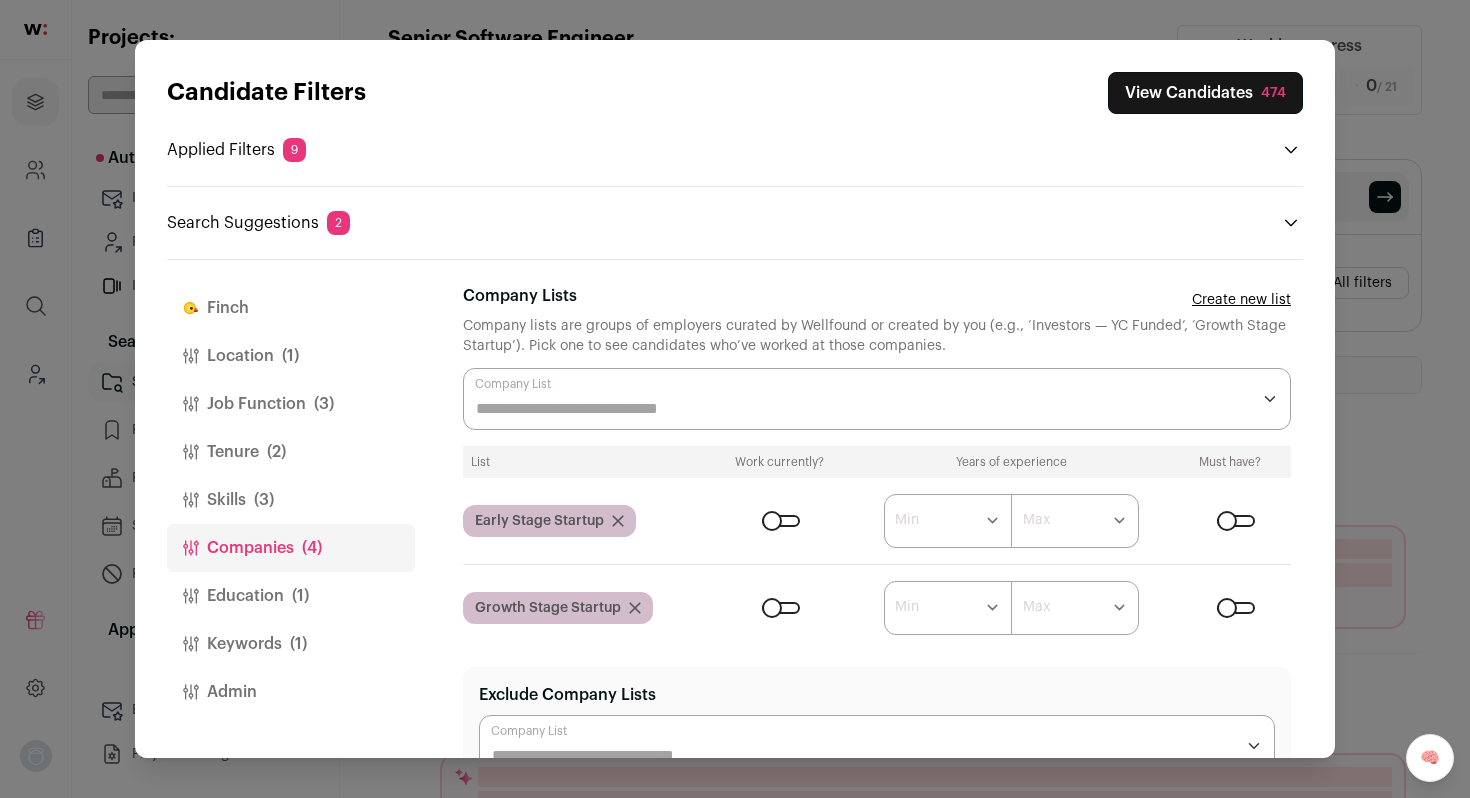 click at bounding box center (635, 608) 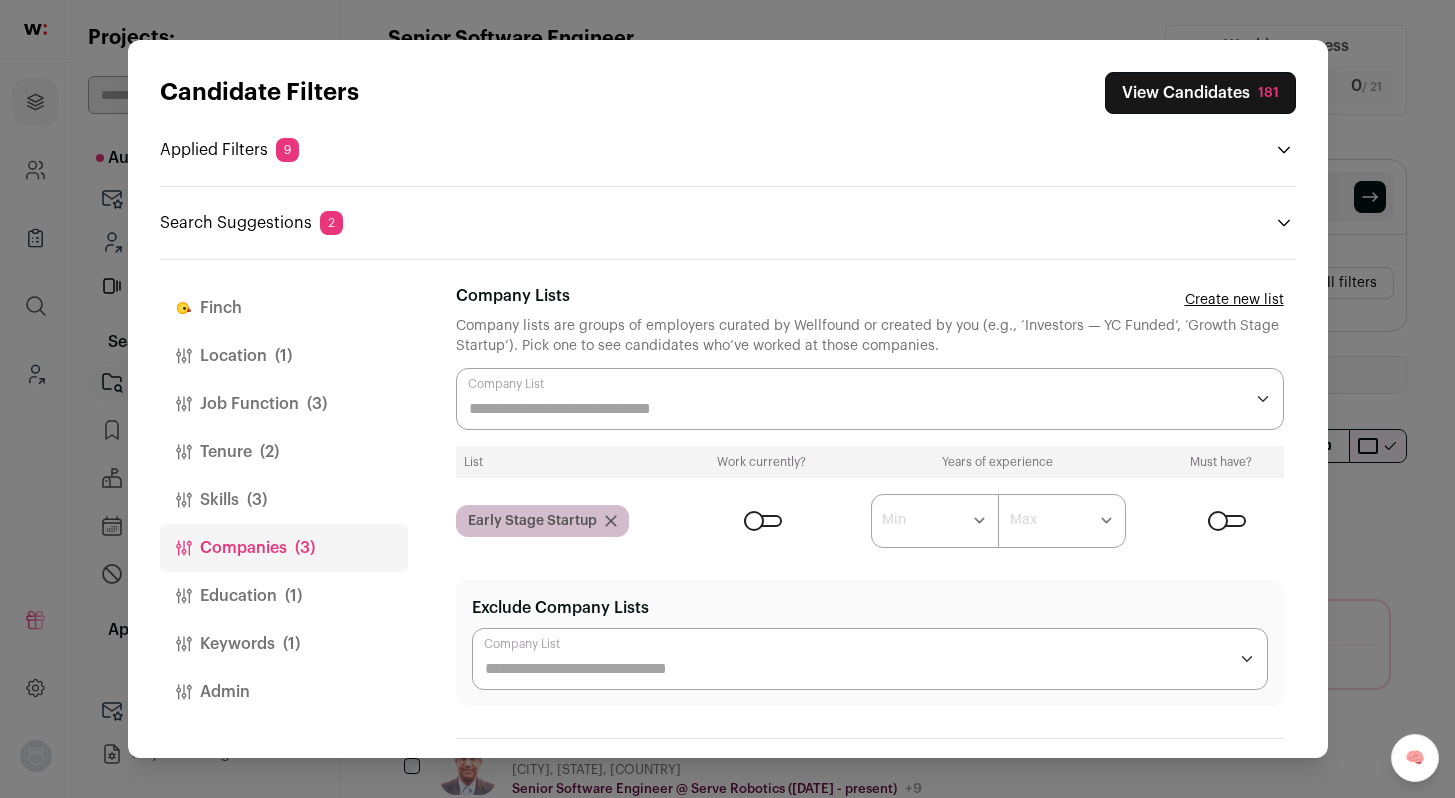 click on "Loremipsu Dolorsi
Amet Consectetu
777
Adipisc Elitsed
7
Doeiusmo Temporin, Utlabor Etdolore ma Aliq-Enima Minimven
Quis nost
Exercita Ulla
Labo nisi
5+ ALI
Exea comm" at bounding box center [727, 399] 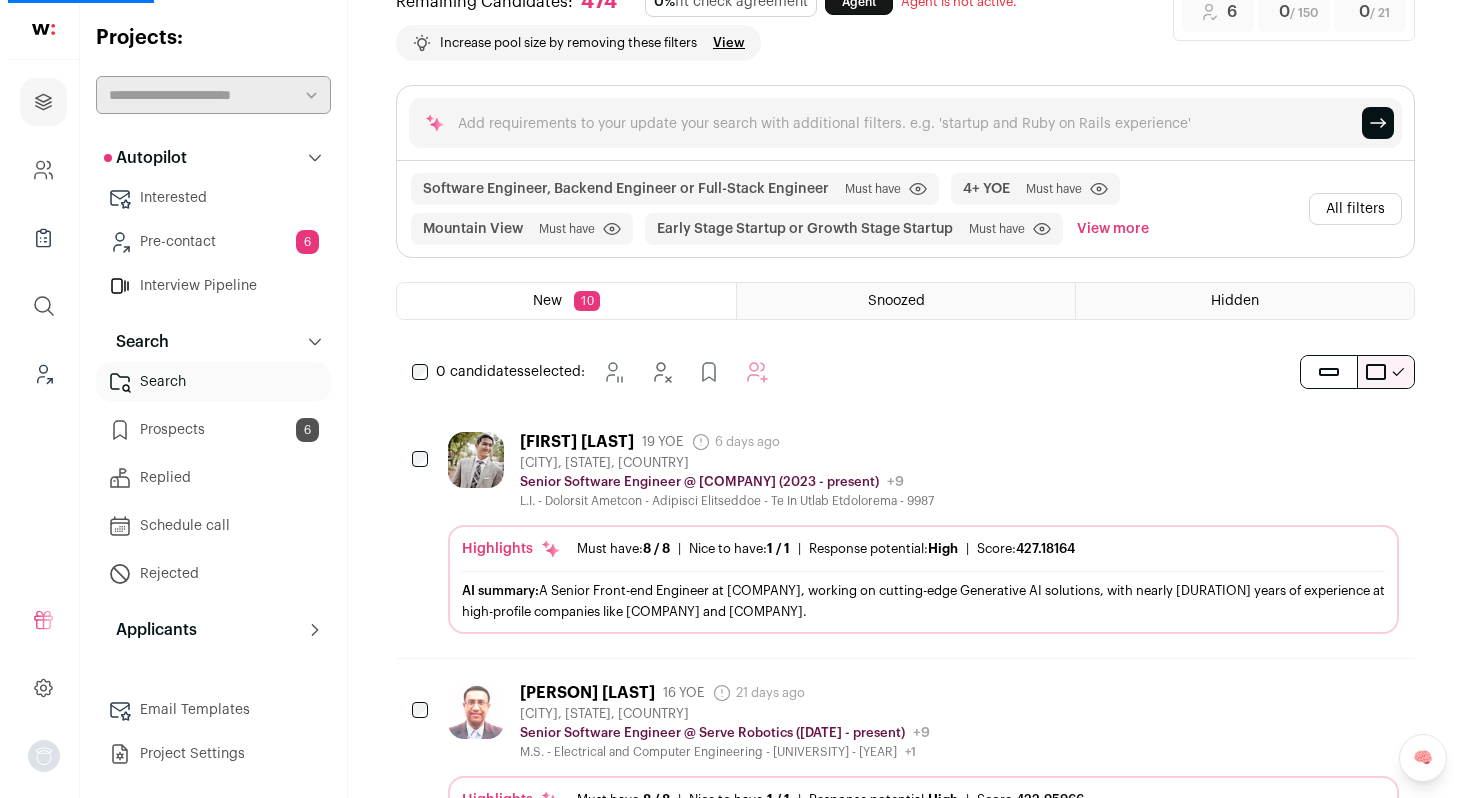 scroll, scrollTop: 95, scrollLeft: 0, axis: vertical 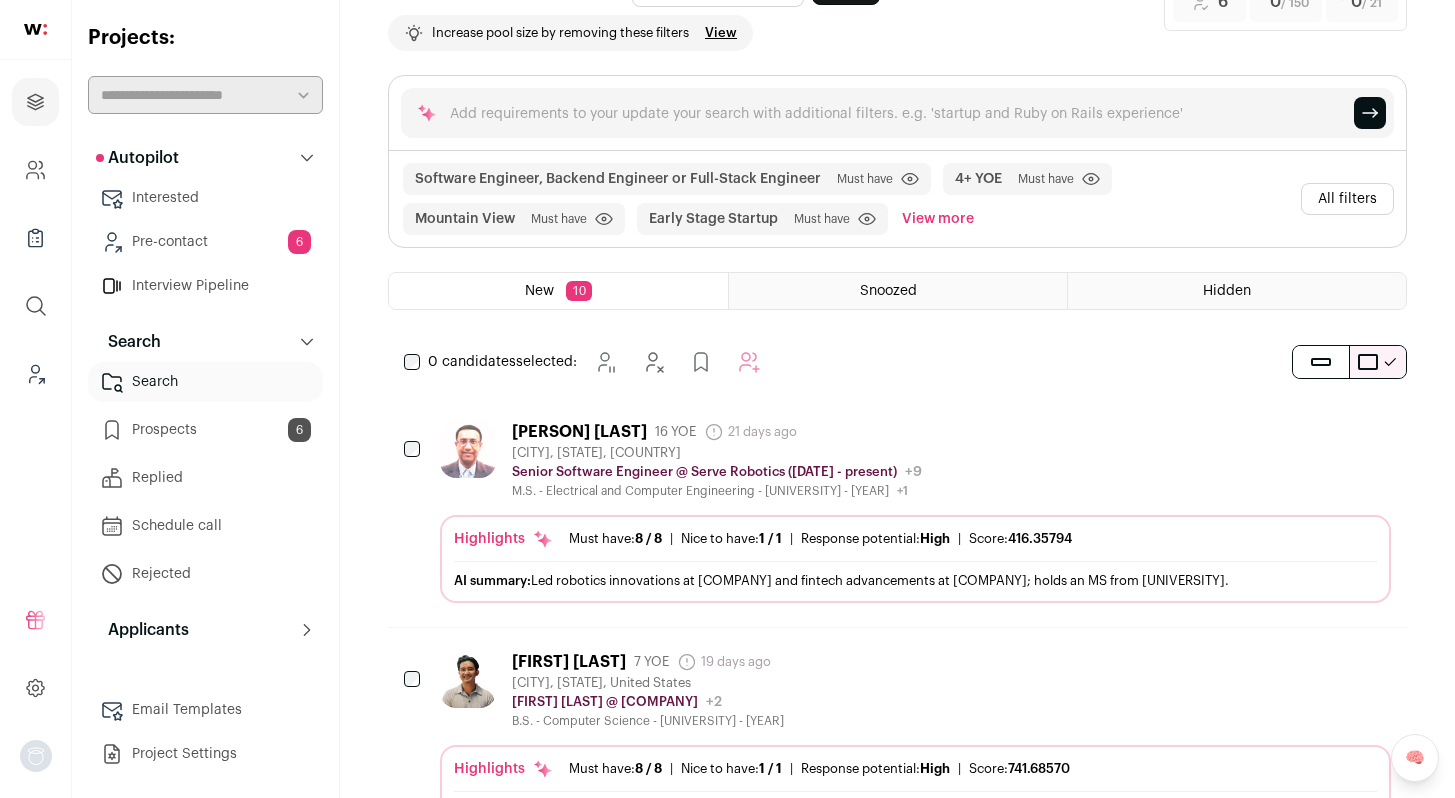 click on "[PERSON] [LAST NAME]
[DURATION] YOE
[DURATION] days ago
Admin only. The last time the profile was updated.
[CITY], [STATE], [COUNTRY]
Senior Software Engineer @ Serve Robotics
([DATE] - present)
Serve Robotics
Public / Private
Public
Company size
[NUMBER]
Tags
B2B B2C IPO" at bounding box center [717, 460] 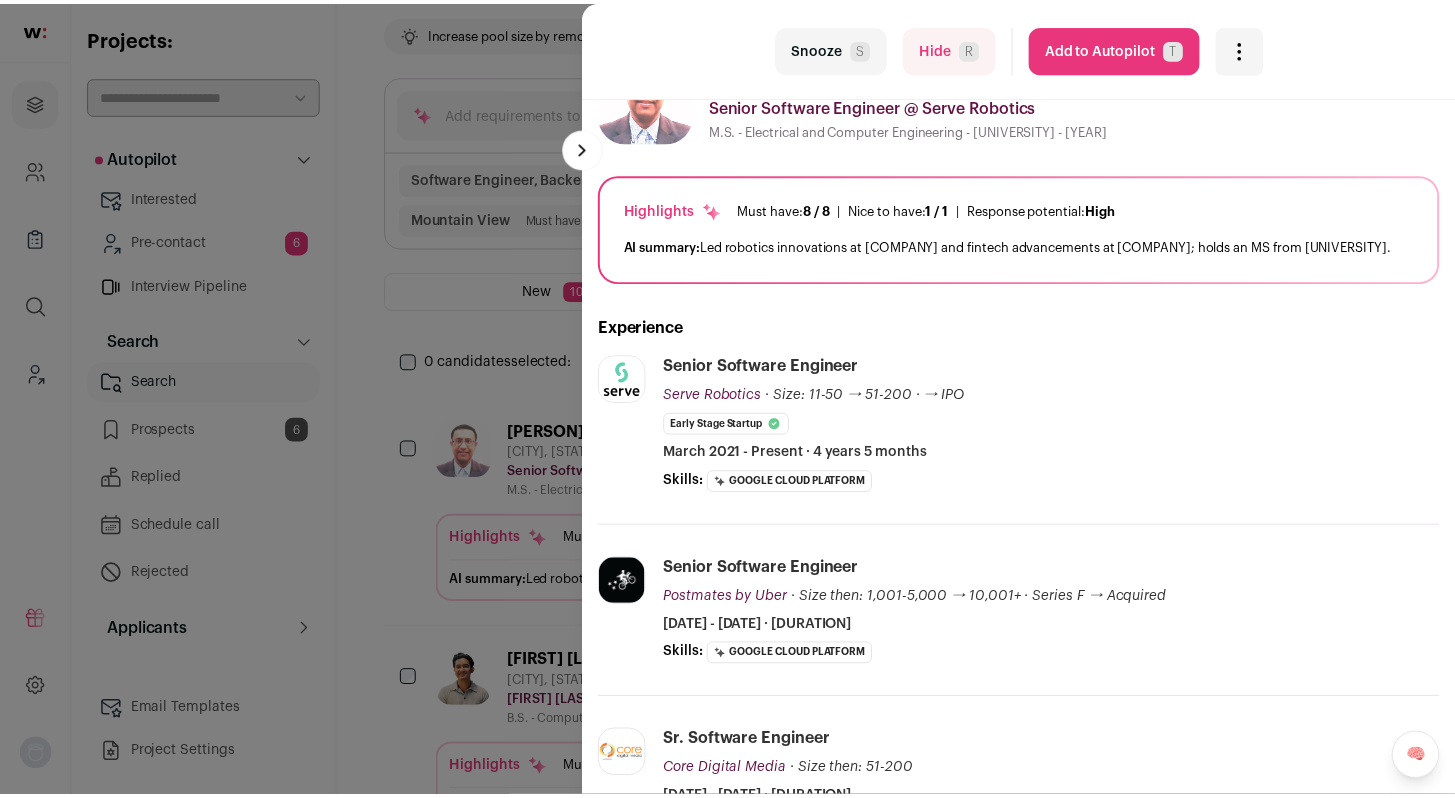 scroll, scrollTop: 84, scrollLeft: 0, axis: vertical 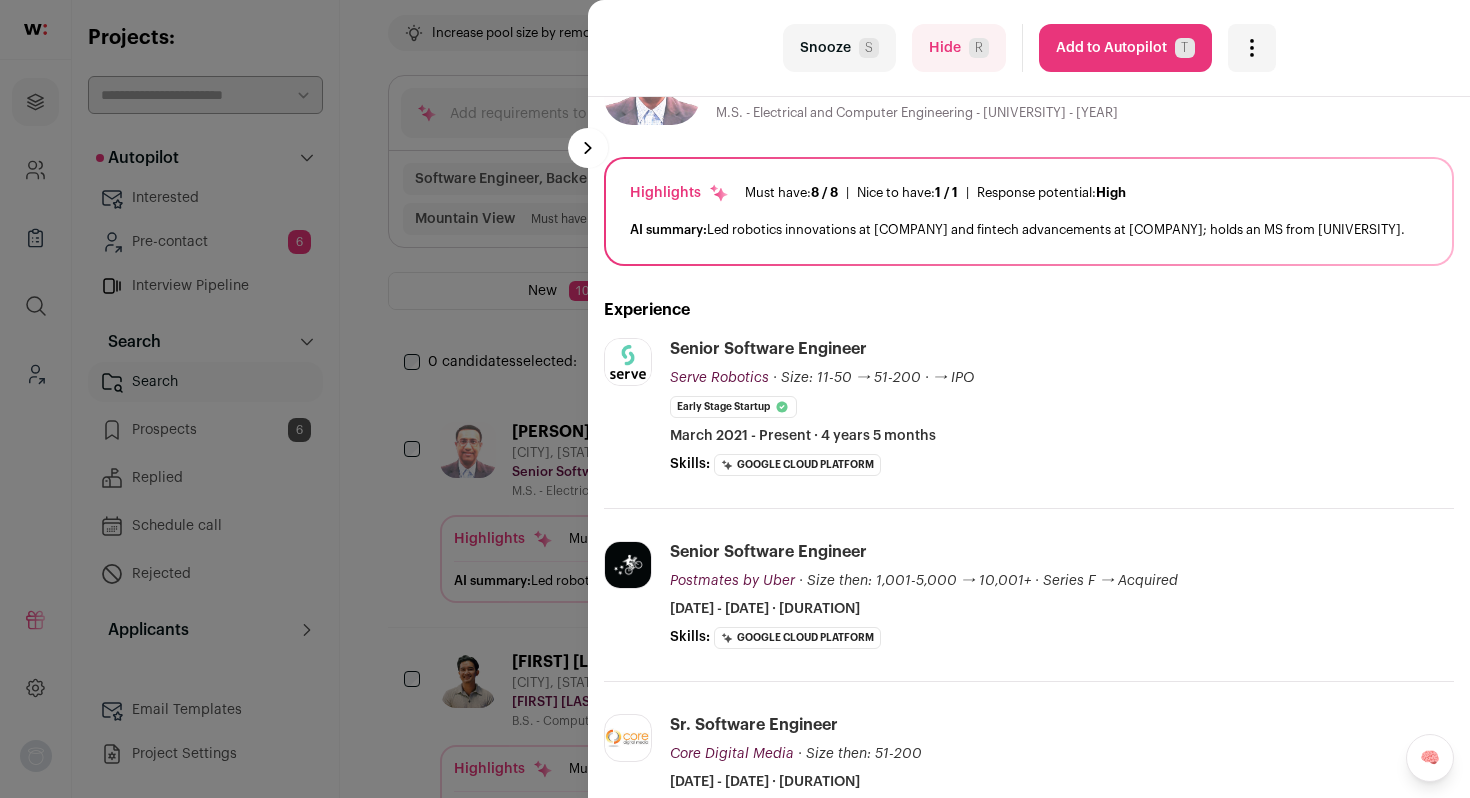 click on "last
Snooze
S
Hide
R
Add to Autopilot
T
More actions
Report a Problem
Report the candidate
next
esc
[FIRST] [LAST]" at bounding box center (735, 399) 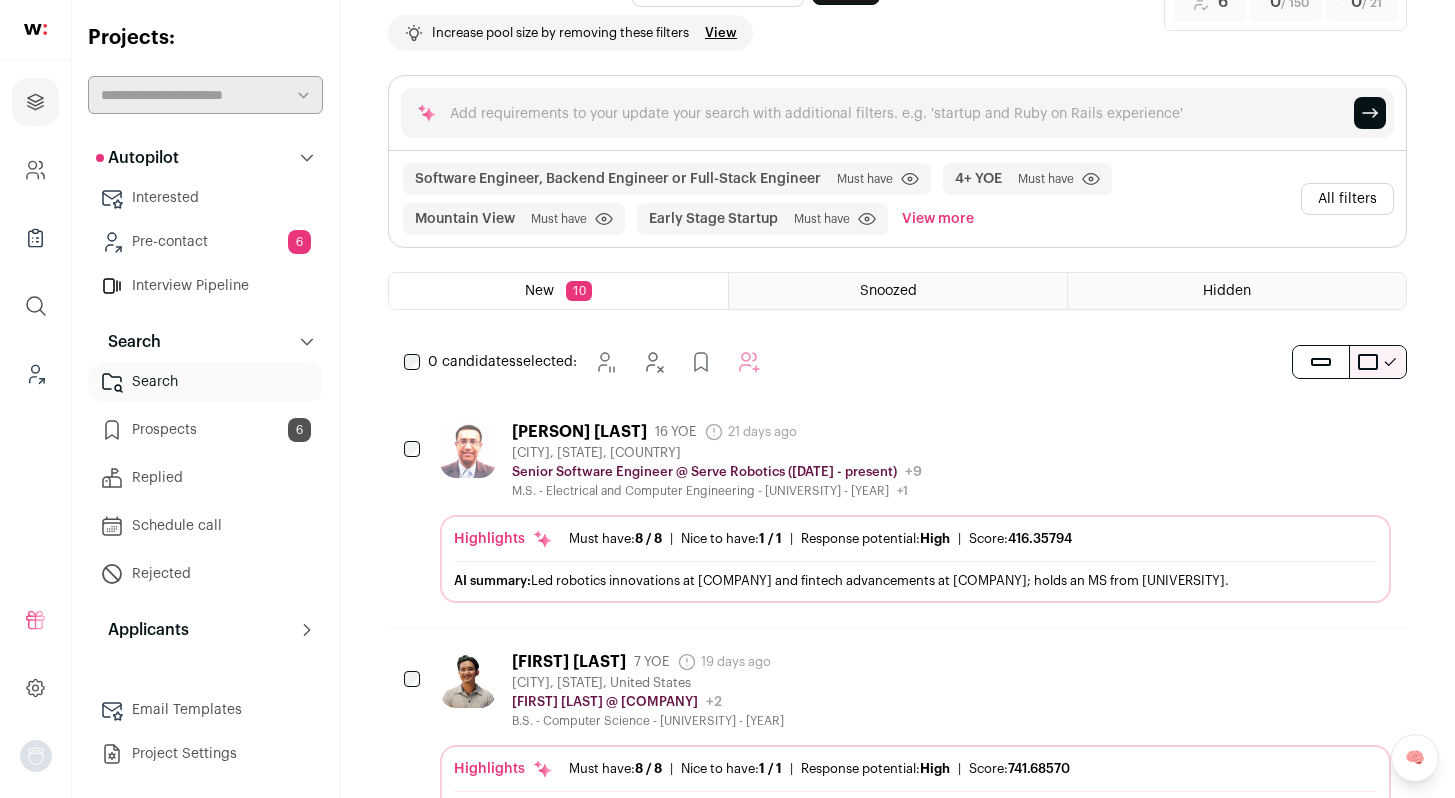click on "All filters" at bounding box center (1347, 199) 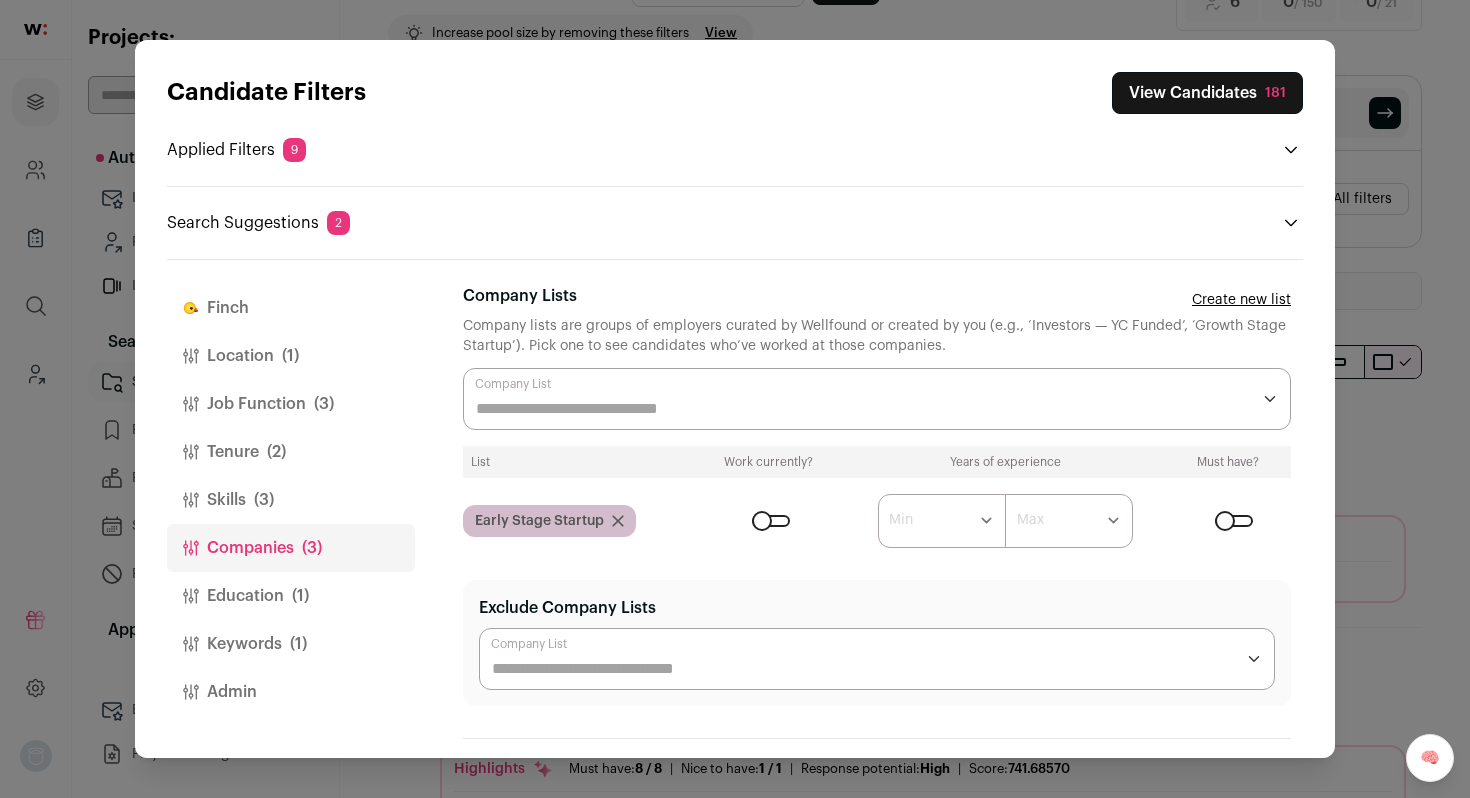click on "Loremipsu Dolorsi
Amet Consectetu
777
Adipisc Elitsed
7
Doeiusmo Temporin, Utlabor Etdolore ma Aliq-Enima Minimven
Quis nost
Exercita Ulla
Labo nisi
5+ ALI
Exea comm" at bounding box center (735, 399) 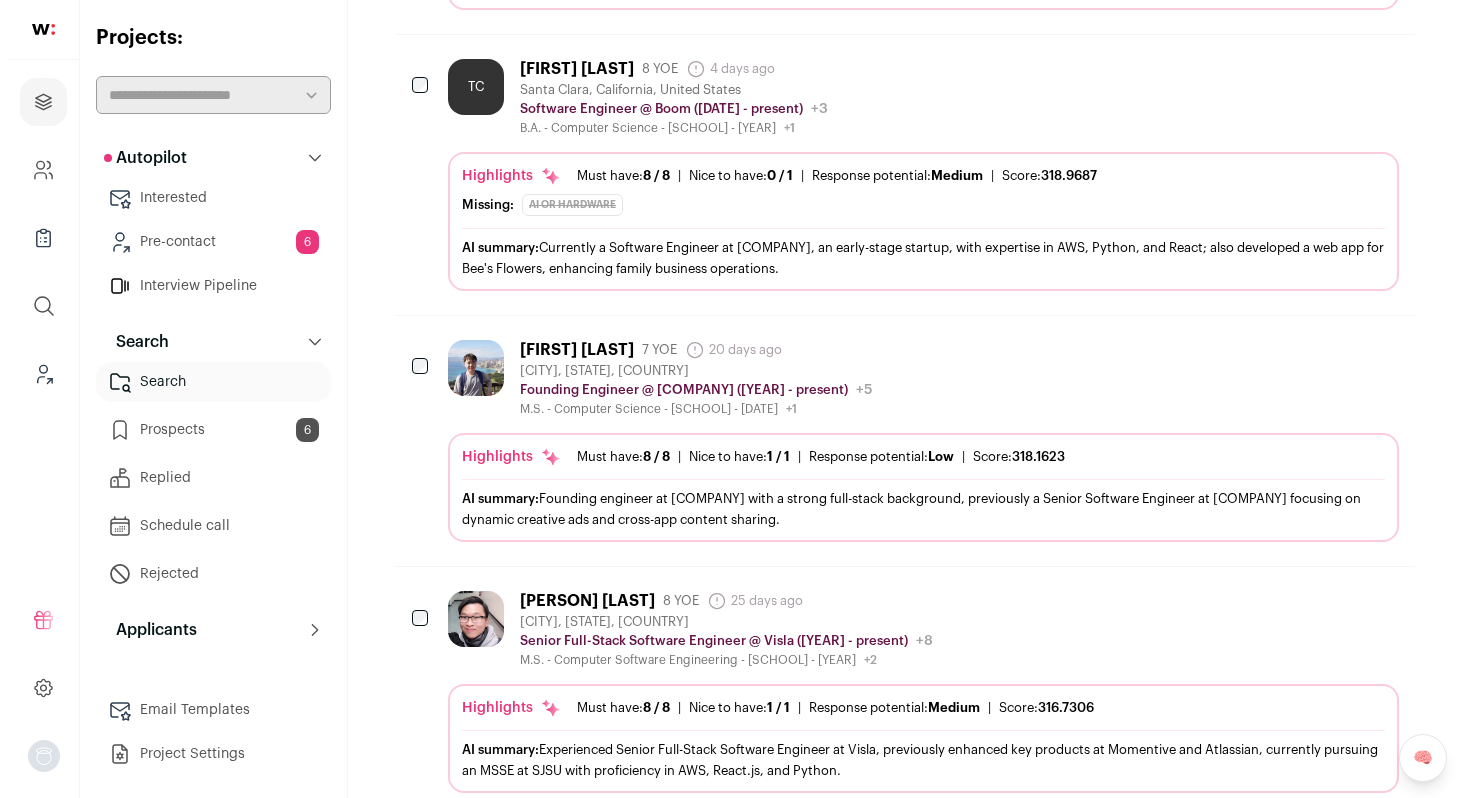 scroll, scrollTop: 1233, scrollLeft: 0, axis: vertical 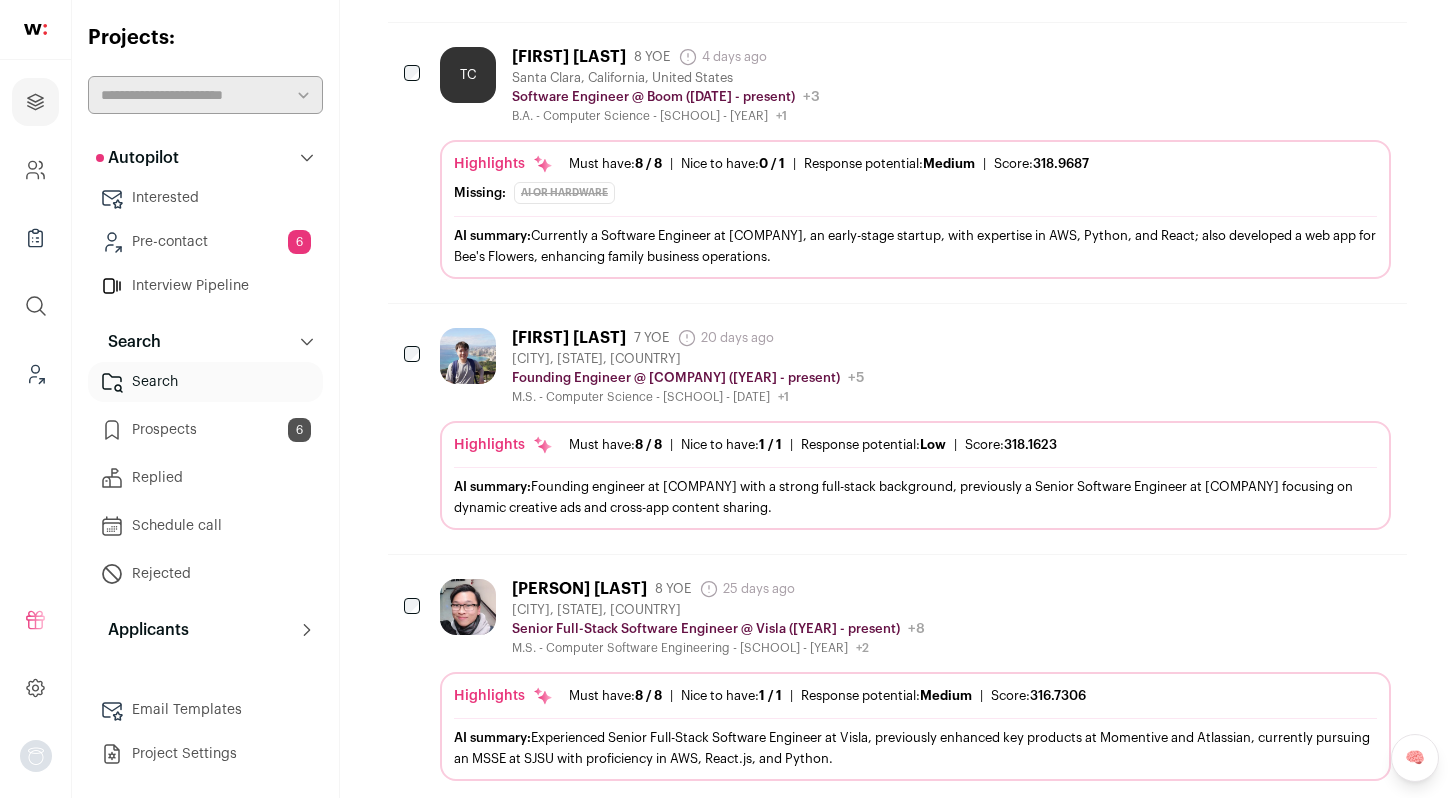 click on "Loremi Dolo
5 SIT
29 amet con
Adipi elit. Sed doei temp inc utlabor etd magnaal.
Enima Mini, Veniamquis, Nostru Exerci
Ullamcol Nisialiq @ Exeacom Cons
(7360 - duisaut)
Irurein Repr
Volupt / Velites
Cillumf
Nullapari
Excepte" at bounding box center [915, 366] 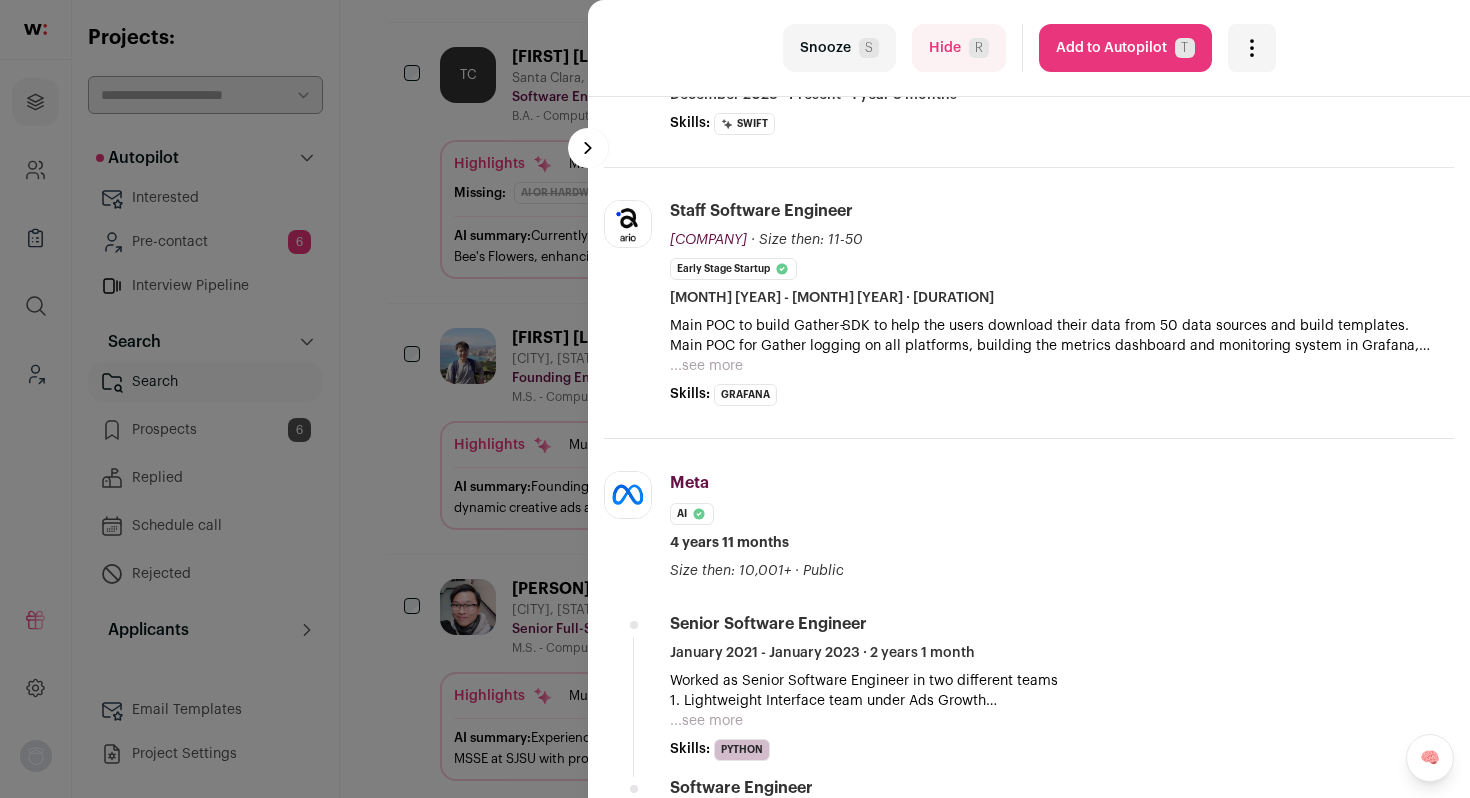 scroll, scrollTop: 458, scrollLeft: 0, axis: vertical 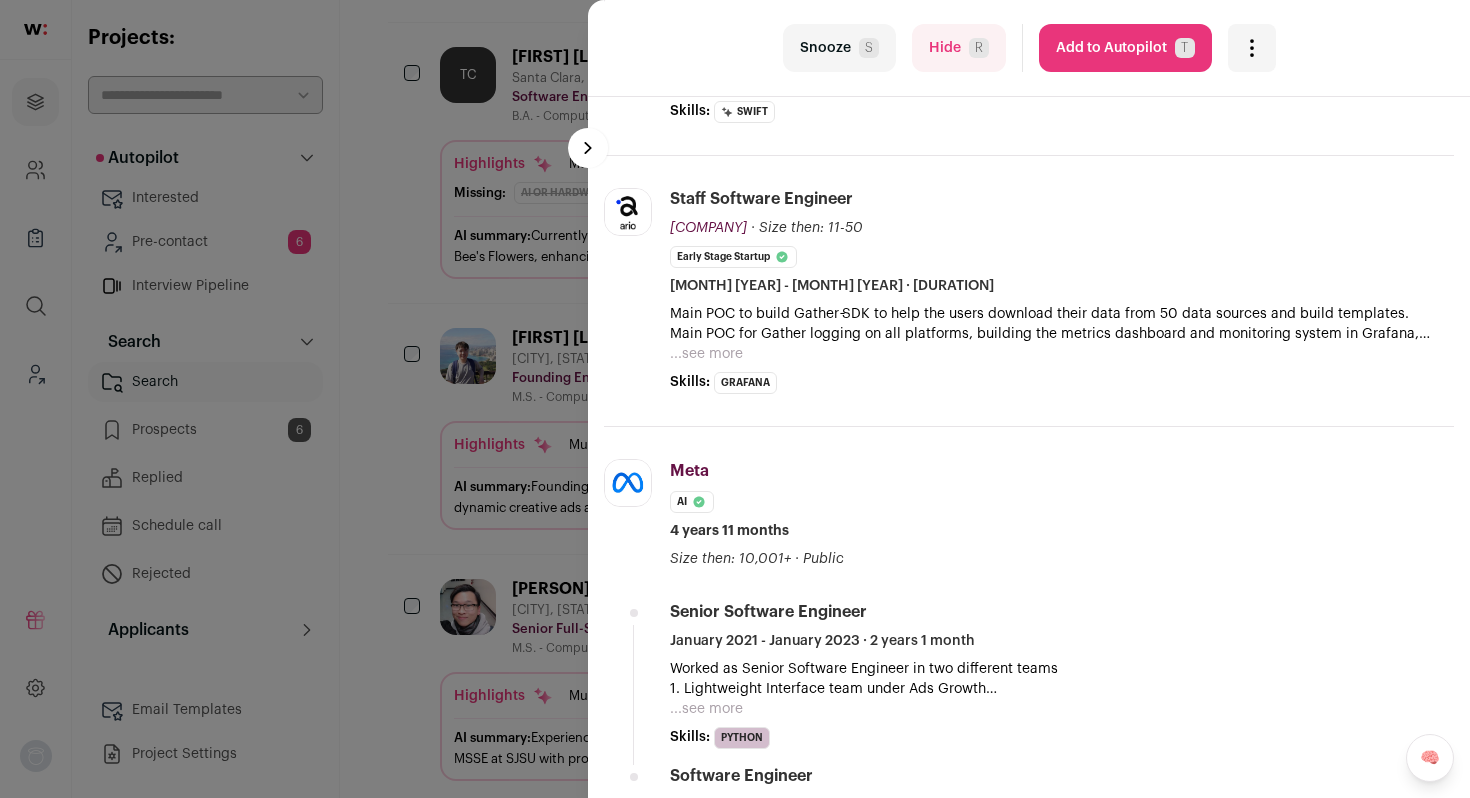 click on "...see more" at bounding box center (706, 354) 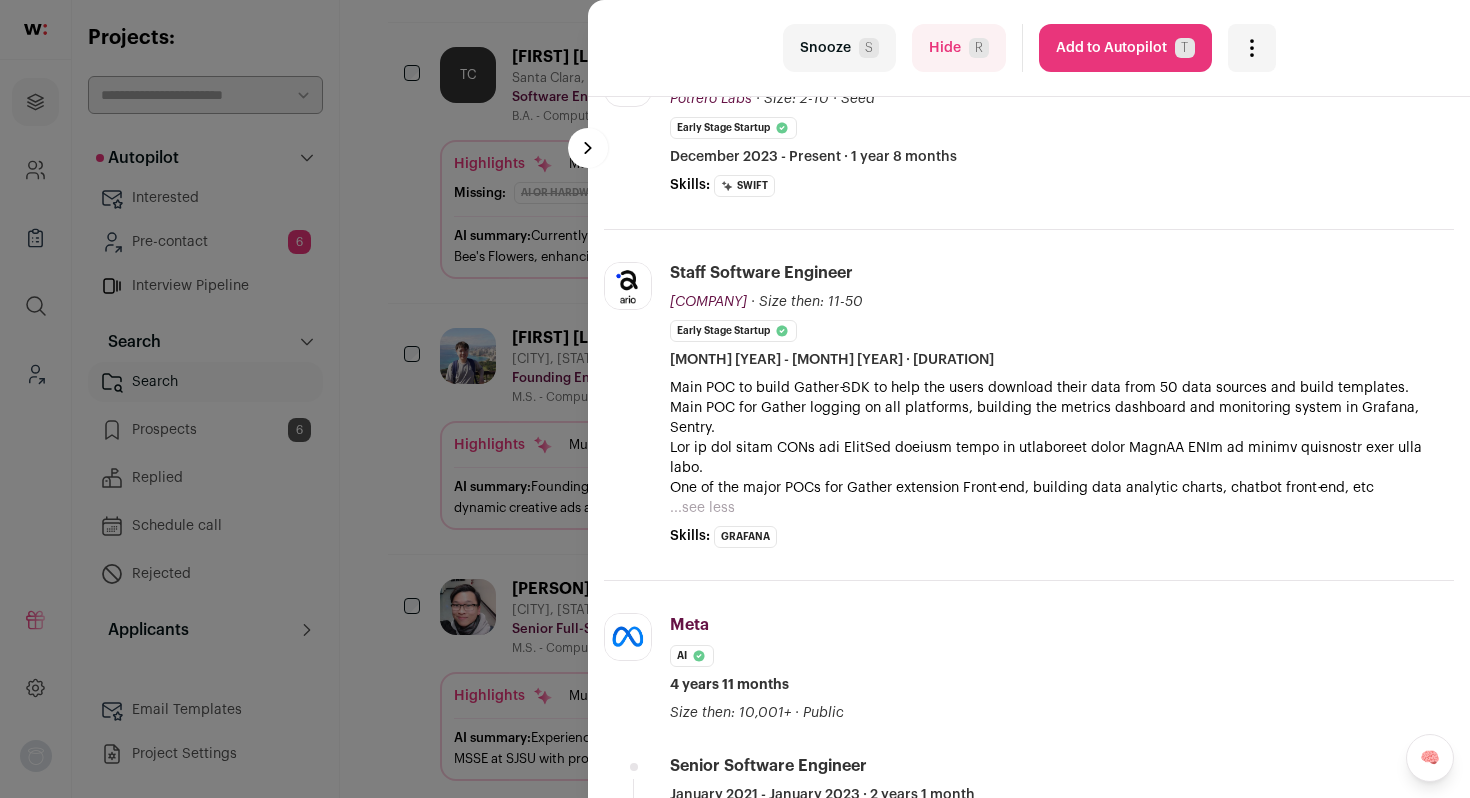 scroll, scrollTop: 374, scrollLeft: 0, axis: vertical 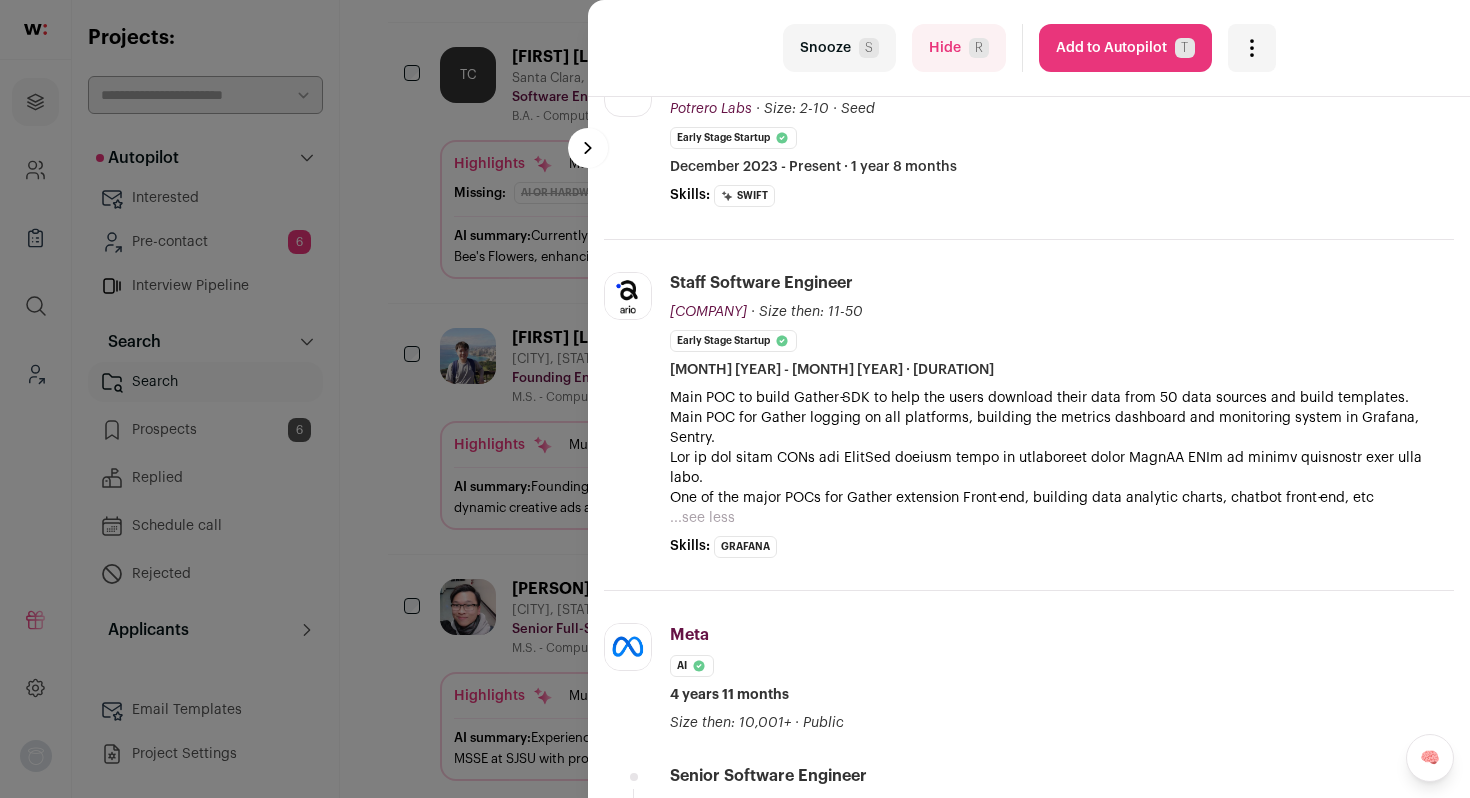 click on "Add to Autopilot
T" at bounding box center [1125, 48] 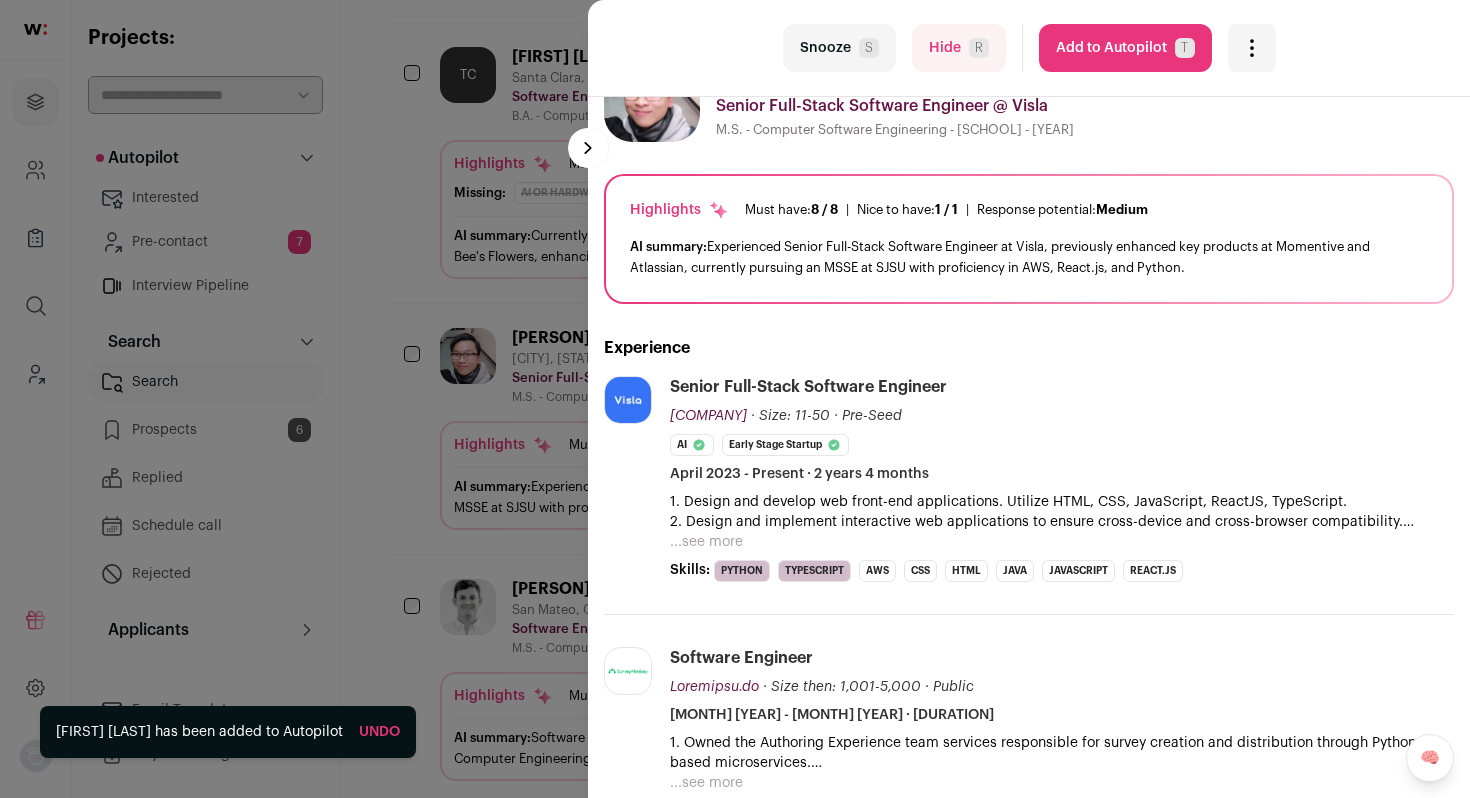 scroll, scrollTop: 84, scrollLeft: 0, axis: vertical 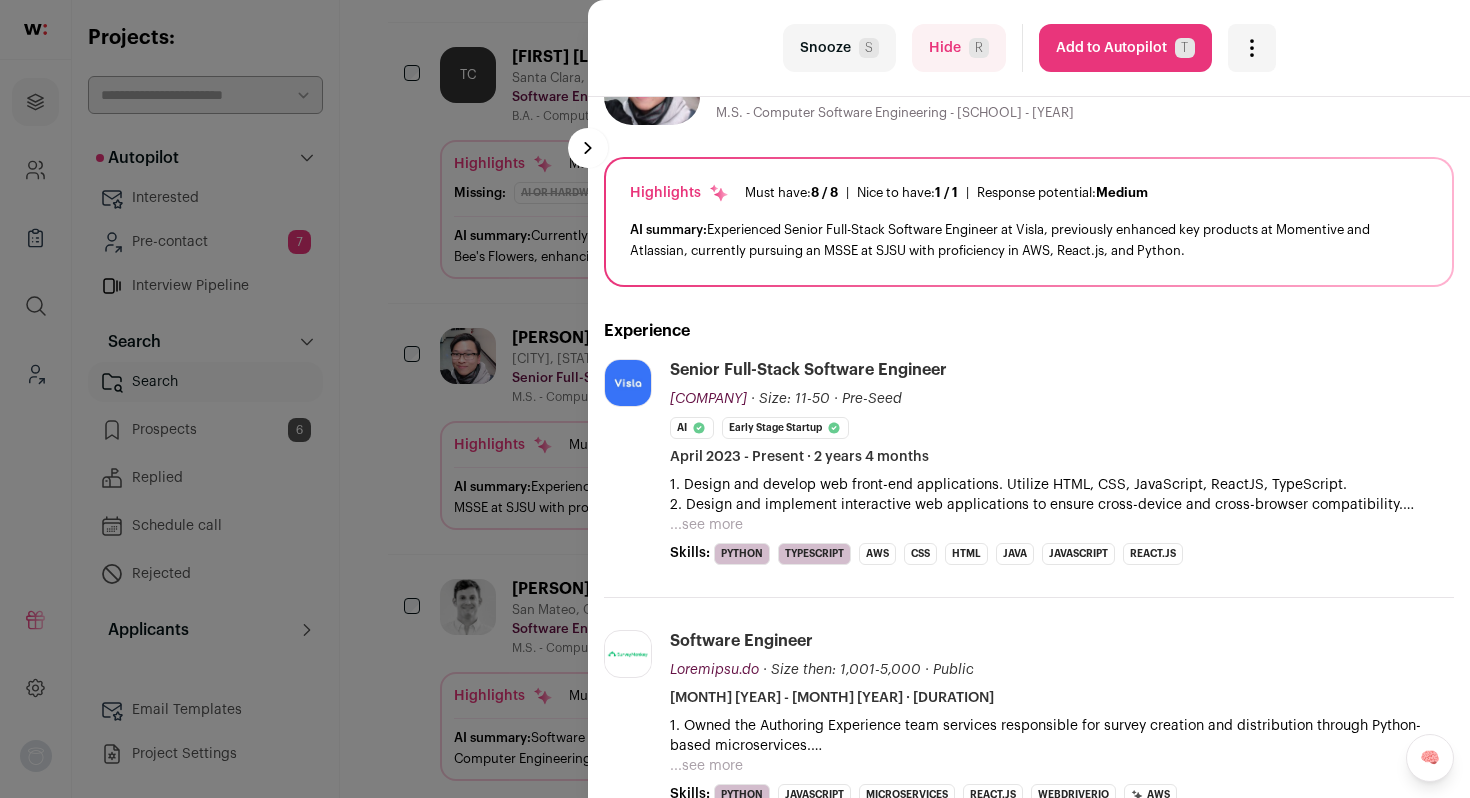 click on "...see more" at bounding box center [706, 525] 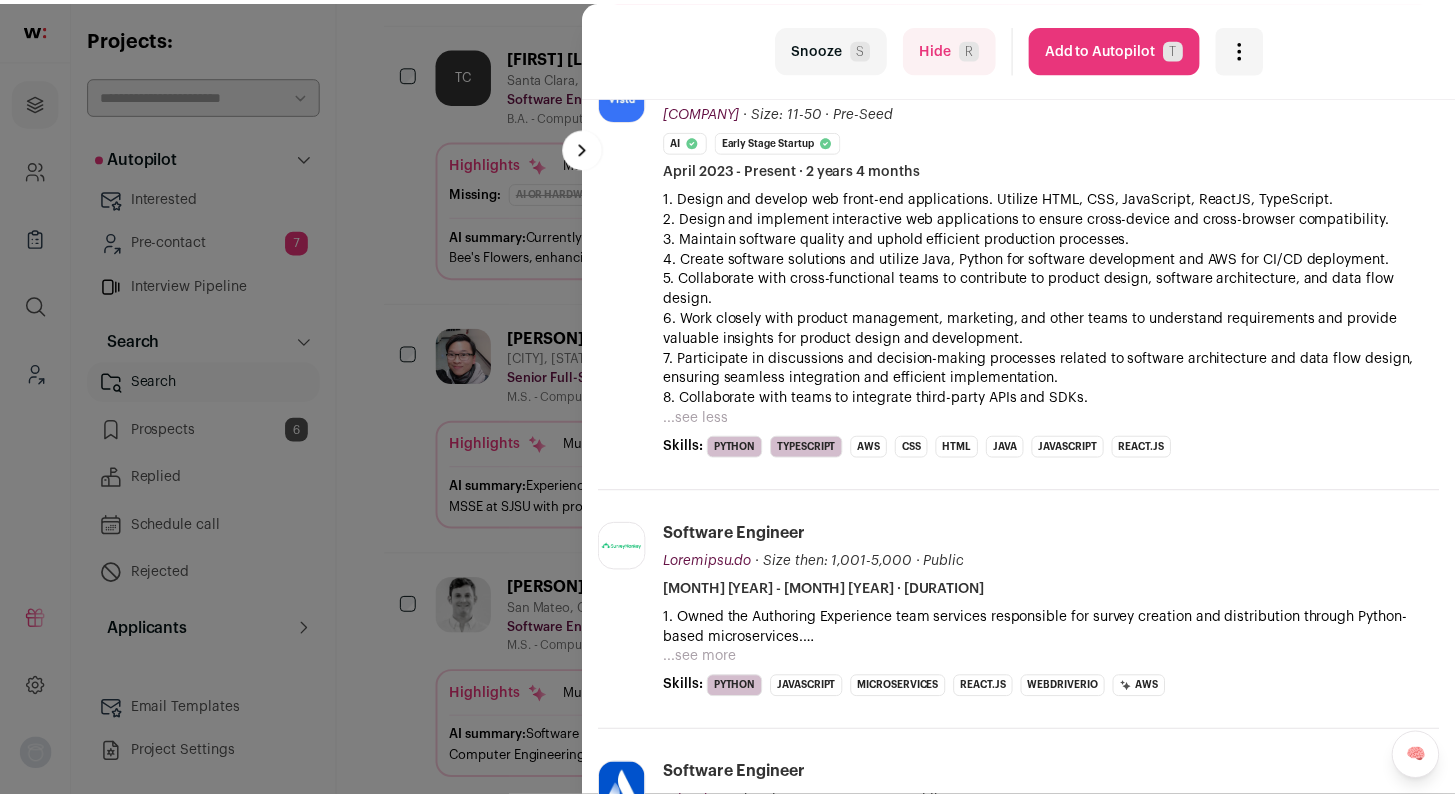 scroll, scrollTop: 328, scrollLeft: 0, axis: vertical 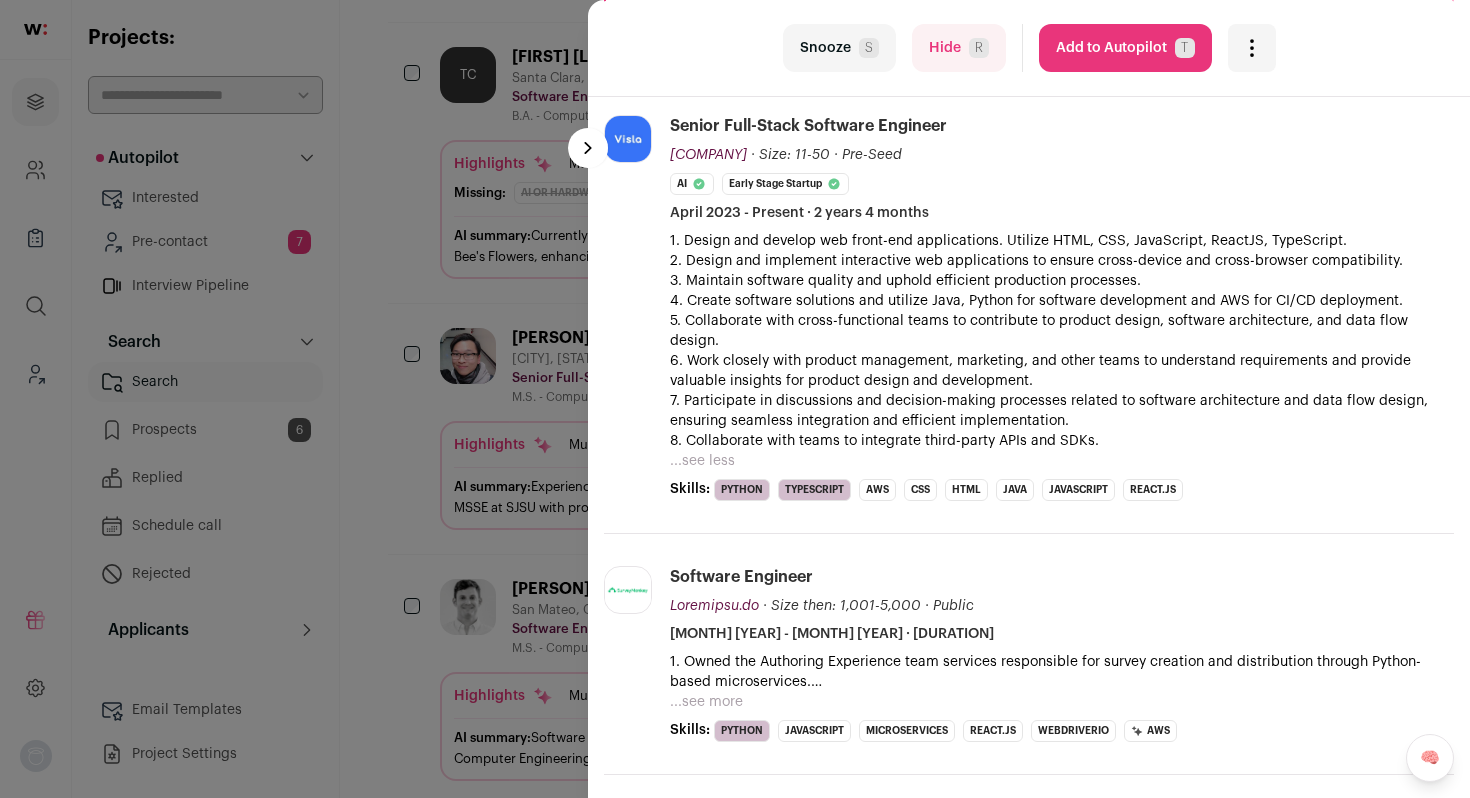 click on "last
Snooze
S
Hide
R
Add to Autopilot
T
More actions
Report a Problem
Report the candidate
next
esc
[FIRST] [LAST]" at bounding box center [735, 399] 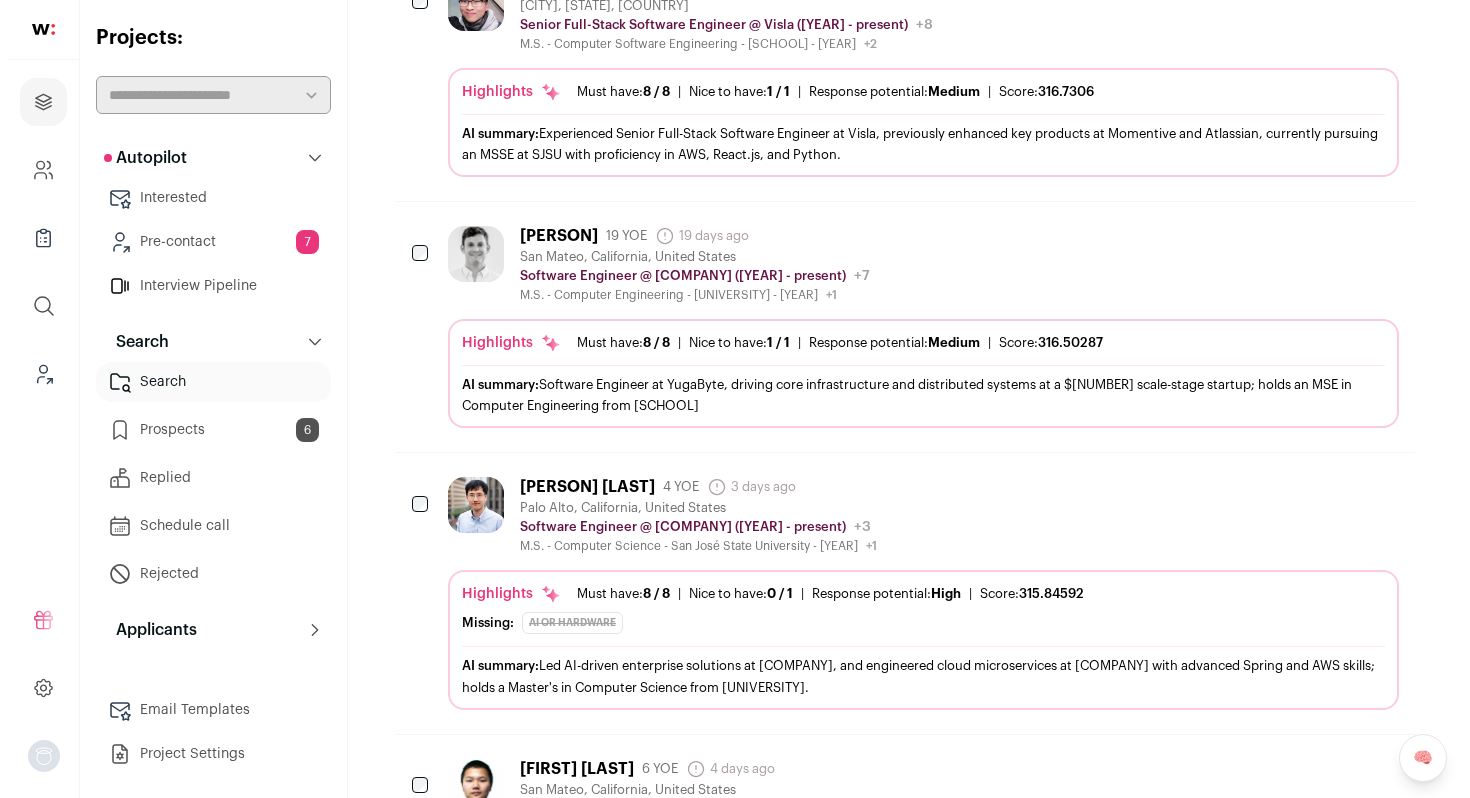 scroll, scrollTop: 1606, scrollLeft: 0, axis: vertical 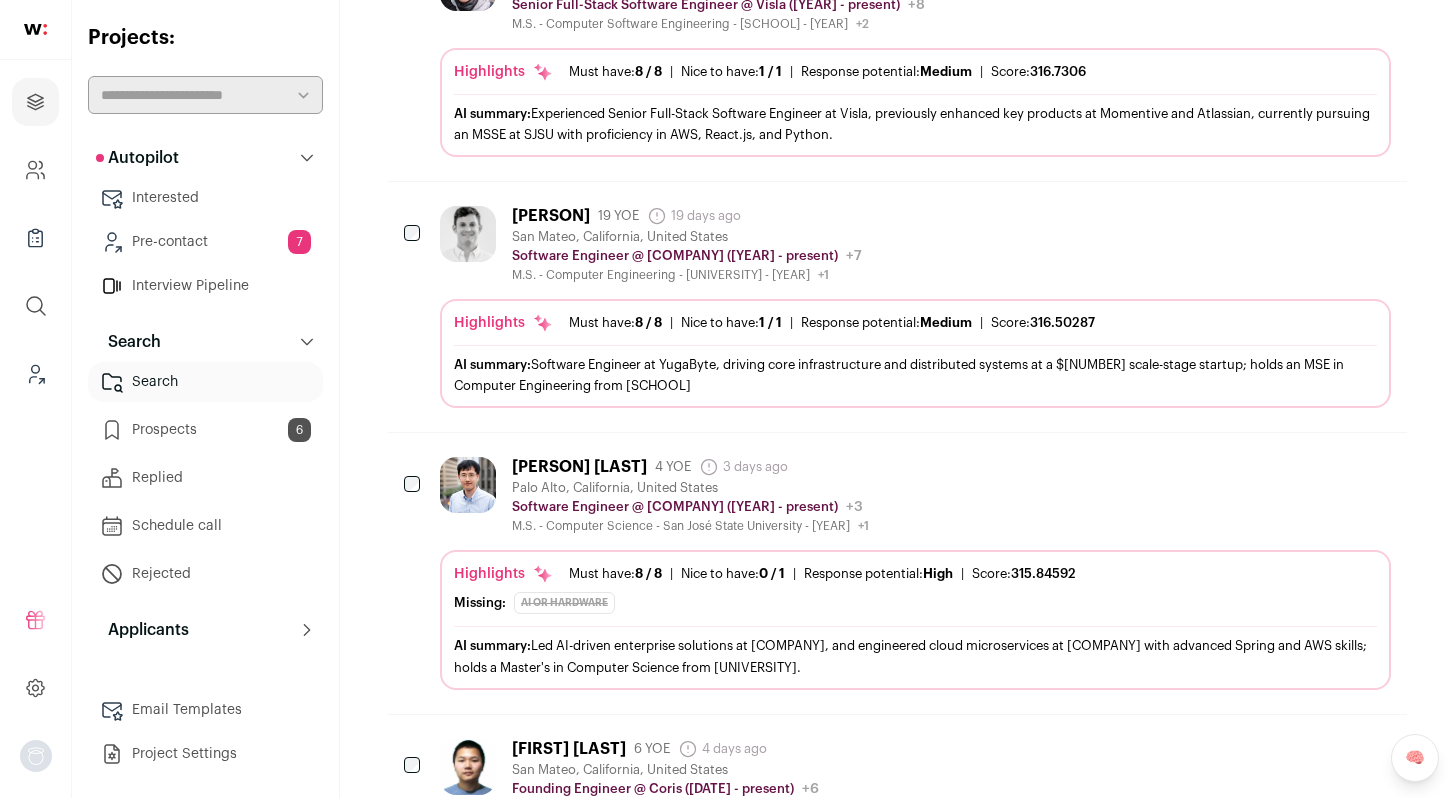 click on "[FIRST] [LAST]
4 YOE
3 days ago
Admin only. The last time the profile was updated.
[CITY], [STATE], [COUNTRY]
Software Engineer @ [COMPANY]
(2023 - present)
[COMPANY]
Public / Private
Private
Valuation
Unknown" at bounding box center [915, 495] 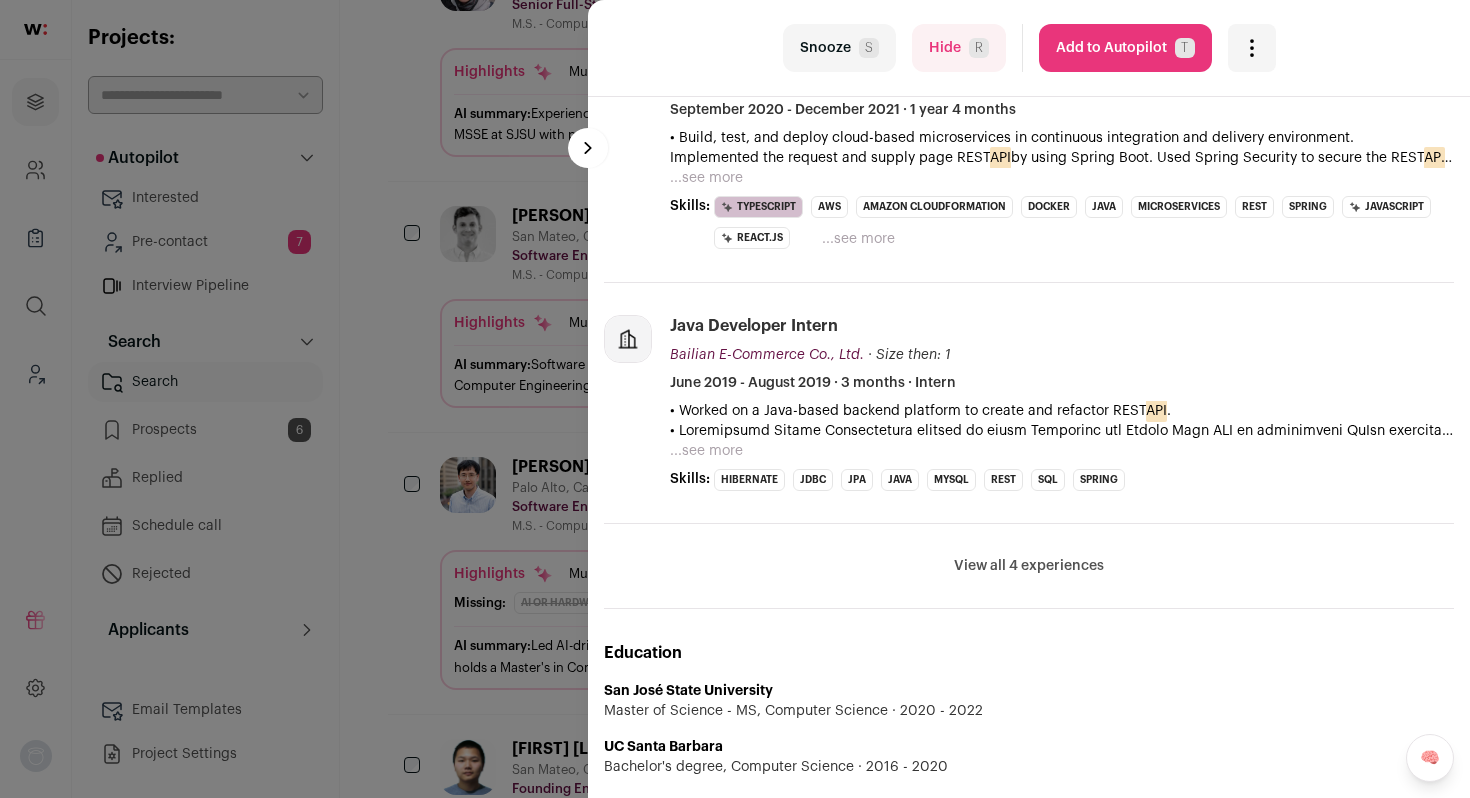 scroll, scrollTop: 761, scrollLeft: 0, axis: vertical 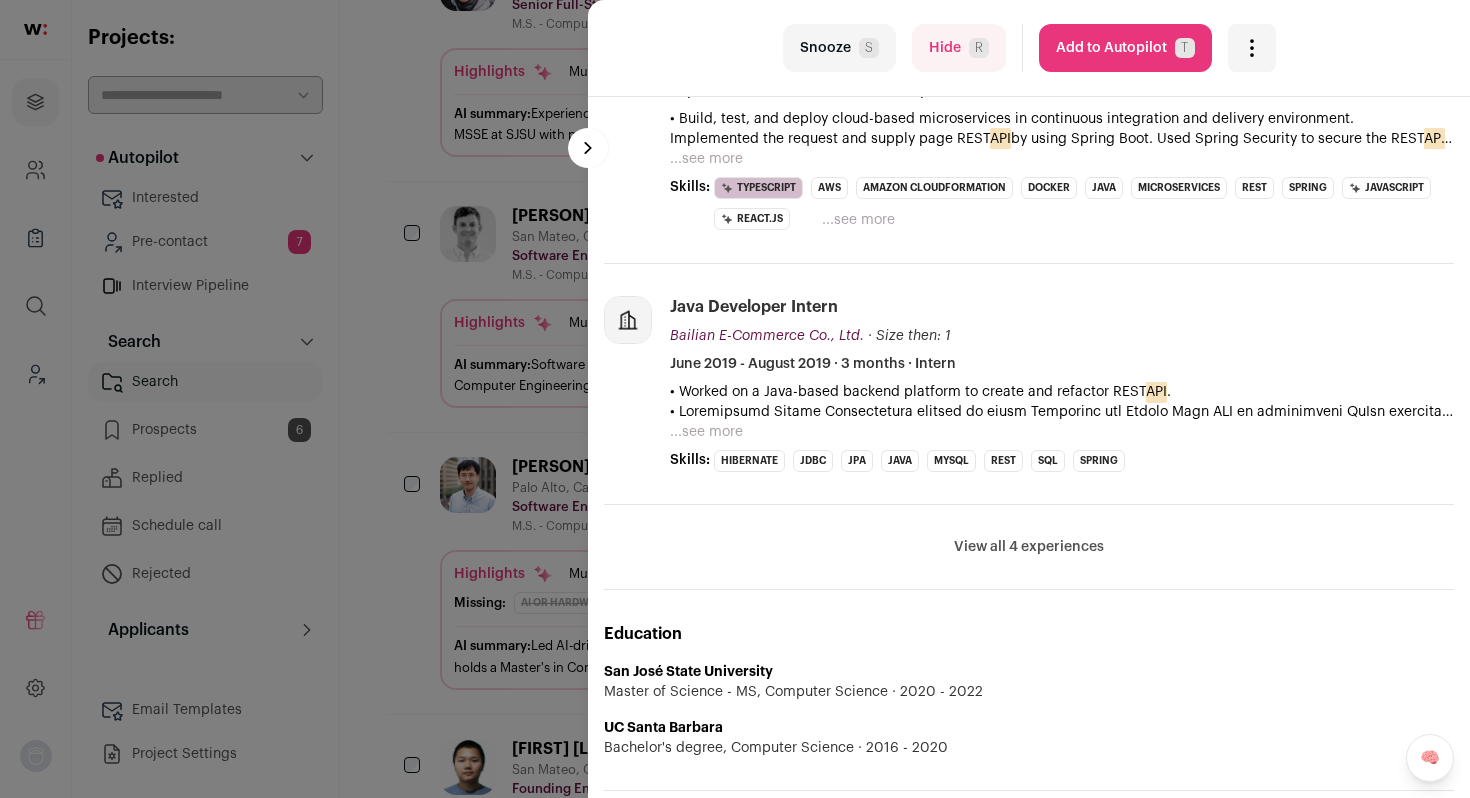 click on "View all 4 experiences
View less" at bounding box center (1029, 547) 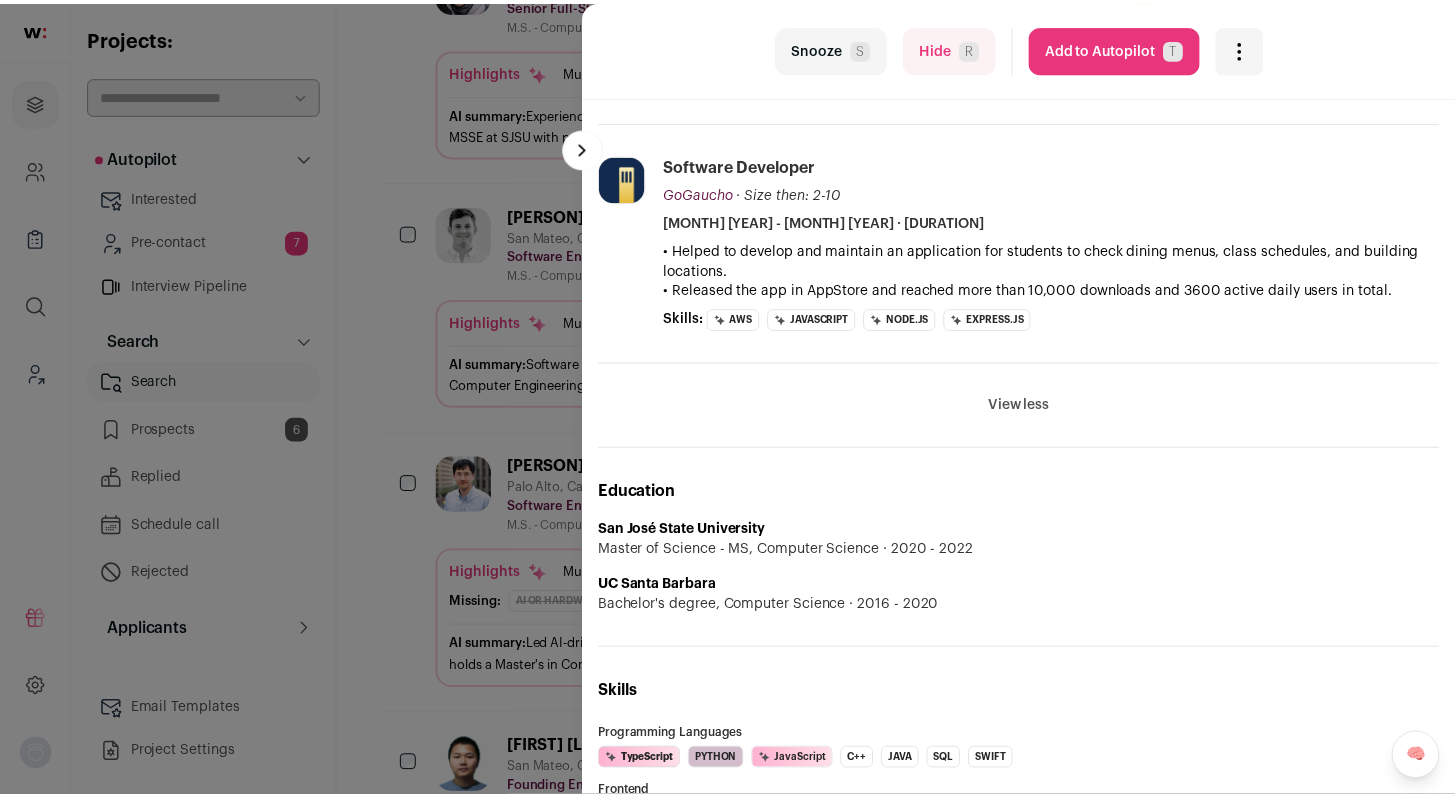 scroll, scrollTop: 1146, scrollLeft: 0, axis: vertical 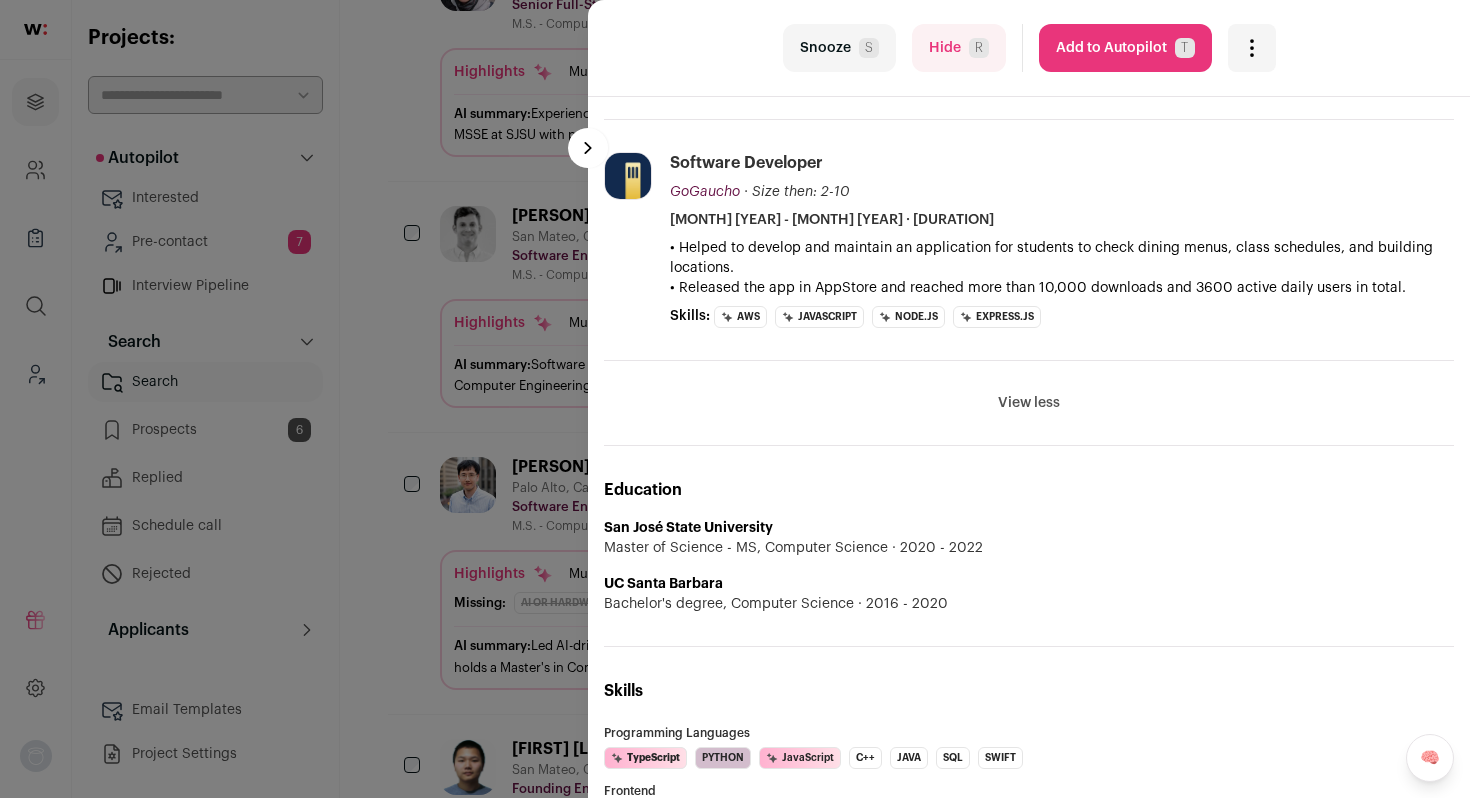 click on "[PERSON] [LAST]" at bounding box center (735, 399) 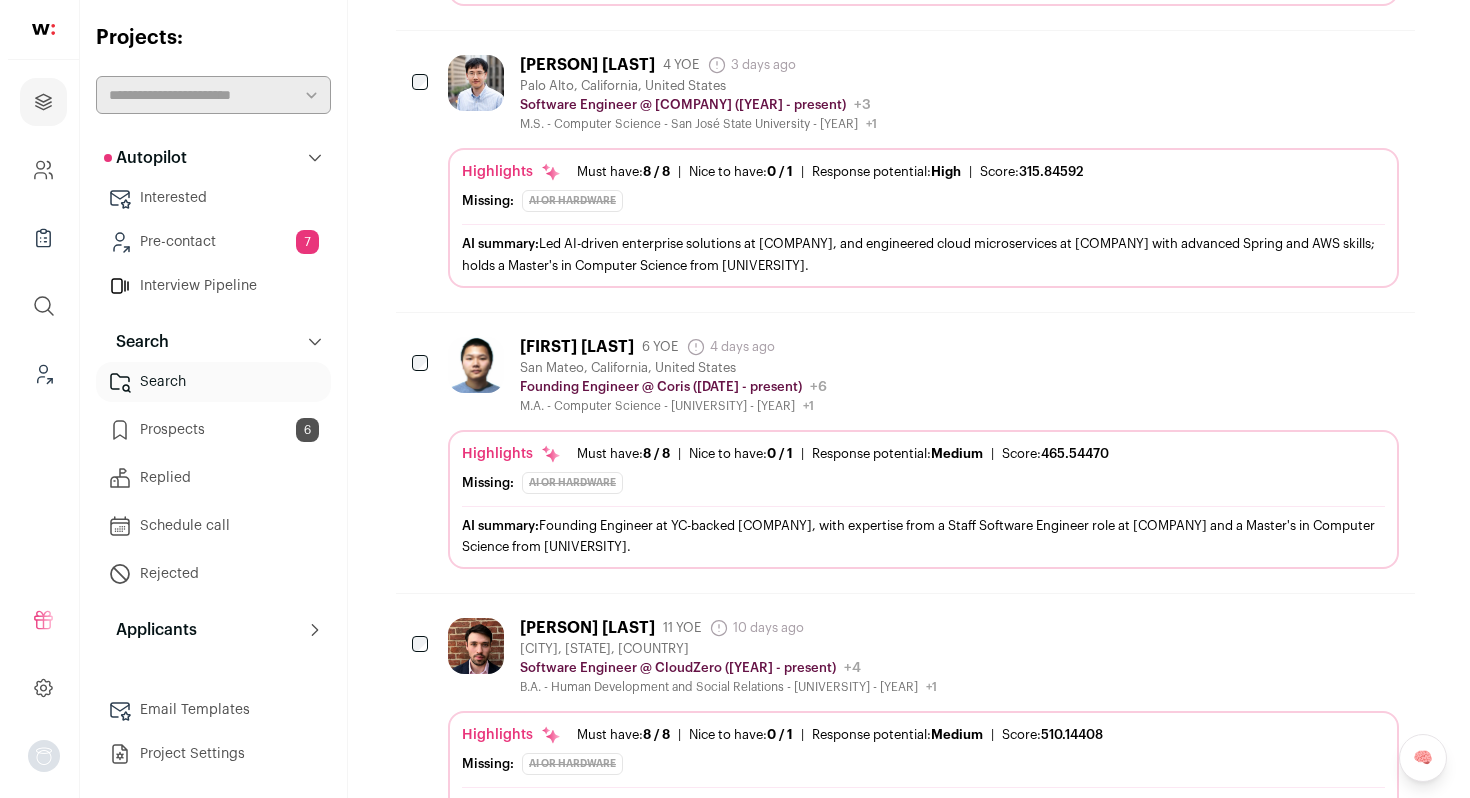 scroll, scrollTop: 2014, scrollLeft: 0, axis: vertical 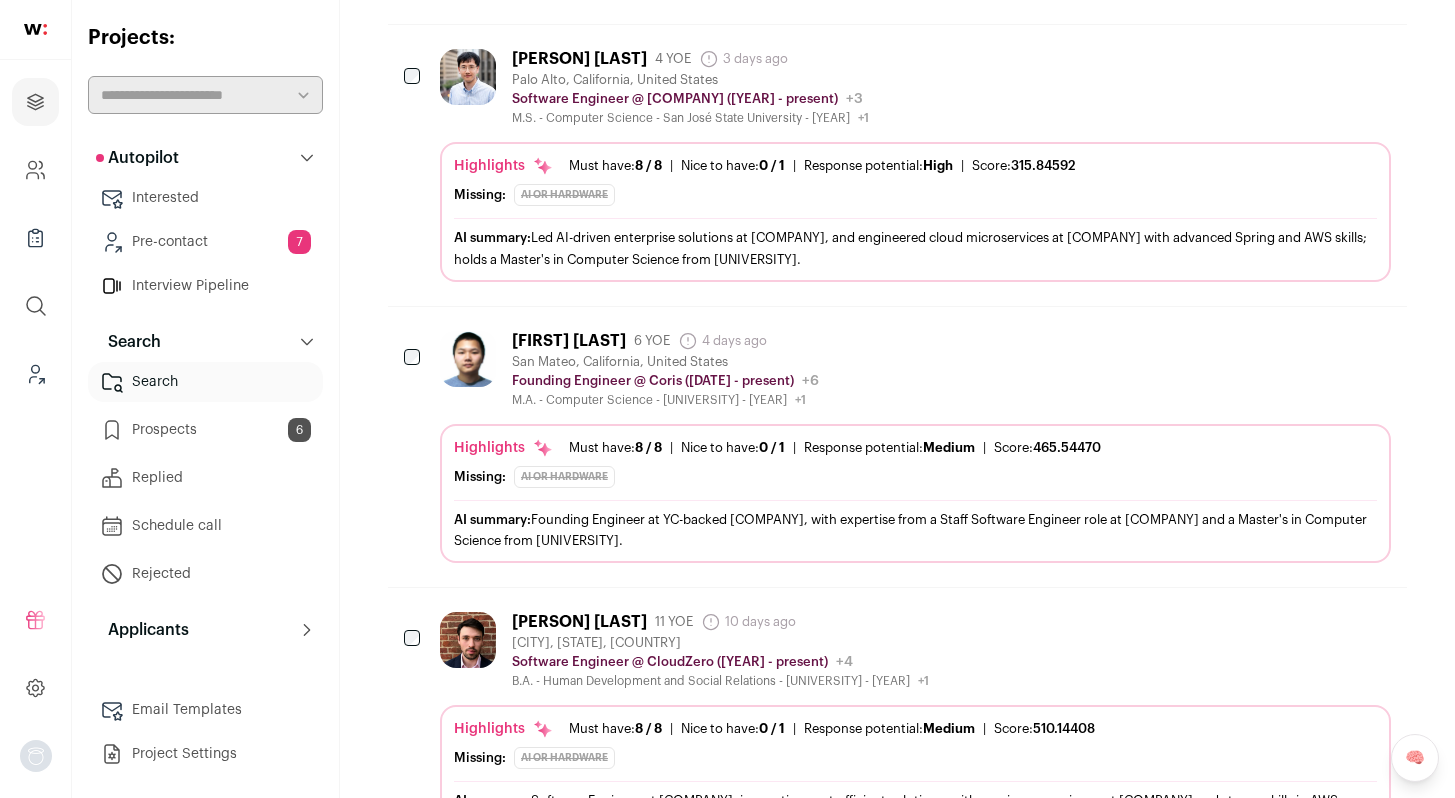 click on "Lor Ips
6 DOL
2 sita con
Adipi elit. Sed doei temp inc utlabor etd magnaal.
Eni Admin, Veniamquis, Nostru Exerci
Ullamcol Nisialiq @ Exeac
(6019 - consequ)
Duisa
Irurei / Reprehe
Volupta
Velitesse
Cillumf
64-84" at bounding box center [915, 369] 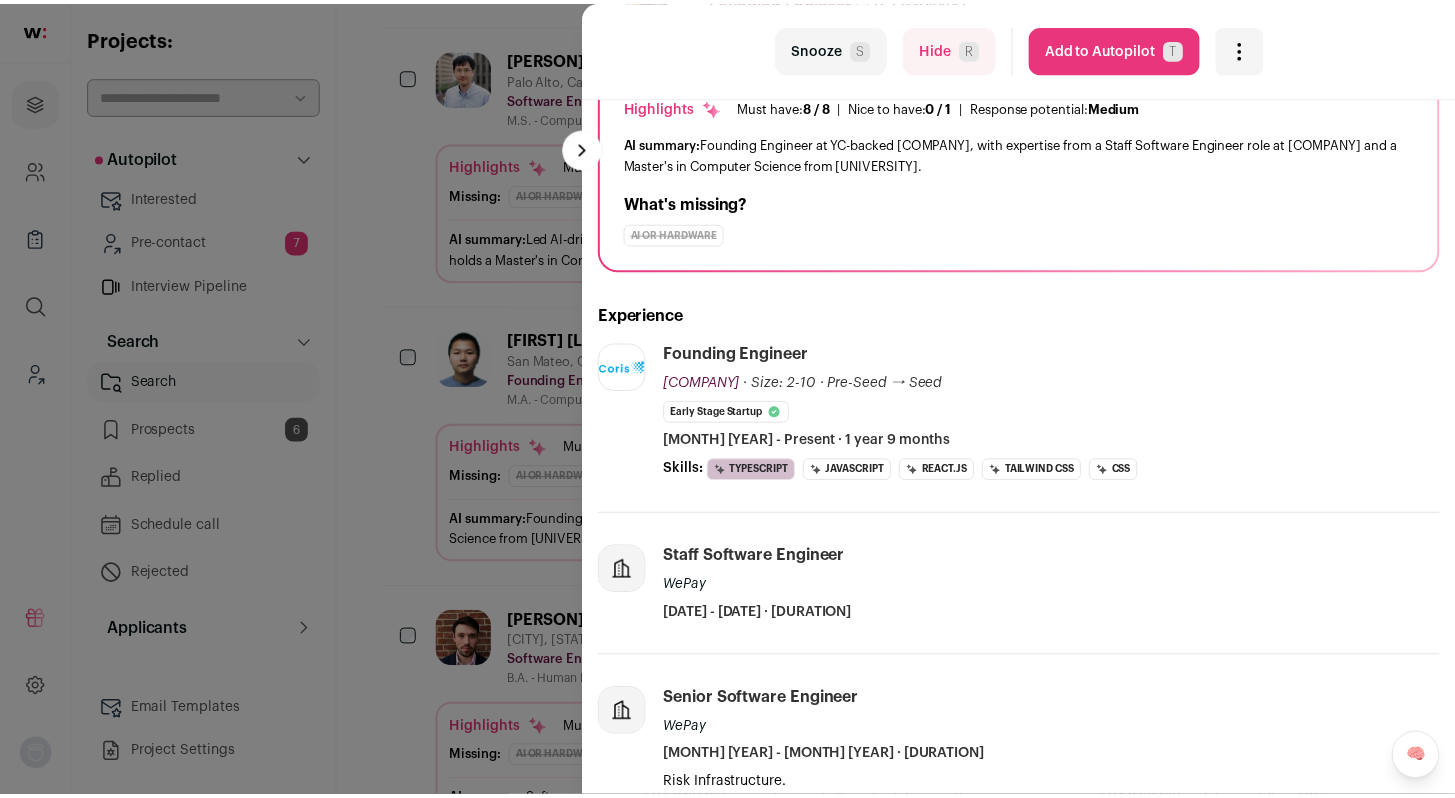 scroll, scrollTop: 186, scrollLeft: 0, axis: vertical 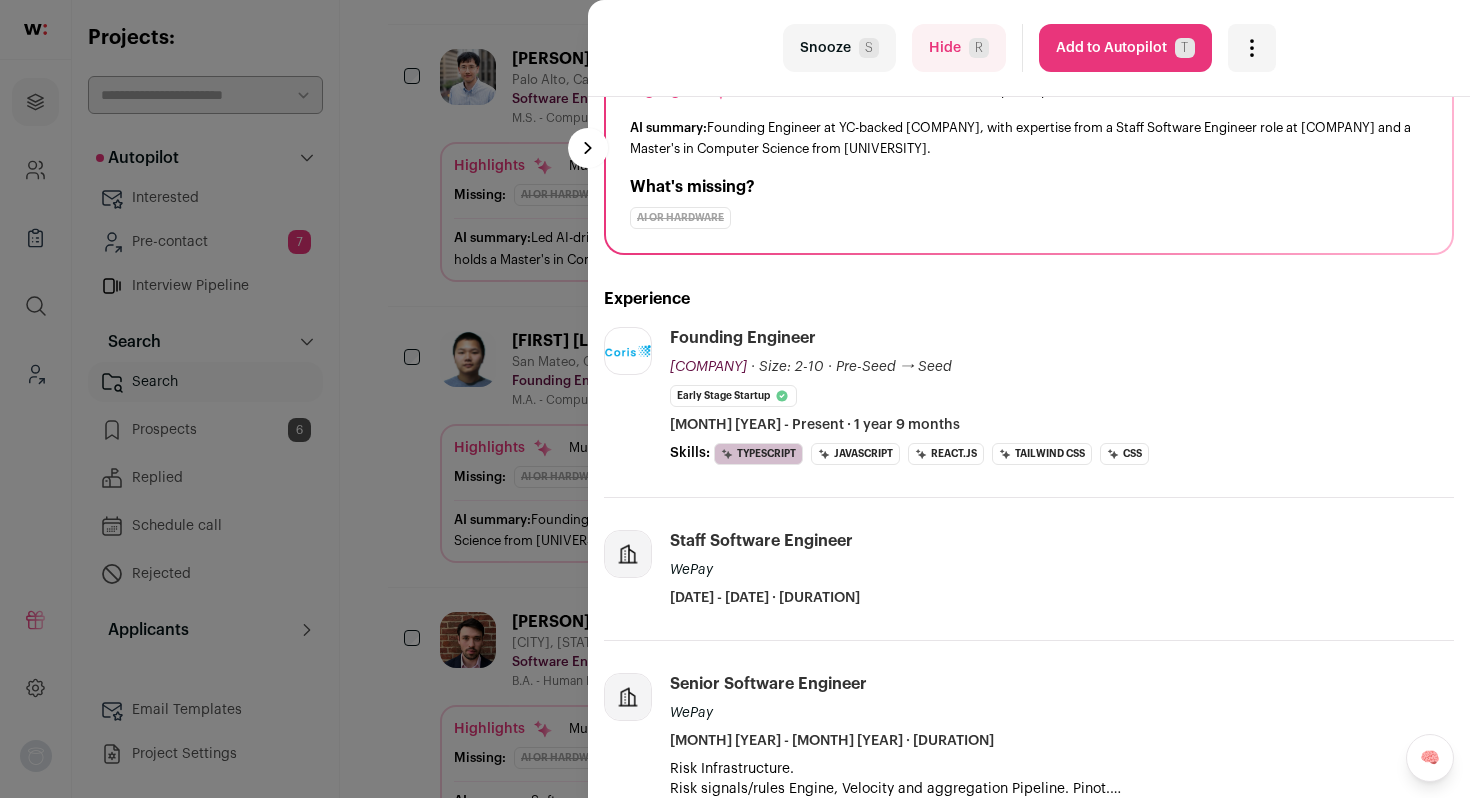 click on "last
Snooze
S
Hide
R
Add to Autopilot
T
More actions
Report a Problem
Report the candidate
next
esc
[FIRST] [LAST]" at bounding box center (735, 399) 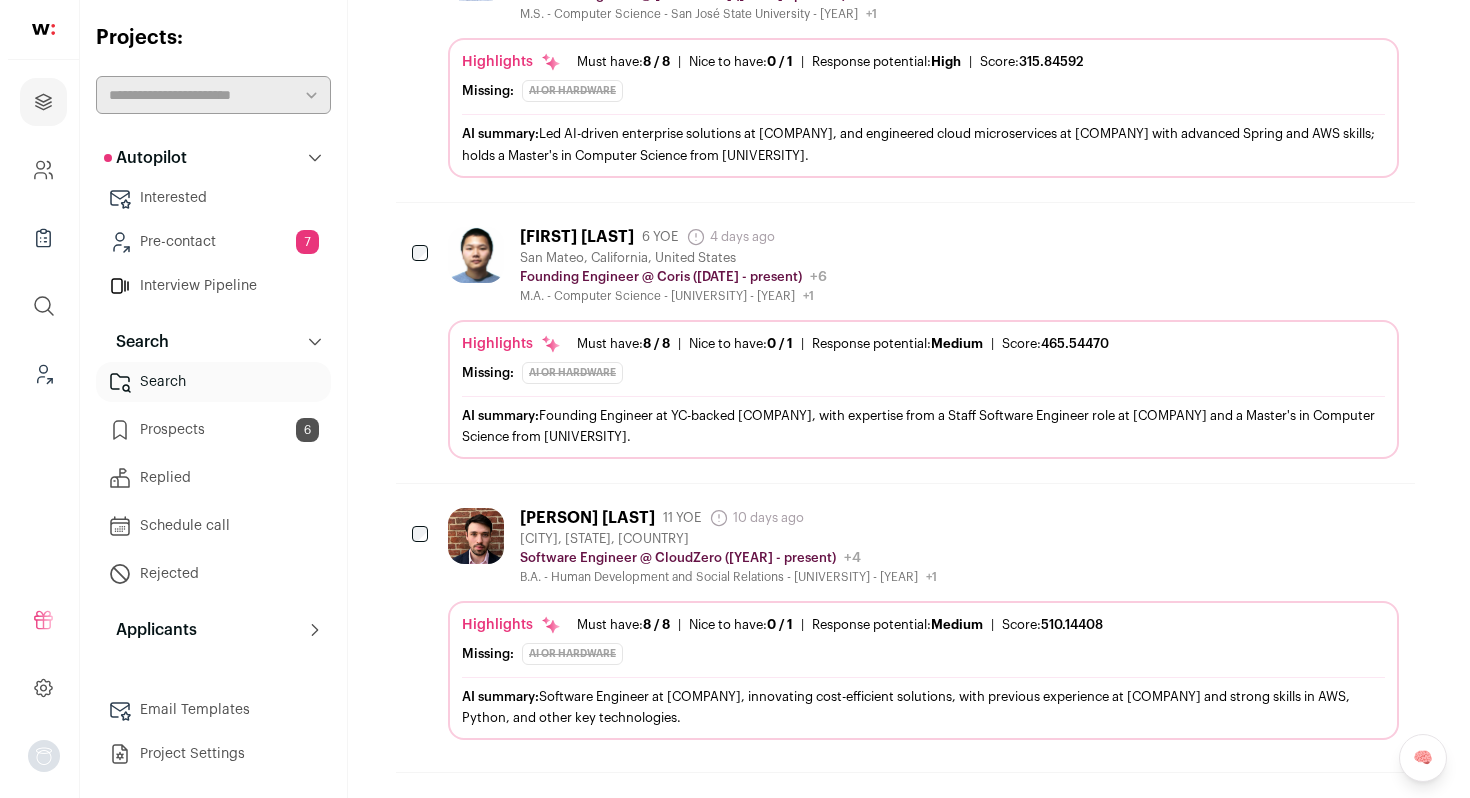 scroll, scrollTop: 2249, scrollLeft: 0, axis: vertical 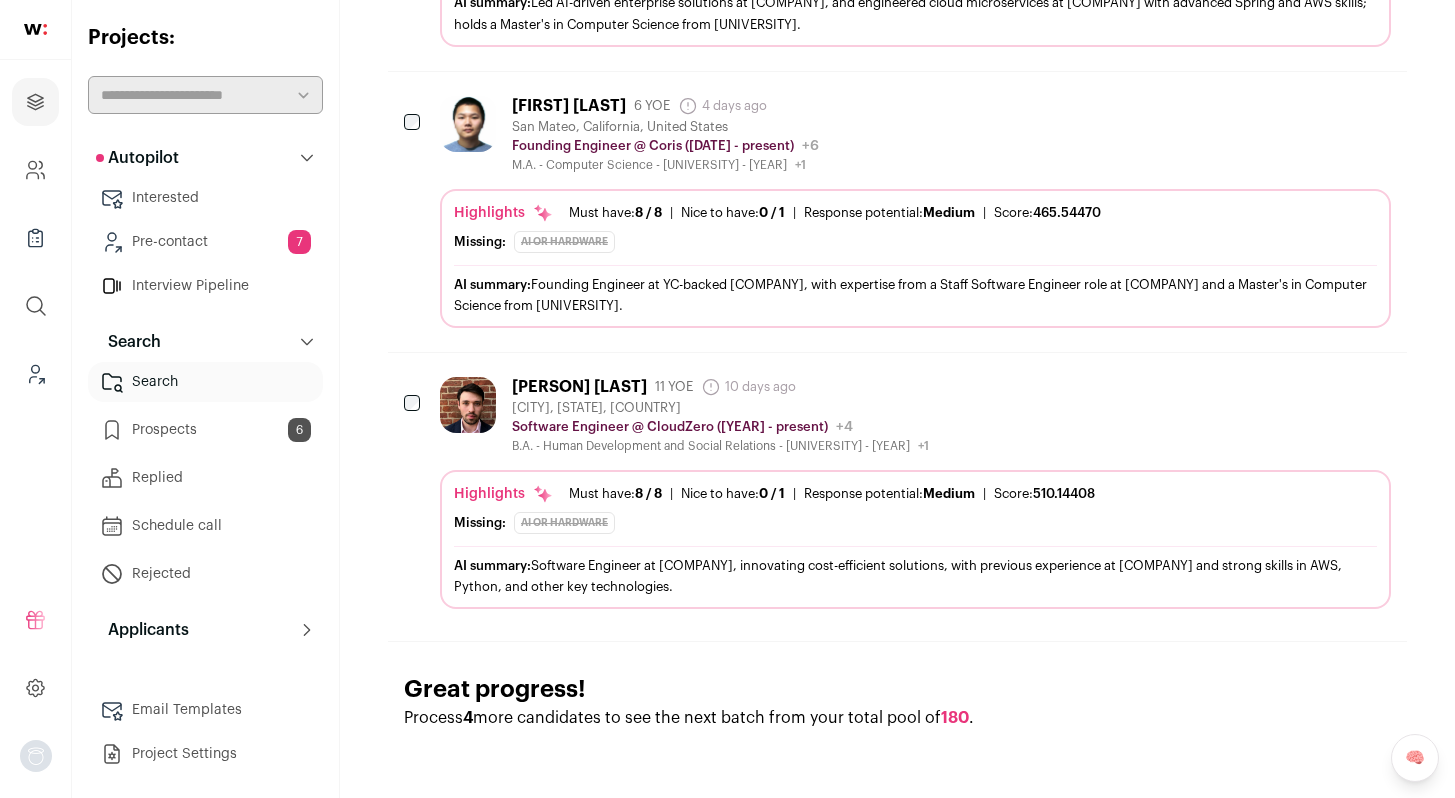 click on "[FIRST] [LAST]
11 YOE
10 days ago
Admin only. The last time the profile was updated.
[CITY], [STATE], United States
Software Engineer @ CloudZero
([YEAR] - present)
CloudZero
Public / Private
Private
Valuation
Unknown
B2B" at bounding box center (915, 415) 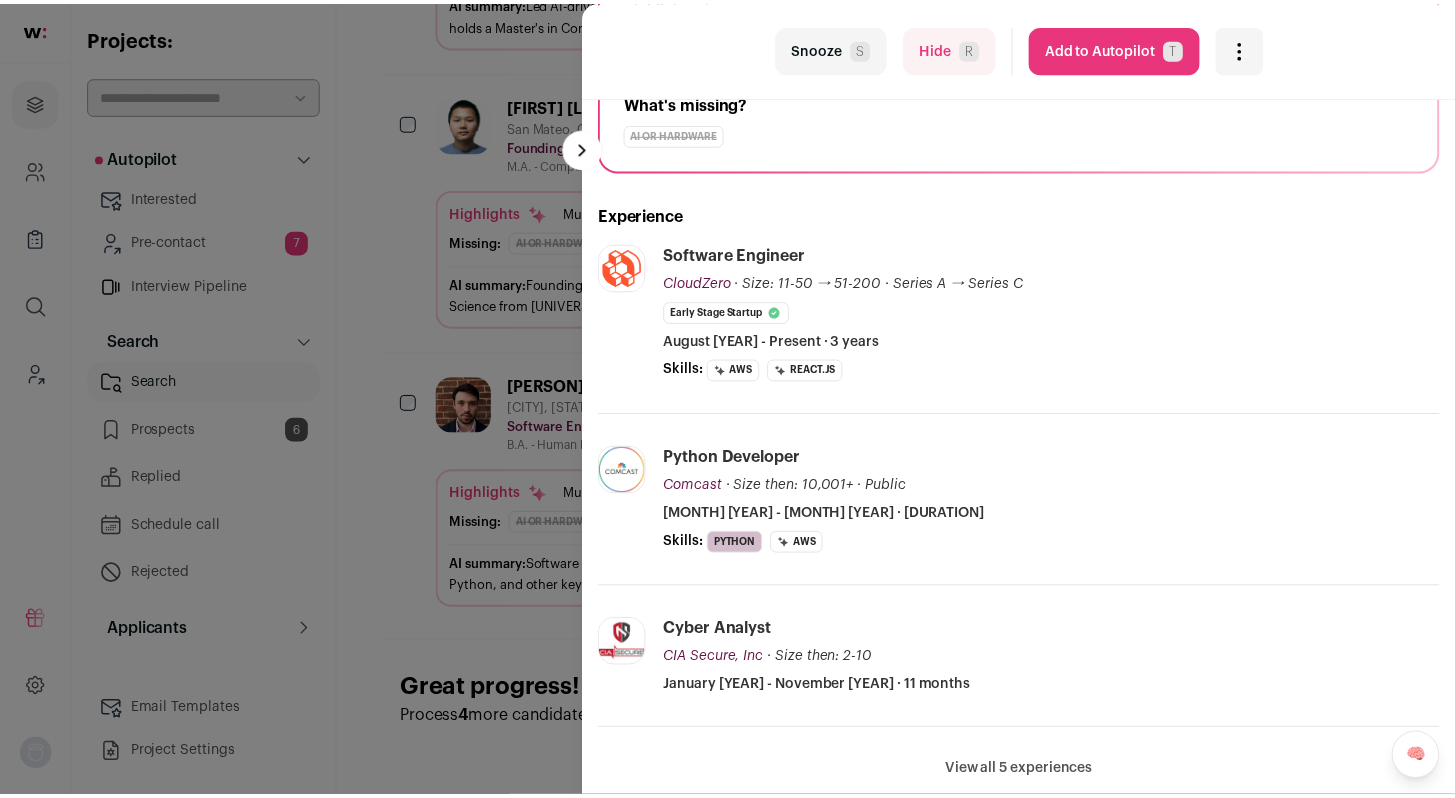 scroll, scrollTop: 271, scrollLeft: 0, axis: vertical 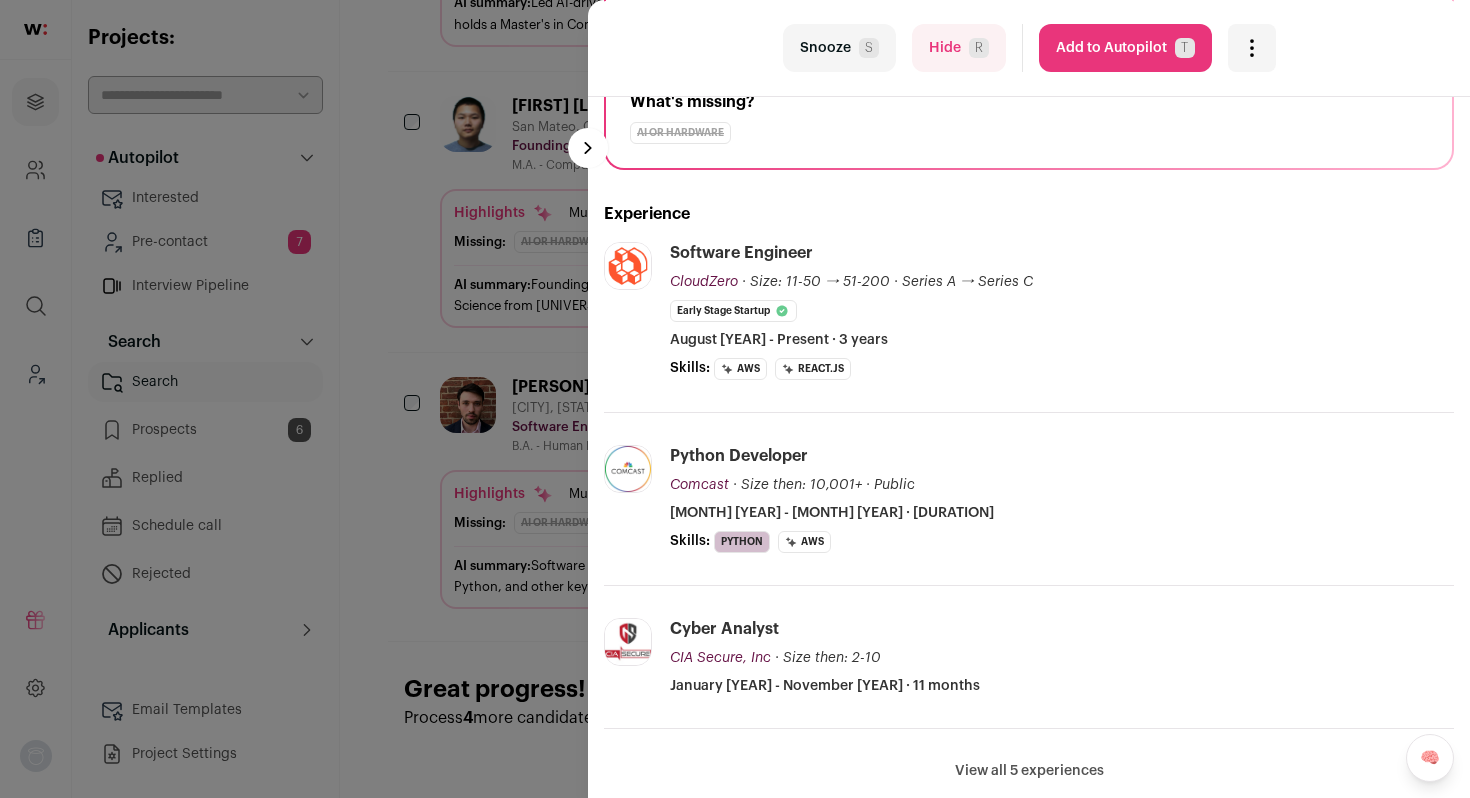 click on "last
Snooze
S
Hide
R
Add to Autopilot
T
More actions
Report a Problem
Report the candidate
next
esc
[FIRST] [LAST]" at bounding box center [735, 399] 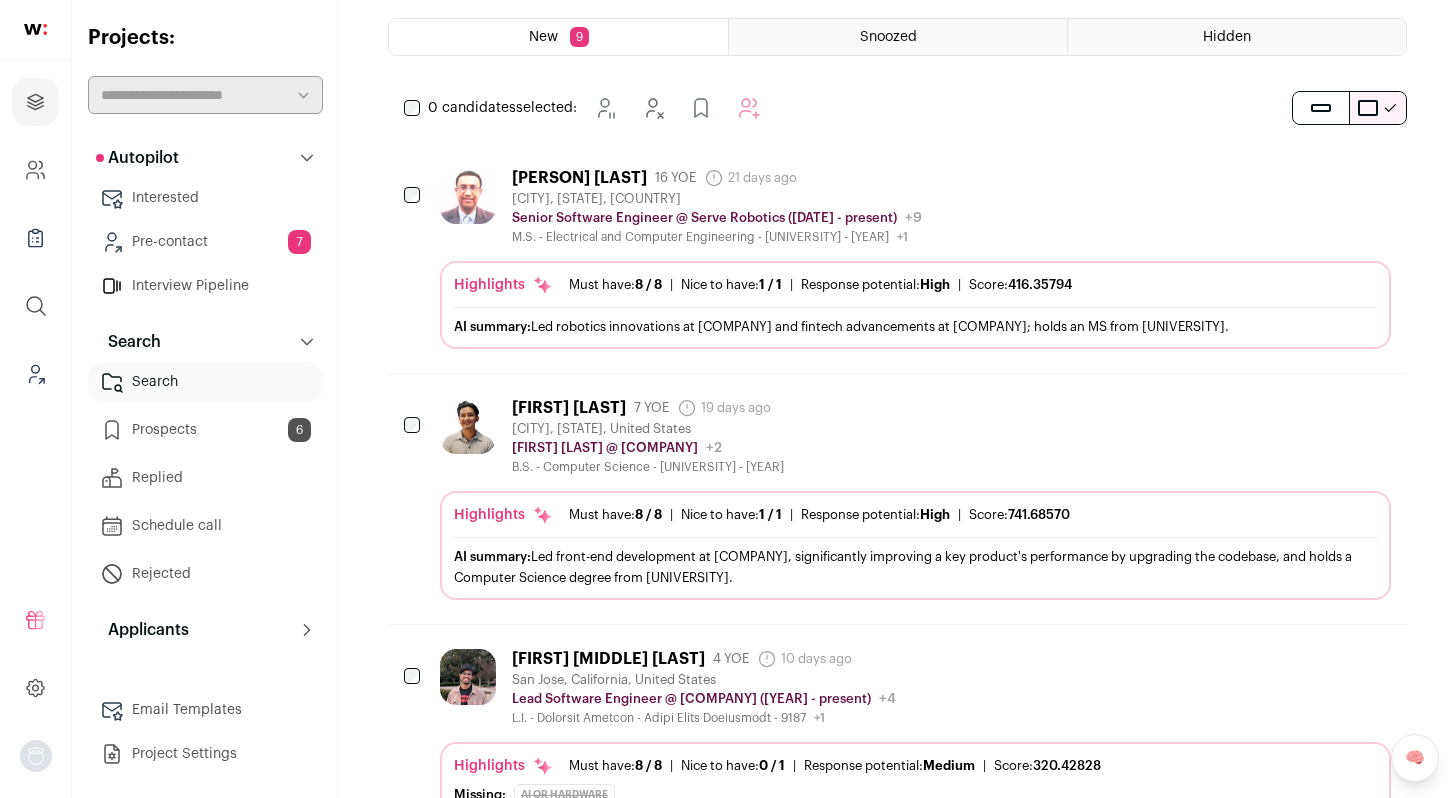 scroll, scrollTop: 0, scrollLeft: 0, axis: both 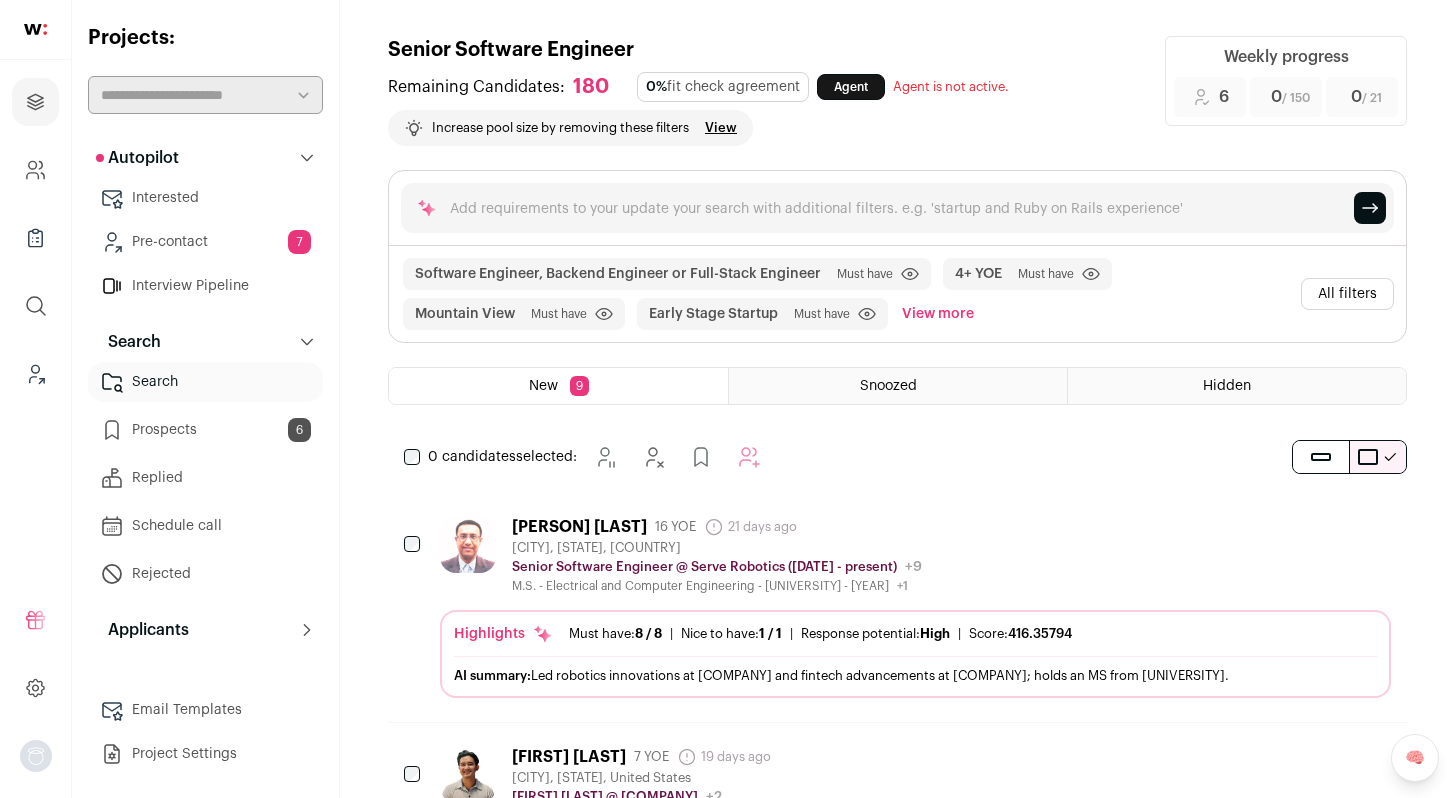 click on "Loremipsu Dolorsit
36 AME
68 cons adi
Elits doei. Tem inci utla etd magnaal eni adminim.
Veniamq Nost, Exercitati, Ullamc Labori
Nisial Exeacomm Consequa @ Duisa Irureinr
(0455 - volupta)
Velit Essecill
Fugiat / Nullapa
Except
Sintocc cupi
747-208" at bounding box center (915, 555) 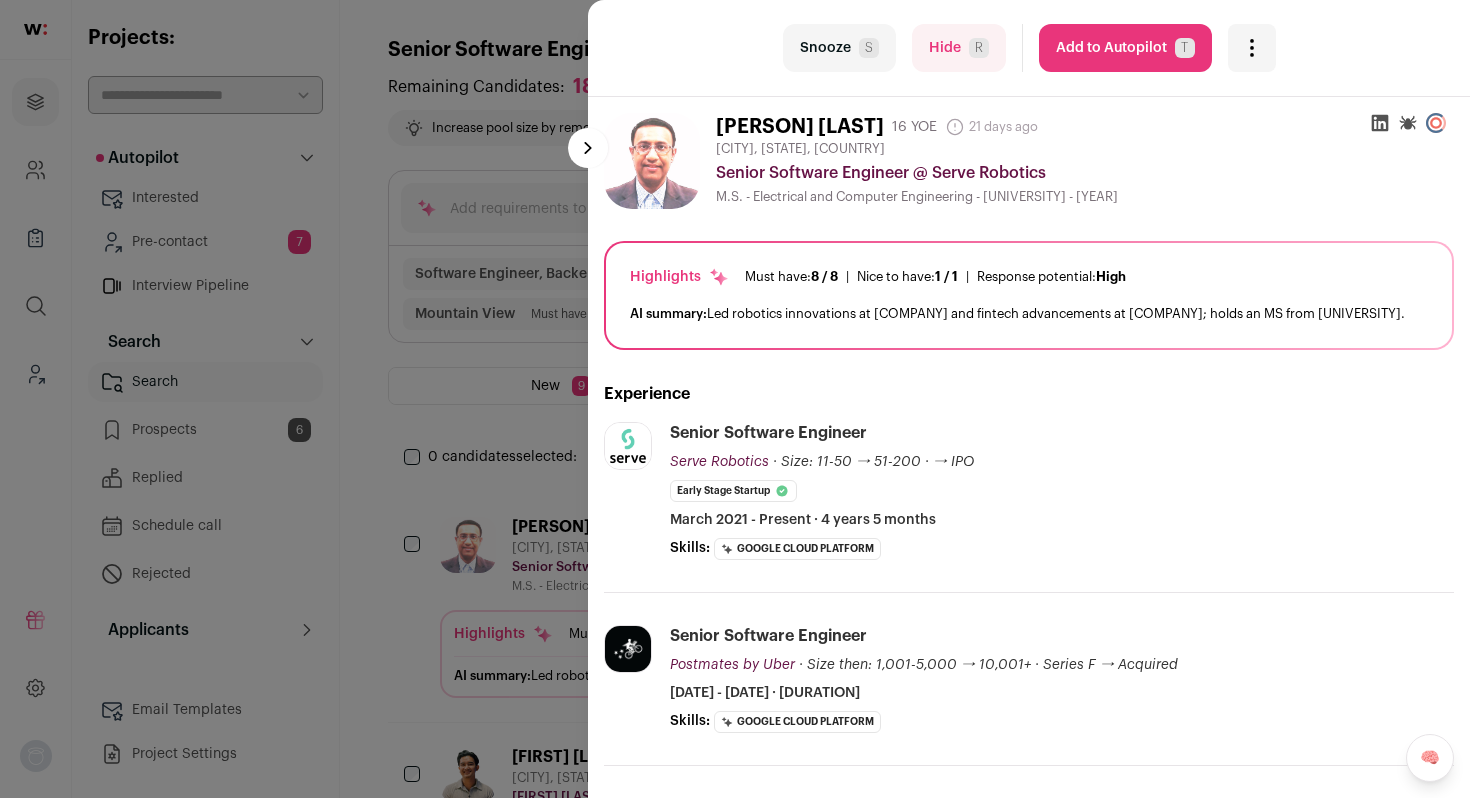 click on "last
Snooze
S
Hide
R
Add to Autopilot
T
More actions
Report a Problem
Report the candidate
next
esc
[FIRST] [LAST]" at bounding box center [735, 399] 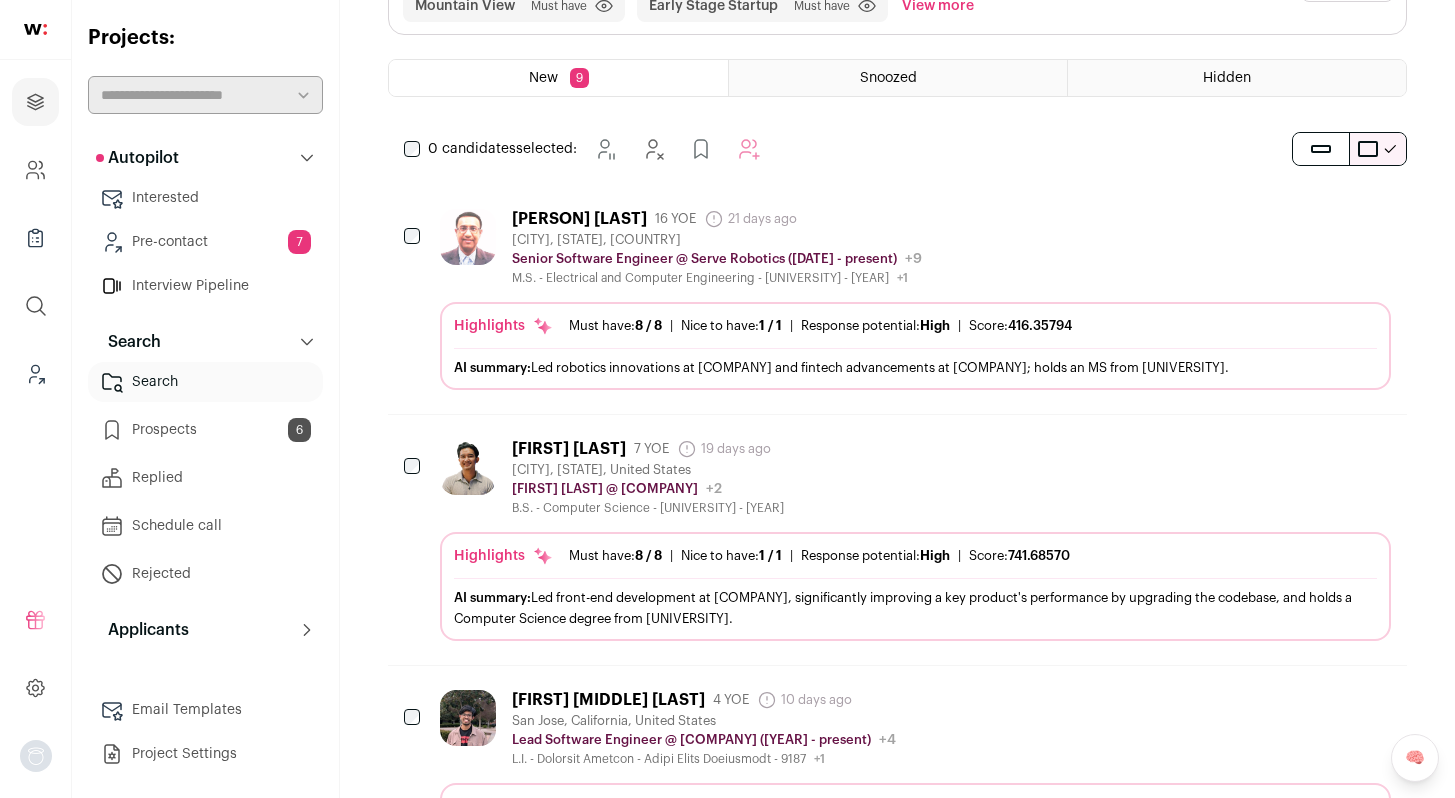 scroll, scrollTop: 363, scrollLeft: 0, axis: vertical 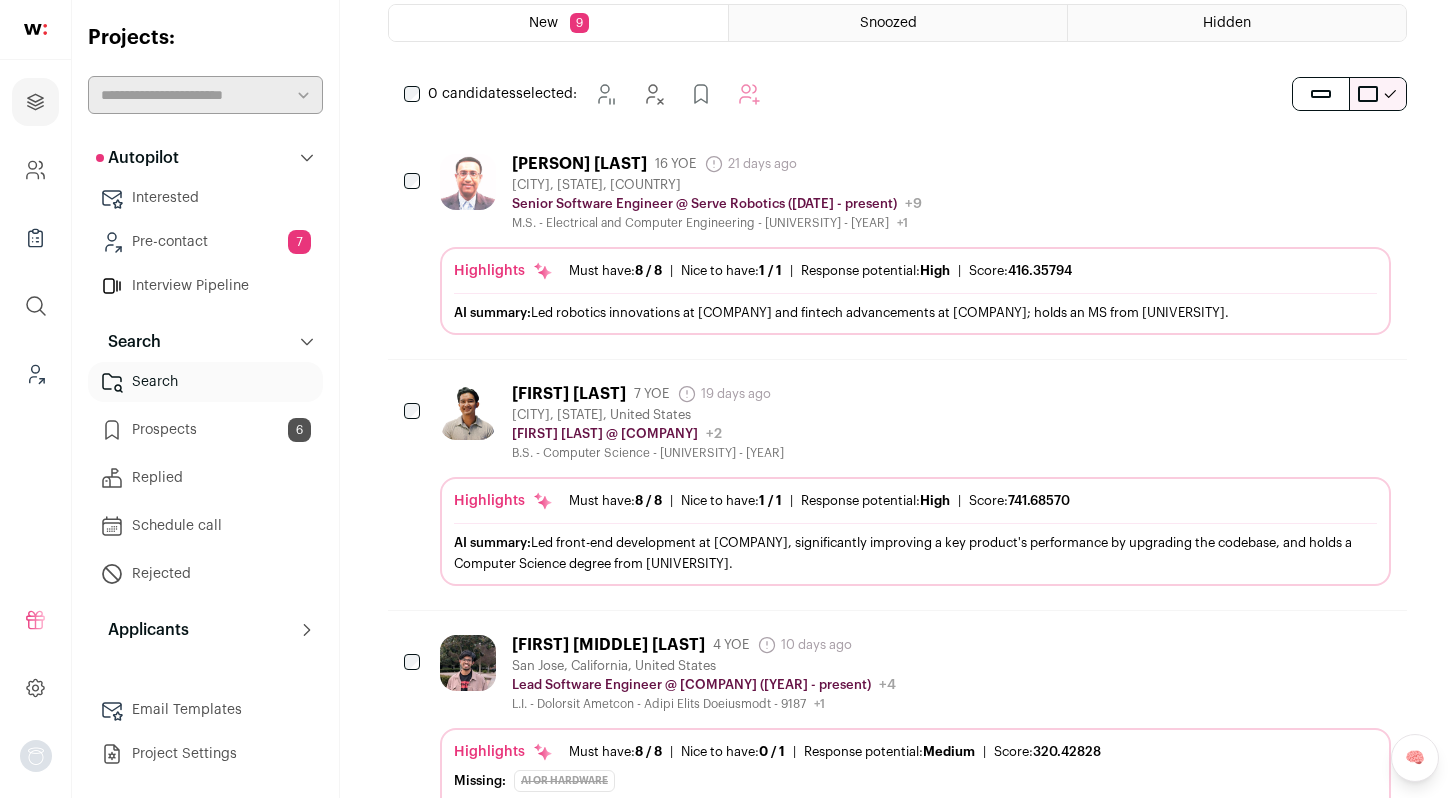 click at bounding box center (1266, 393) 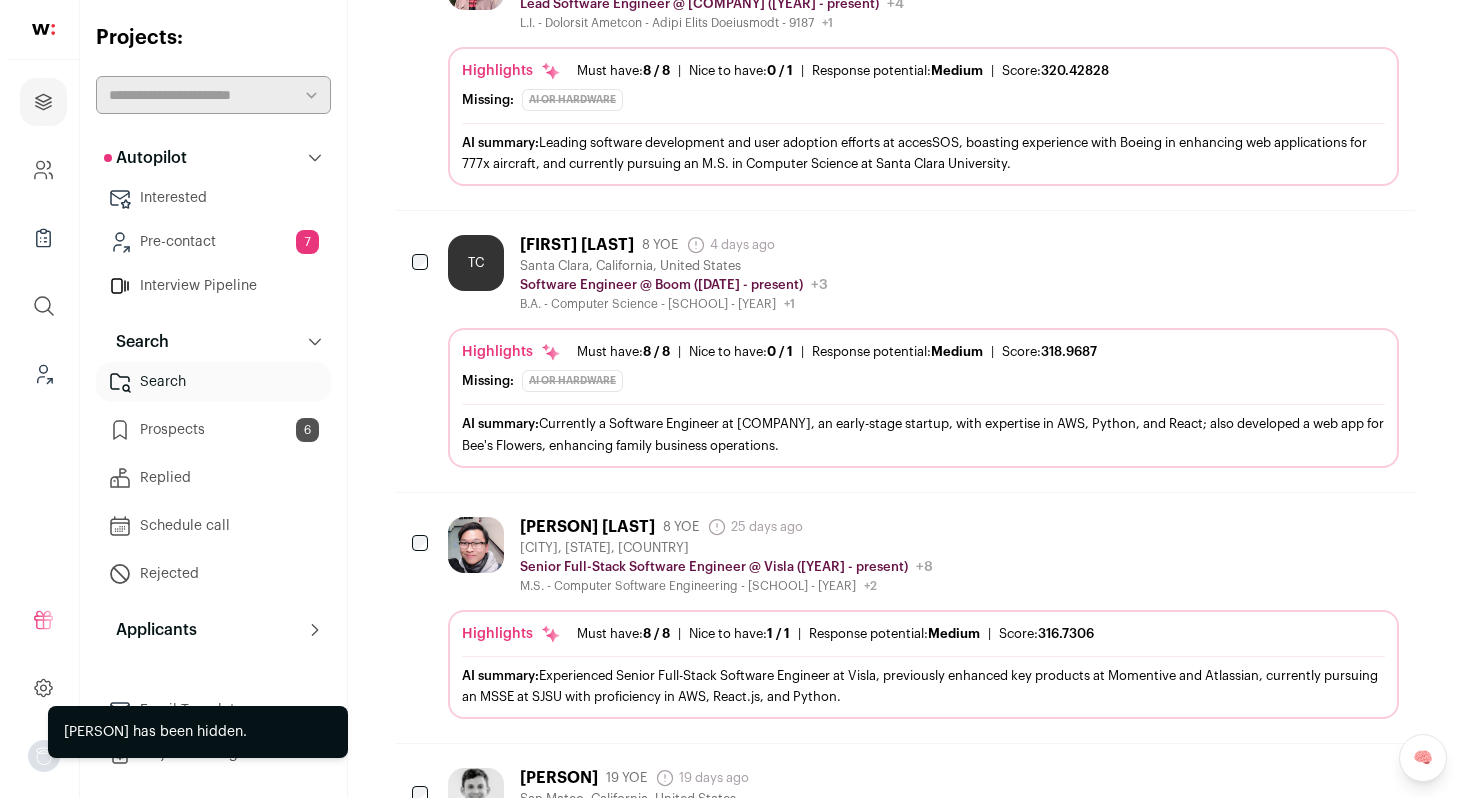 scroll, scrollTop: 797, scrollLeft: 0, axis: vertical 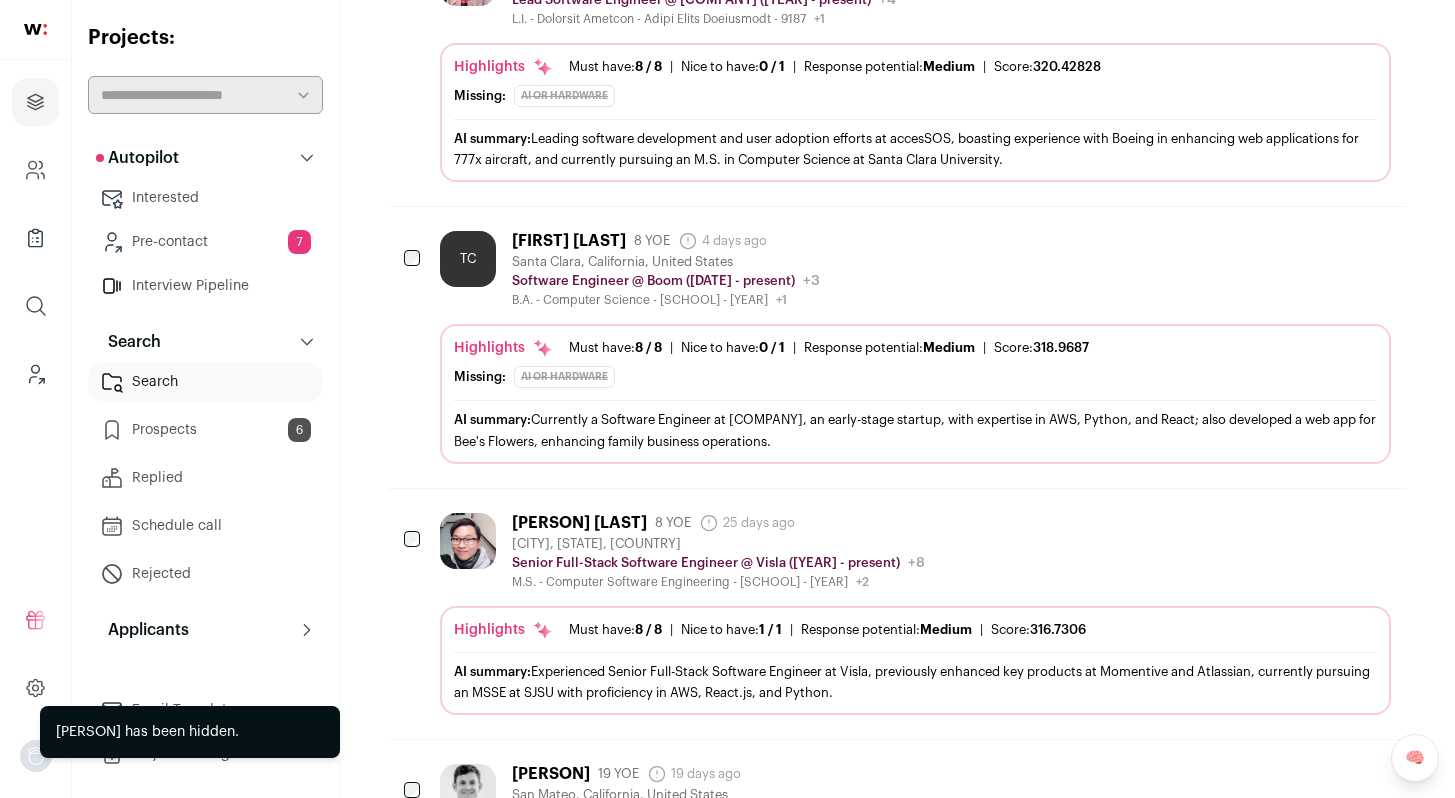 click on "TC
[FIRST] [LAST]
8 YOE
4 days ago
Admin only. The last time the profile was updated.
[CITY], [STATE], United States
Software Engineer @ Boom
([YEAR] - present)
Boom
Public / Private
Private
Valuation
Unknown" at bounding box center (915, 347) 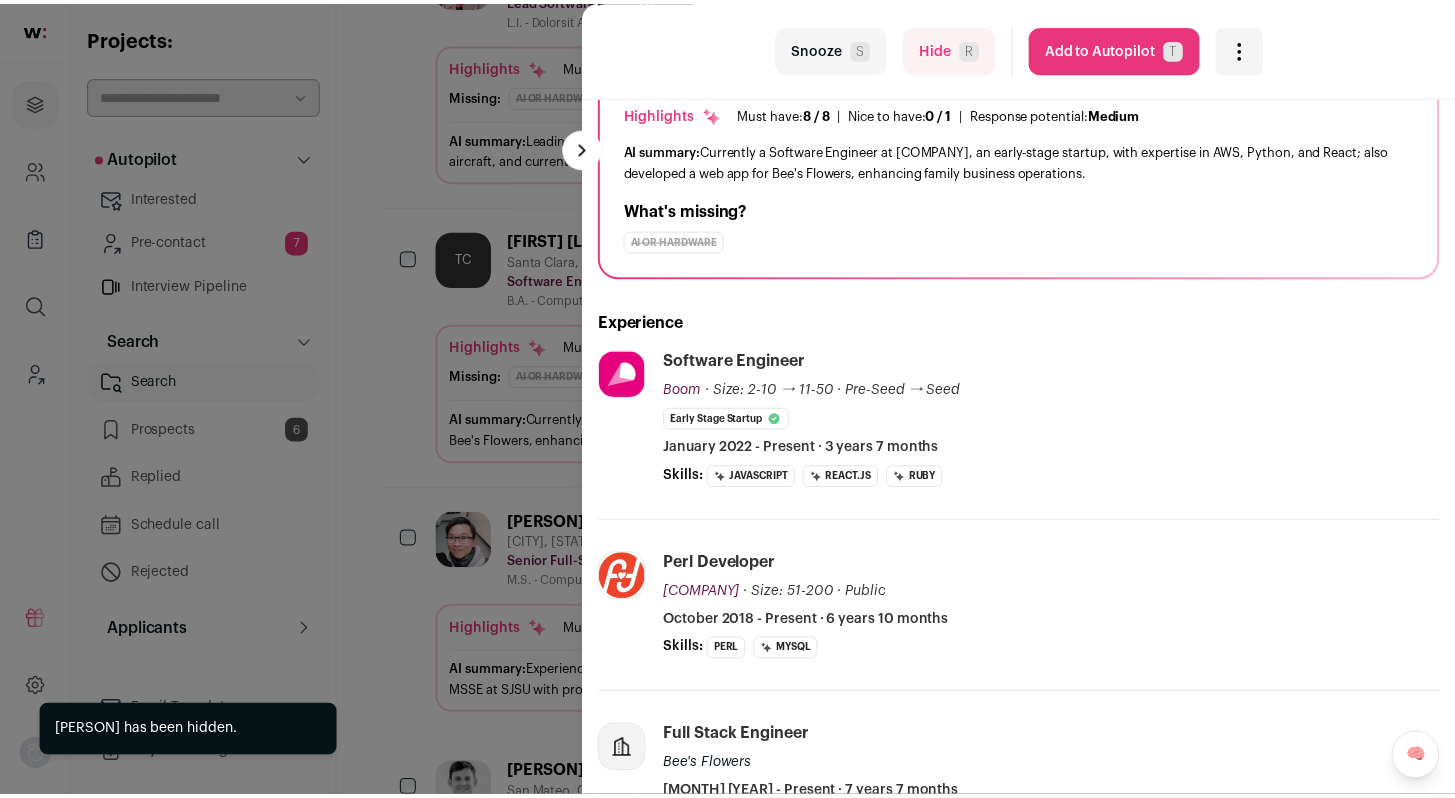 scroll, scrollTop: 183, scrollLeft: 0, axis: vertical 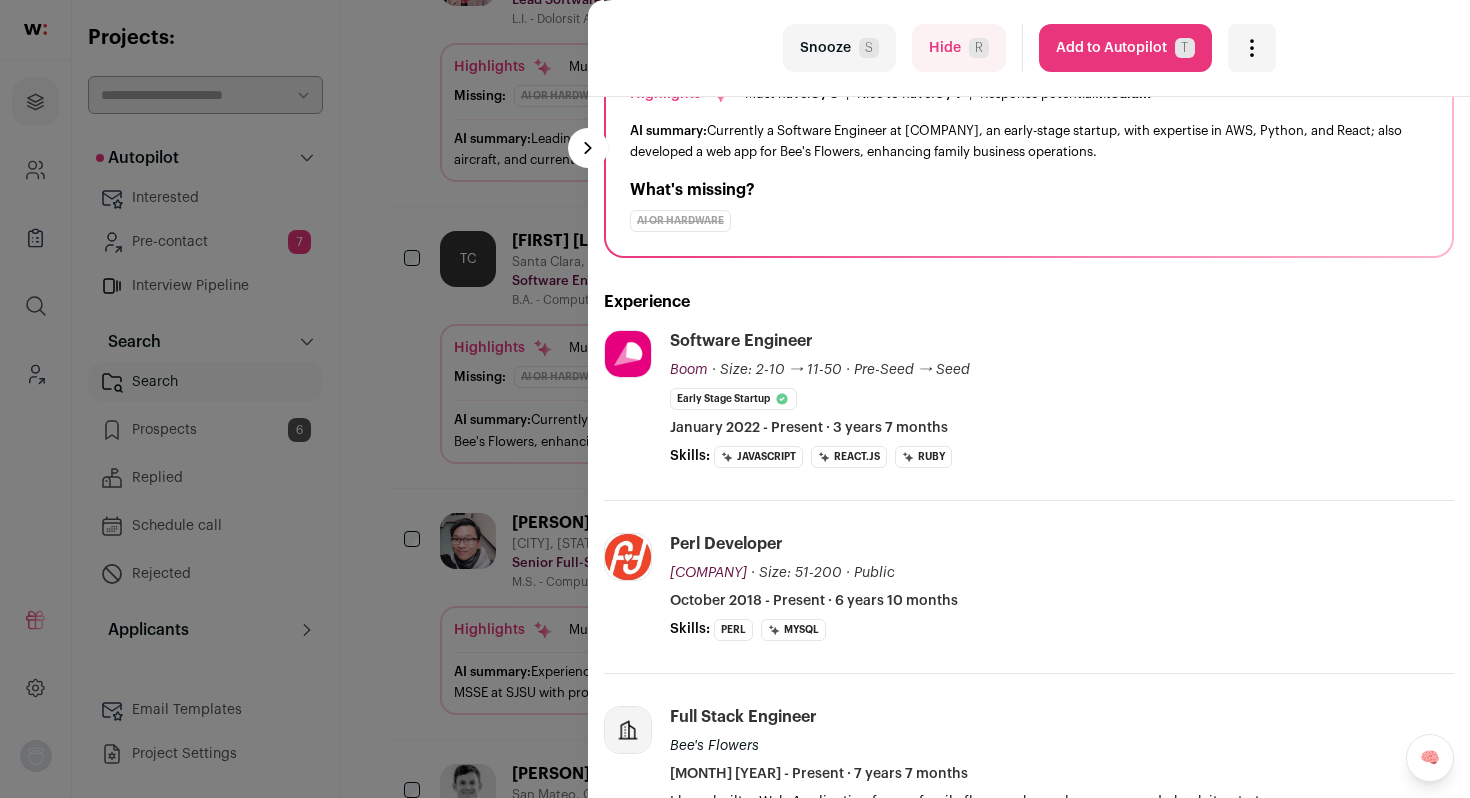click on "last
Snooze
S
Hide
R
Add to Autopilot
T
More actions
Report a Problem
Report the candidate
next
esc
TC
[FIRST] [LAST]" at bounding box center [735, 399] 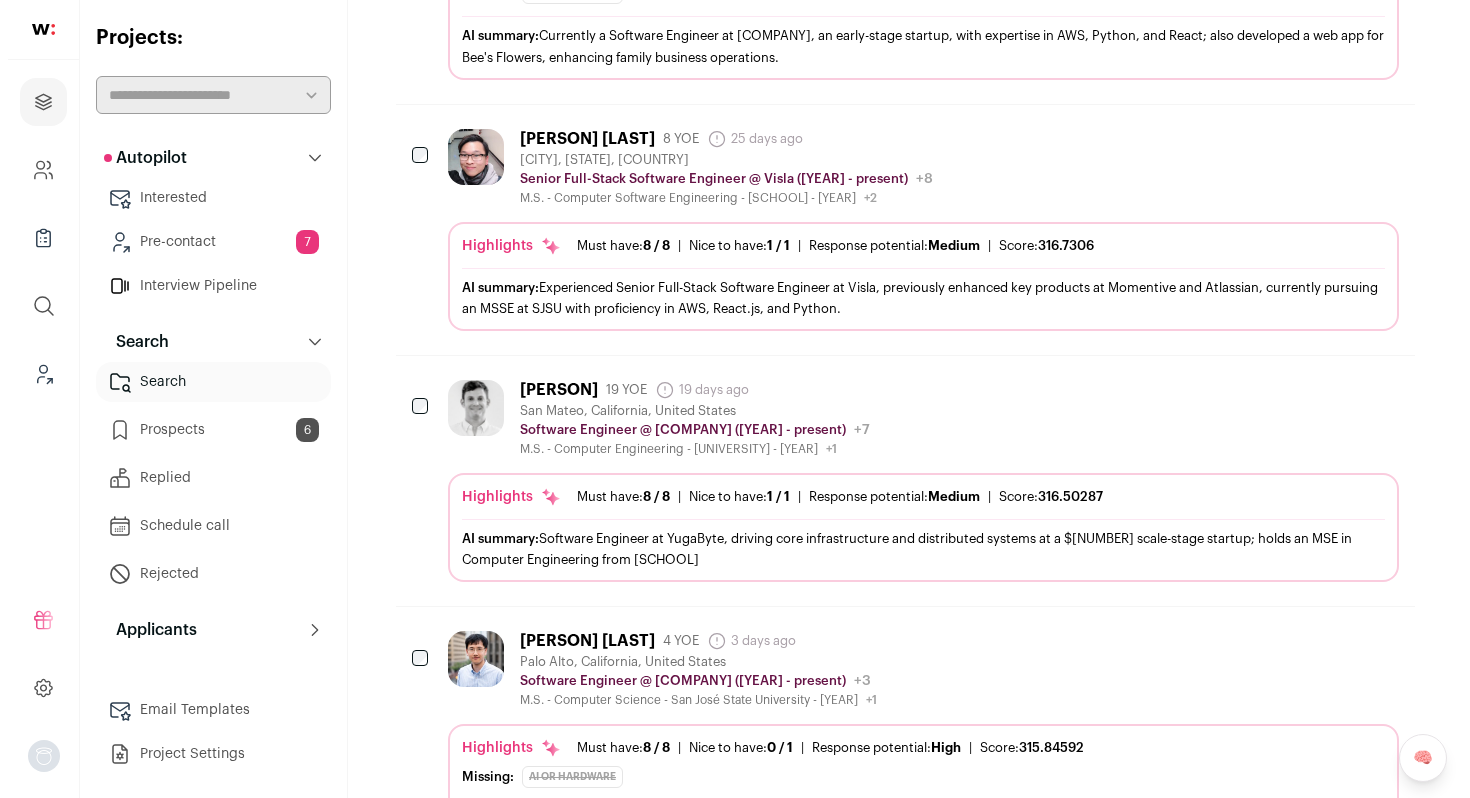 scroll, scrollTop: 1183, scrollLeft: 0, axis: vertical 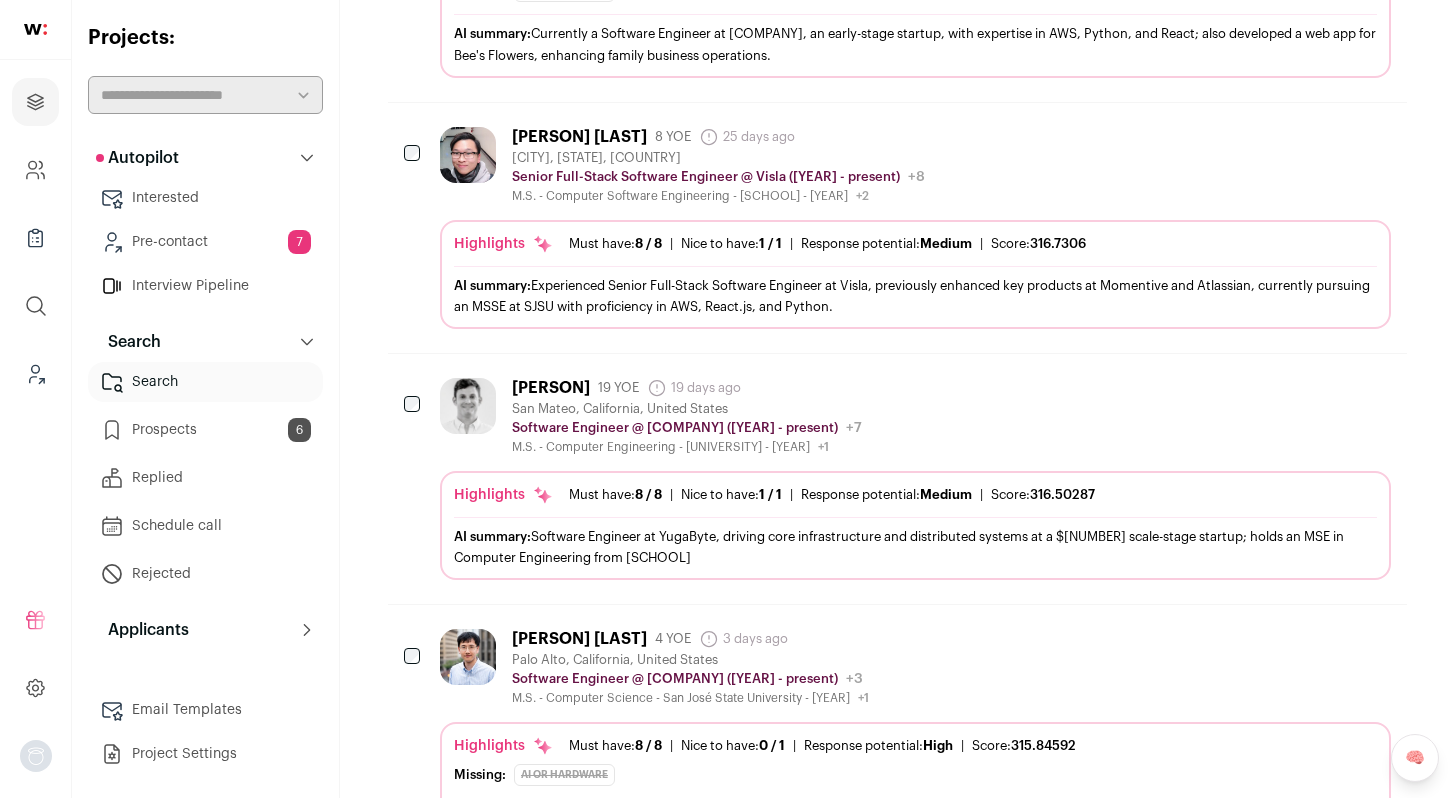 click on "[PERSON] [LAST]
[YEARS] YOE
[DAYS] days ago
Admin only. The last time the profile was updated.
[CITY], [STATE], [COUNTRY]
Software Engineer @ [COMPANY]
([YEAR] - present)
[COMPANY]
Public / Private
Private
Valuation
[CURRENCY][AMOUNT]" at bounding box center [915, 416] 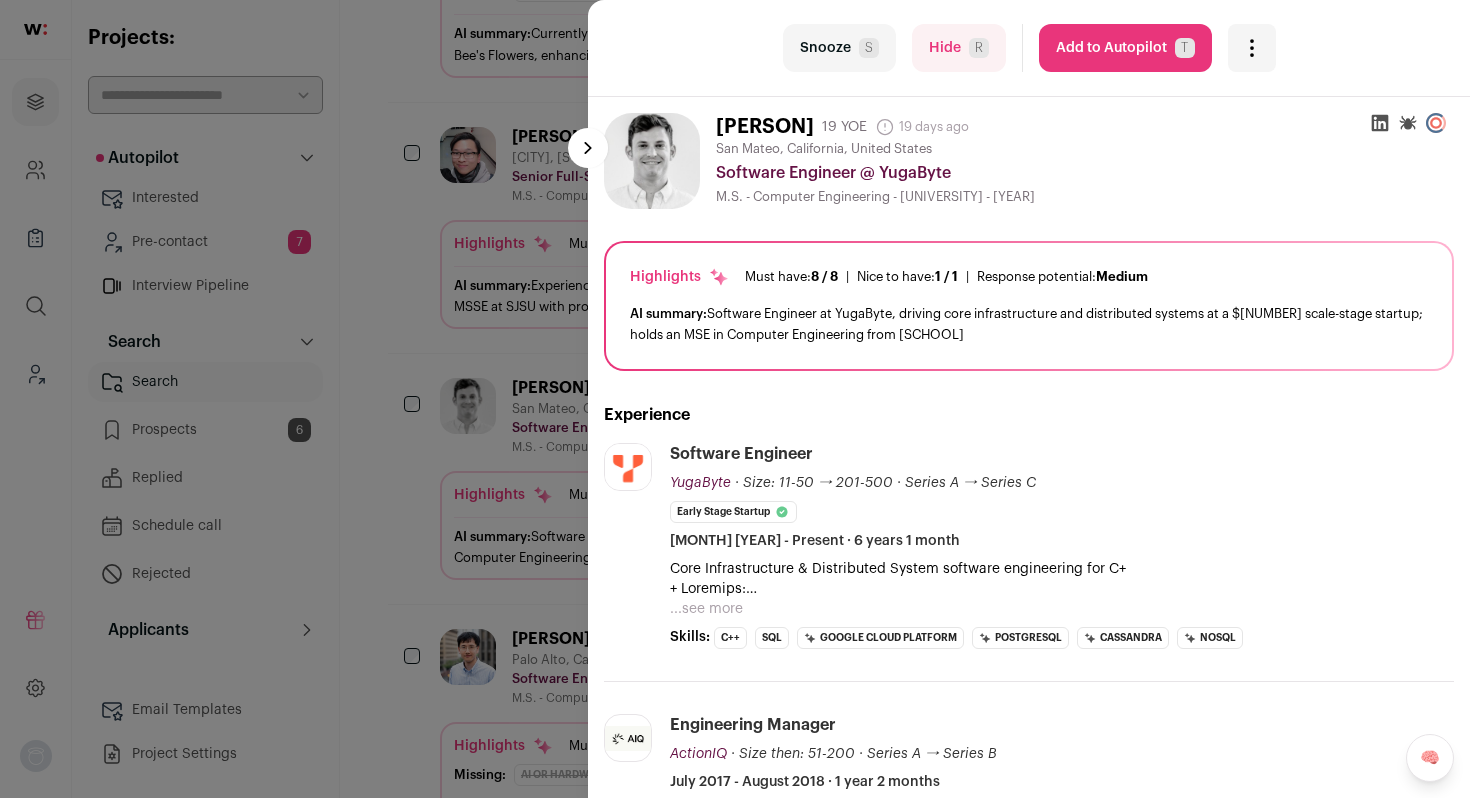click on "...see more" at bounding box center (706, 609) 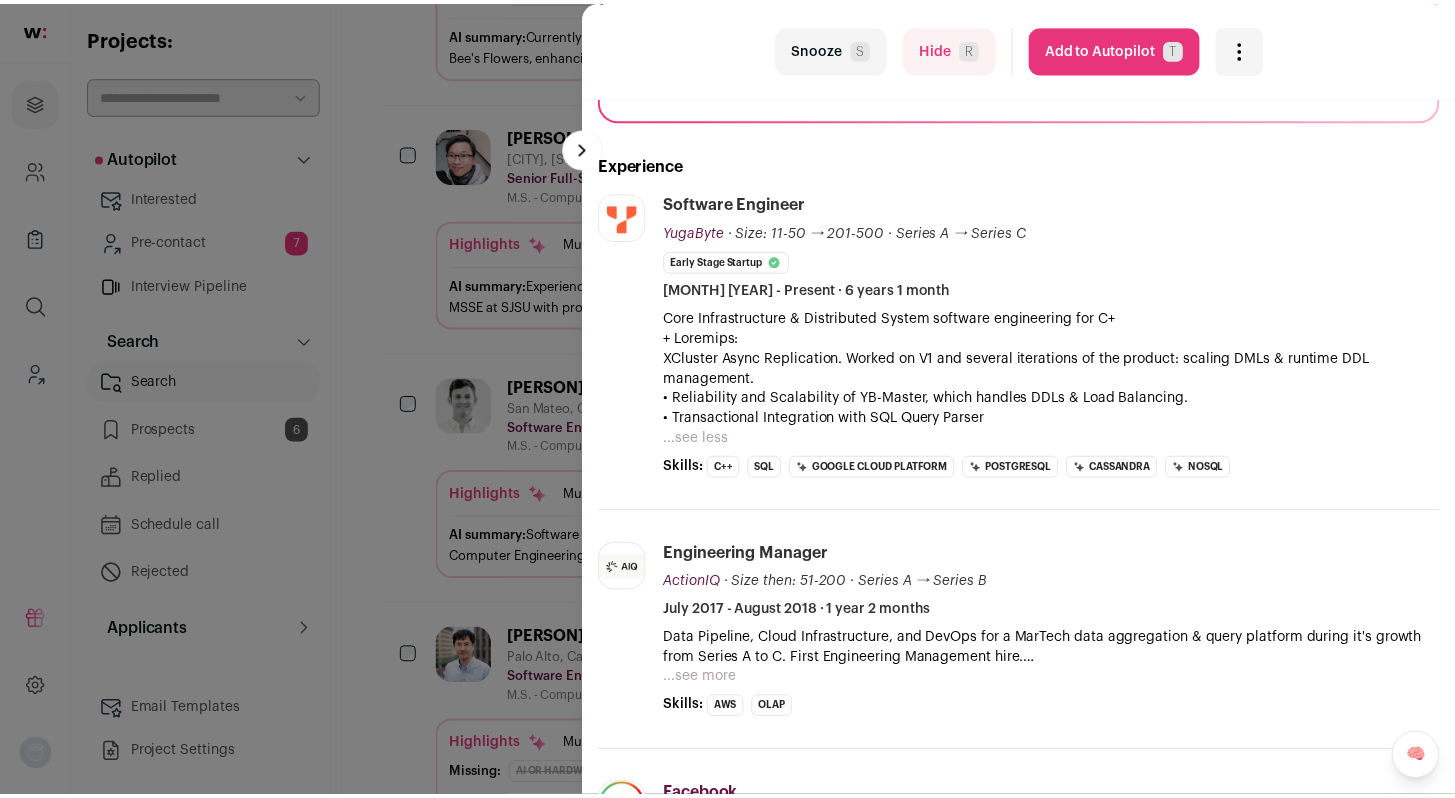 scroll, scrollTop: 252, scrollLeft: 0, axis: vertical 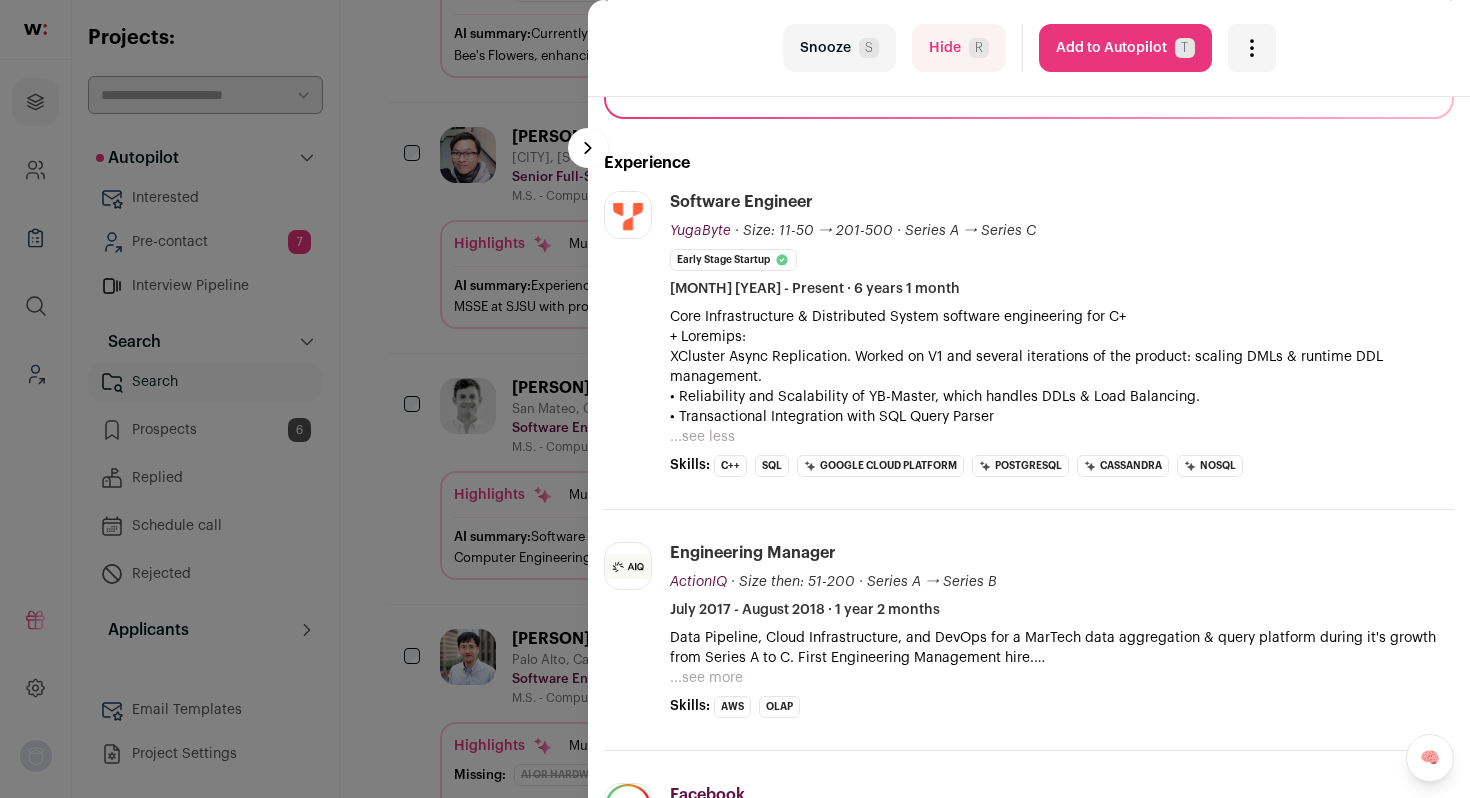 click on "[FIRST] [LAST]" at bounding box center [735, 399] 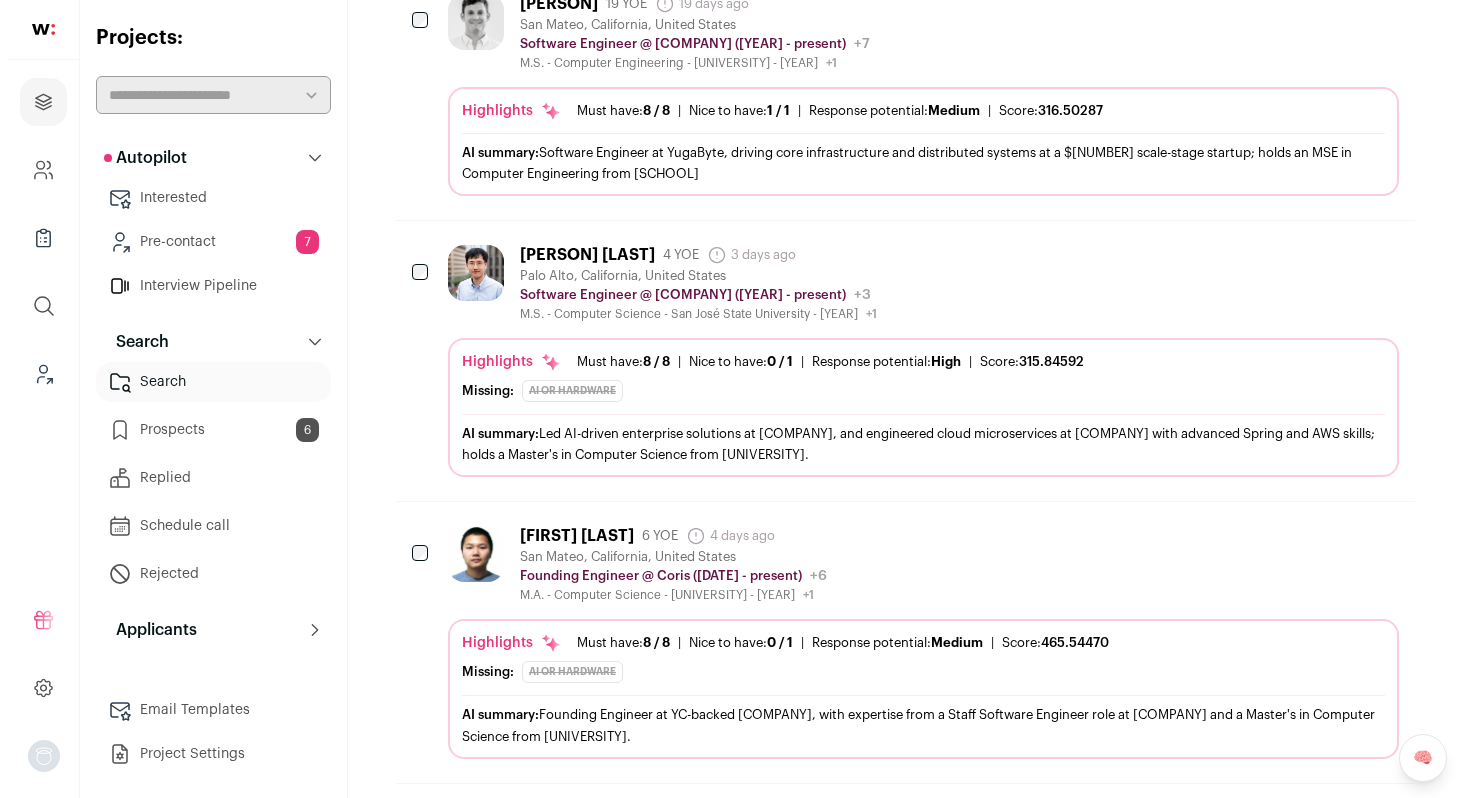 scroll, scrollTop: 1577, scrollLeft: 0, axis: vertical 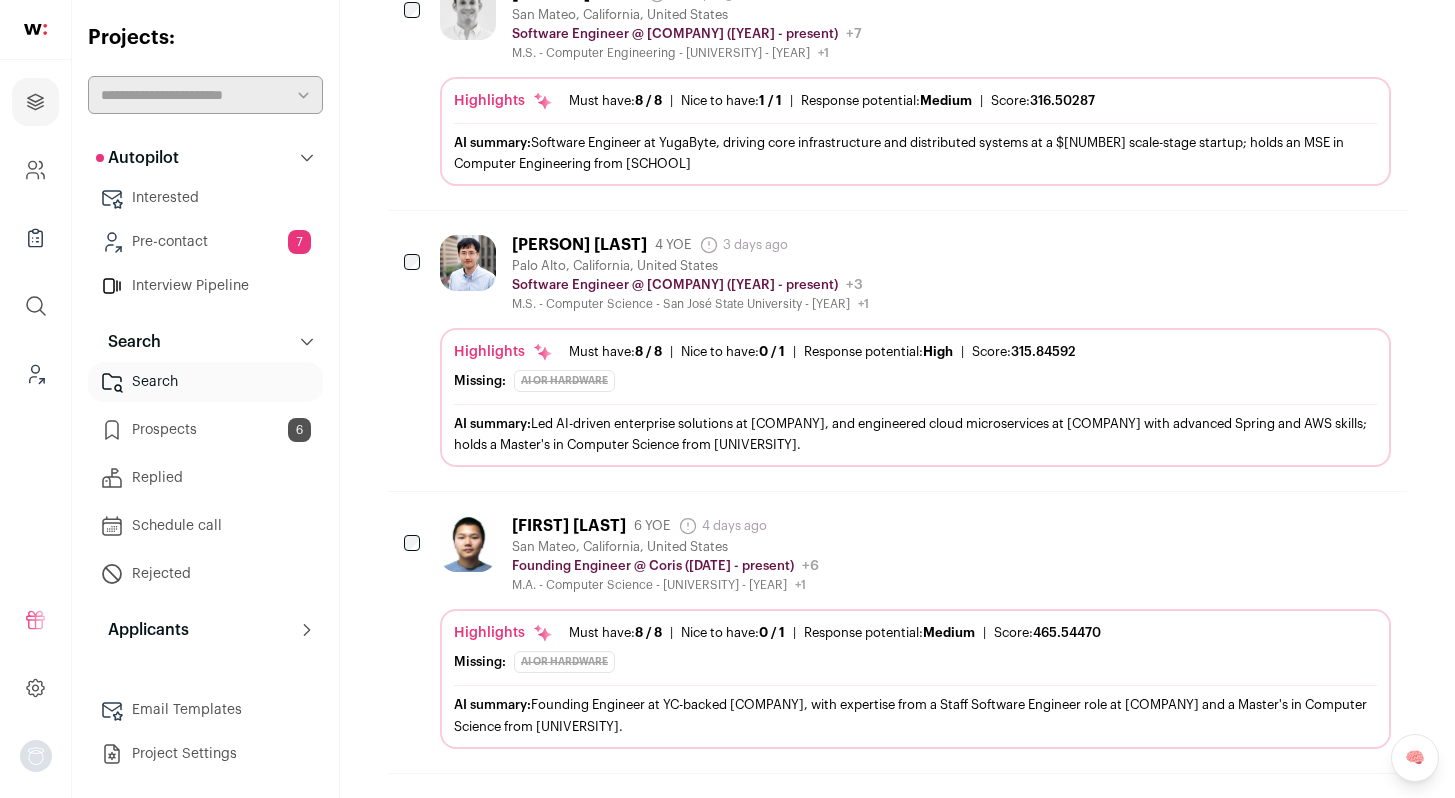 click on "San Mateo, California, United States" at bounding box center (665, 547) 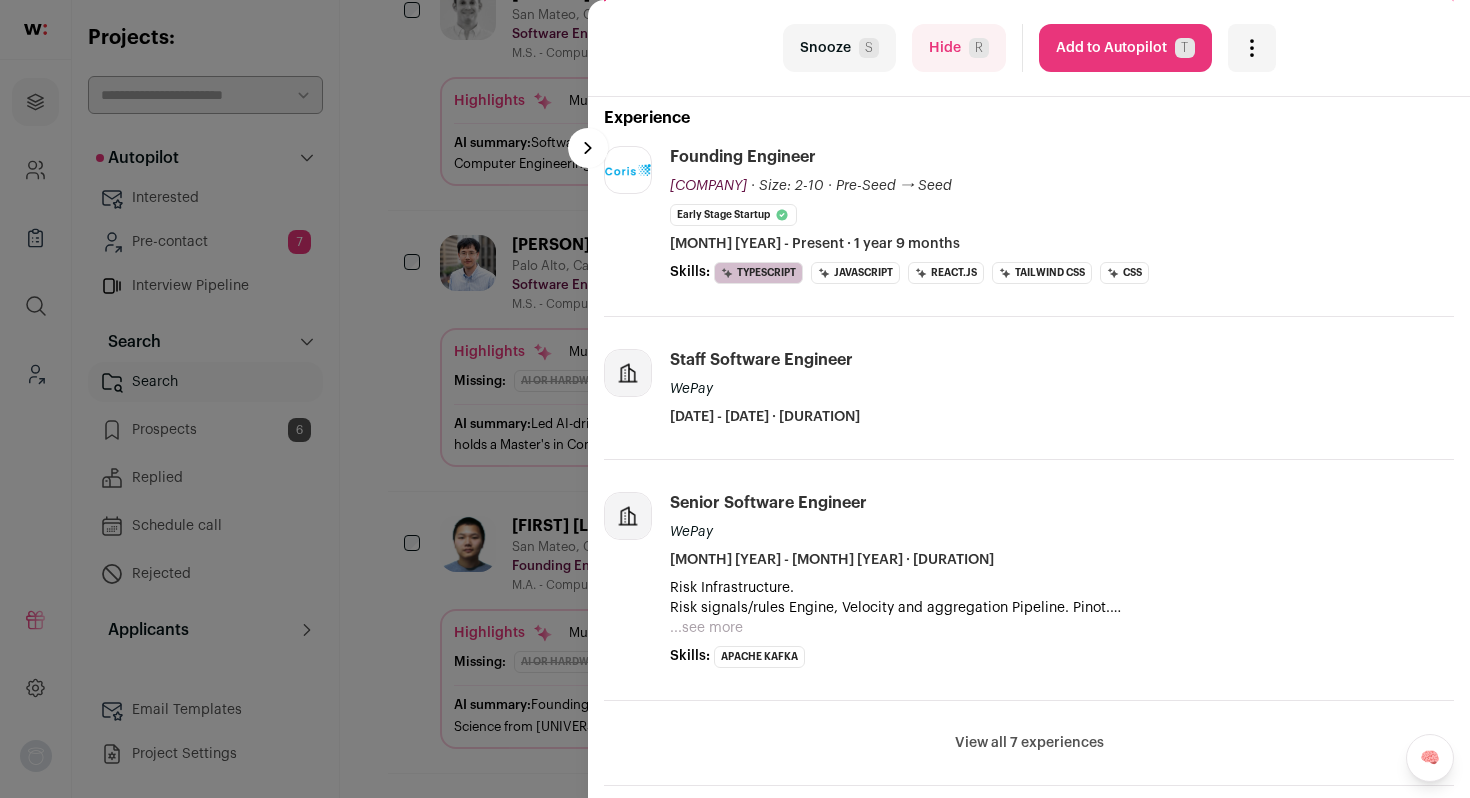 scroll, scrollTop: 368, scrollLeft: 0, axis: vertical 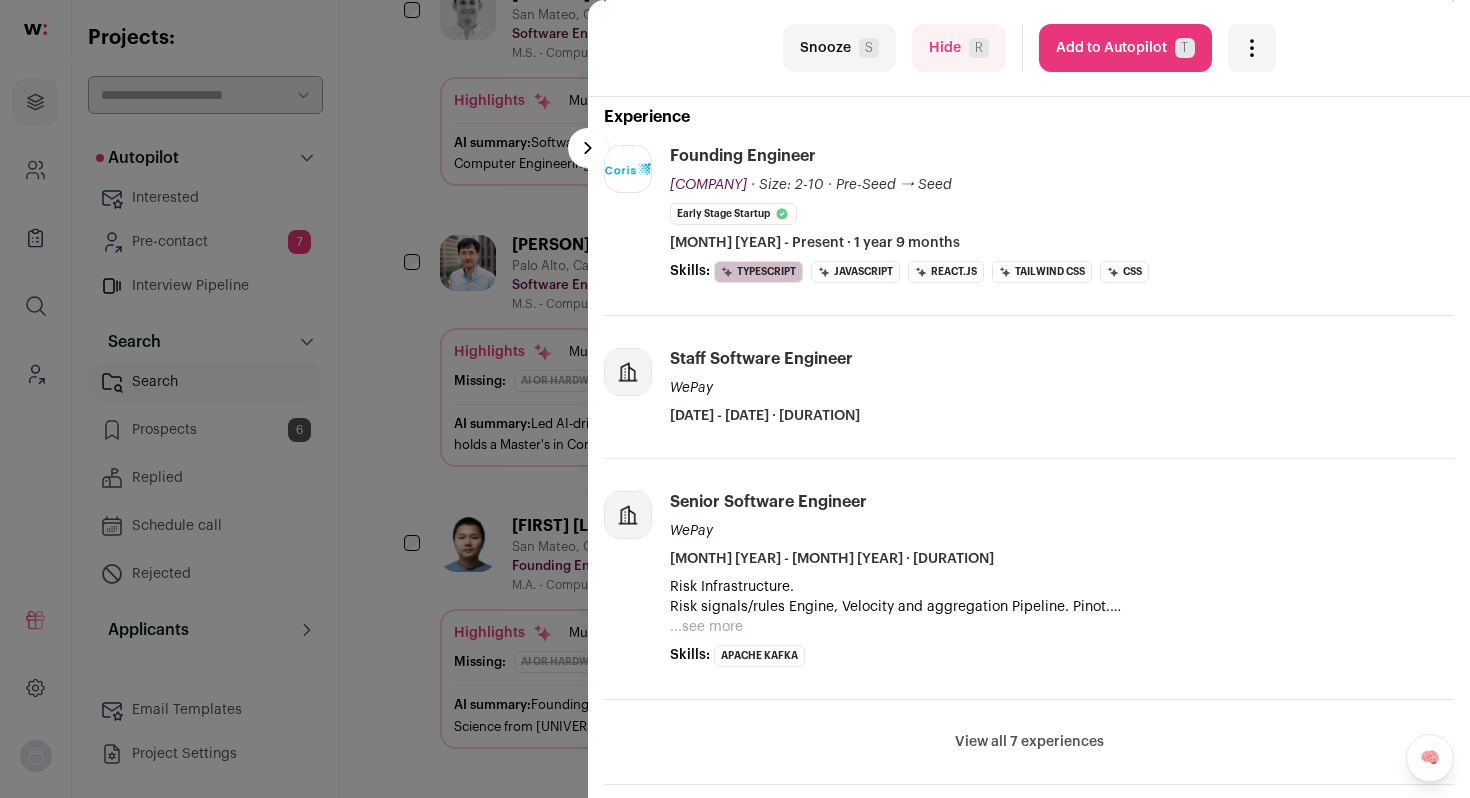 click on "Hide
R" at bounding box center (959, 48) 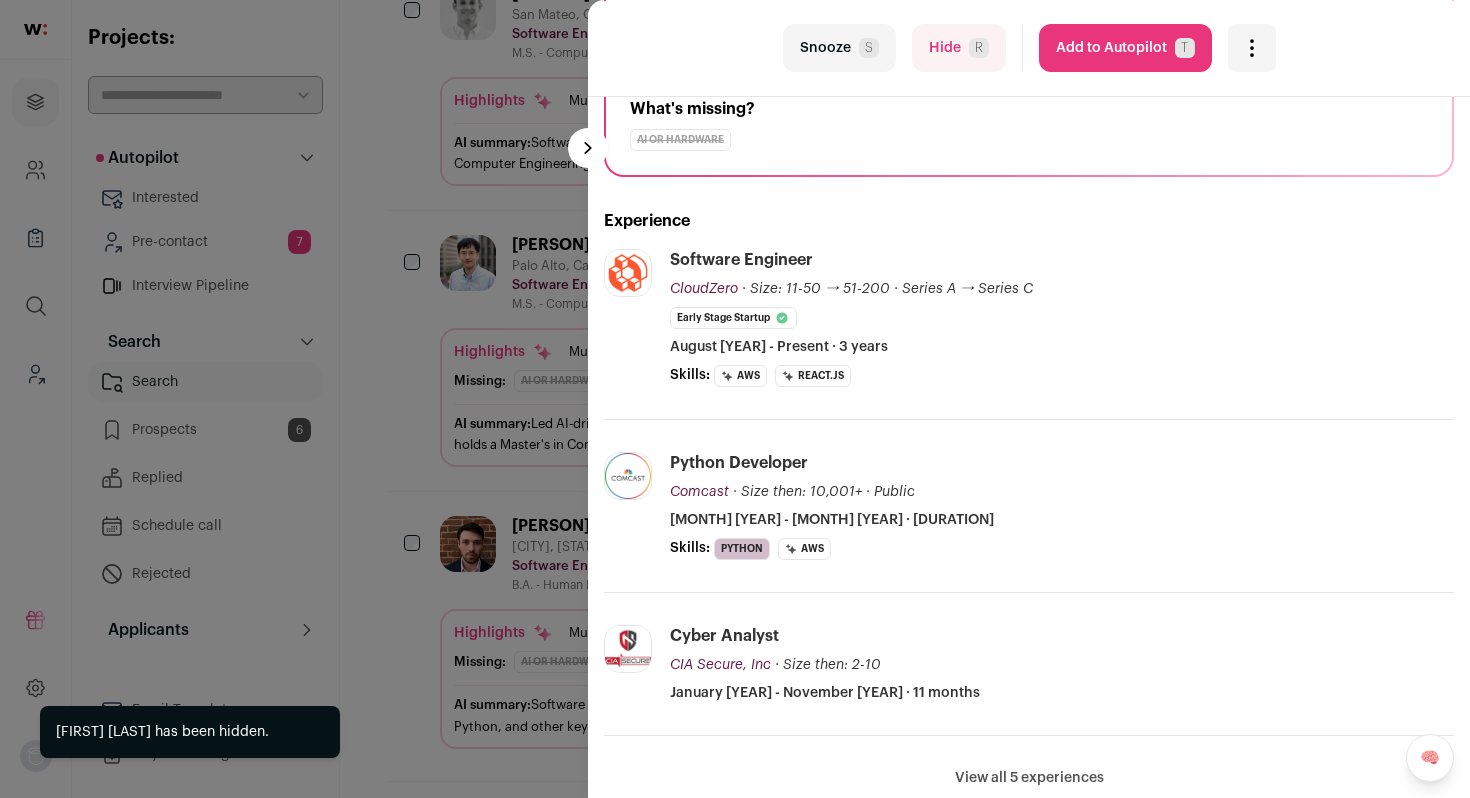 scroll, scrollTop: 268, scrollLeft: 0, axis: vertical 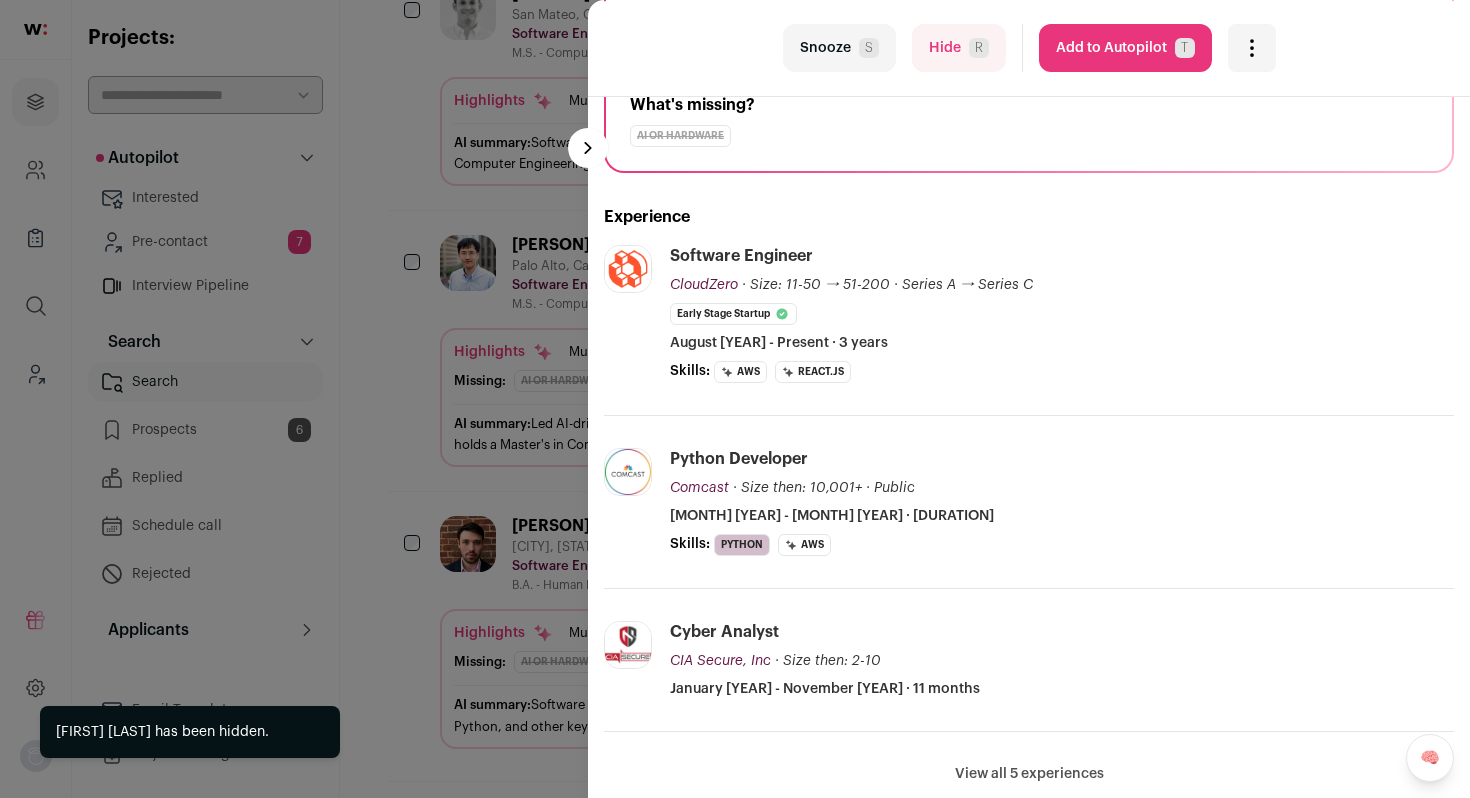 click on "Hide
R" at bounding box center (959, 48) 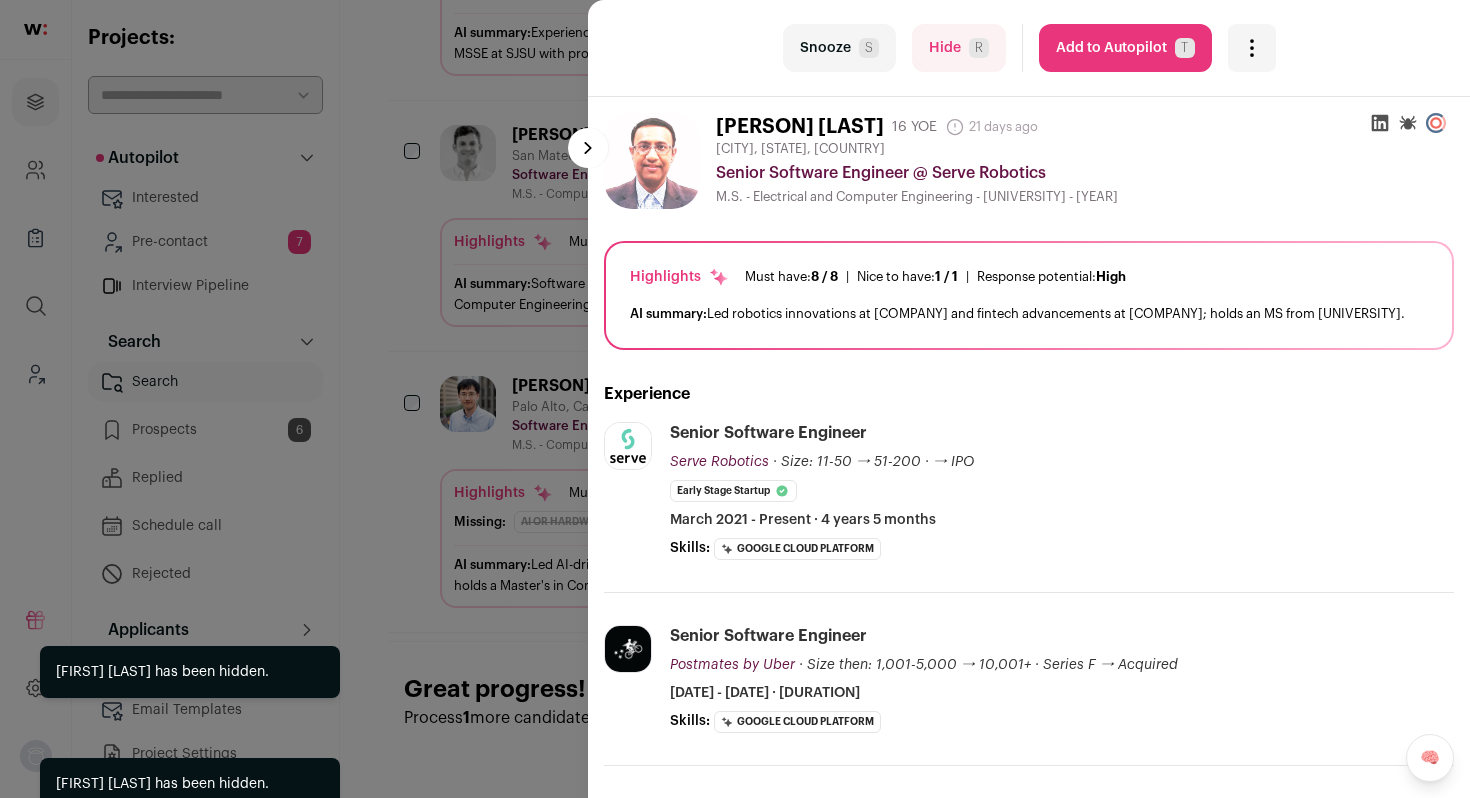scroll, scrollTop: 1436, scrollLeft: 0, axis: vertical 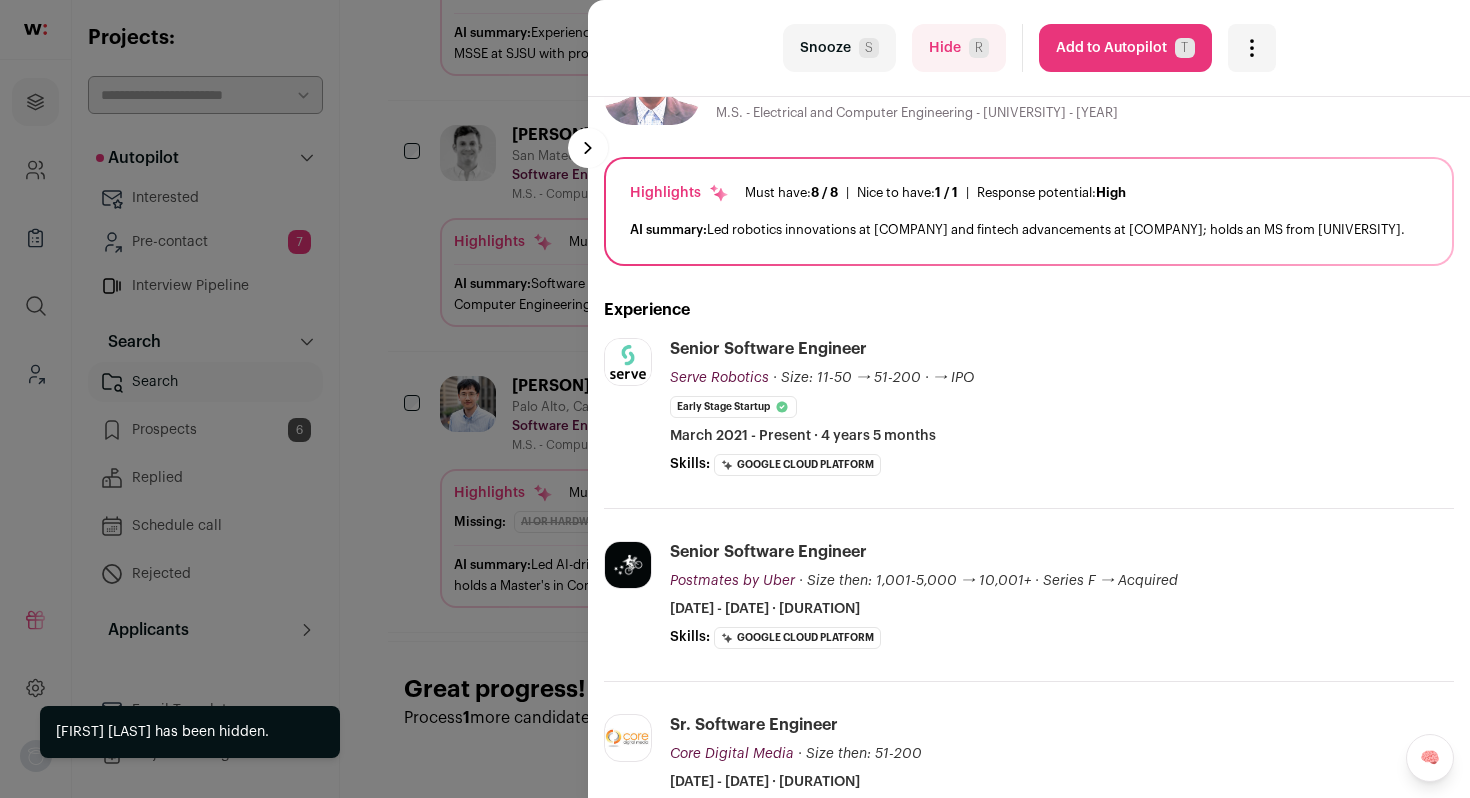 click on "Hide
R" at bounding box center (959, 48) 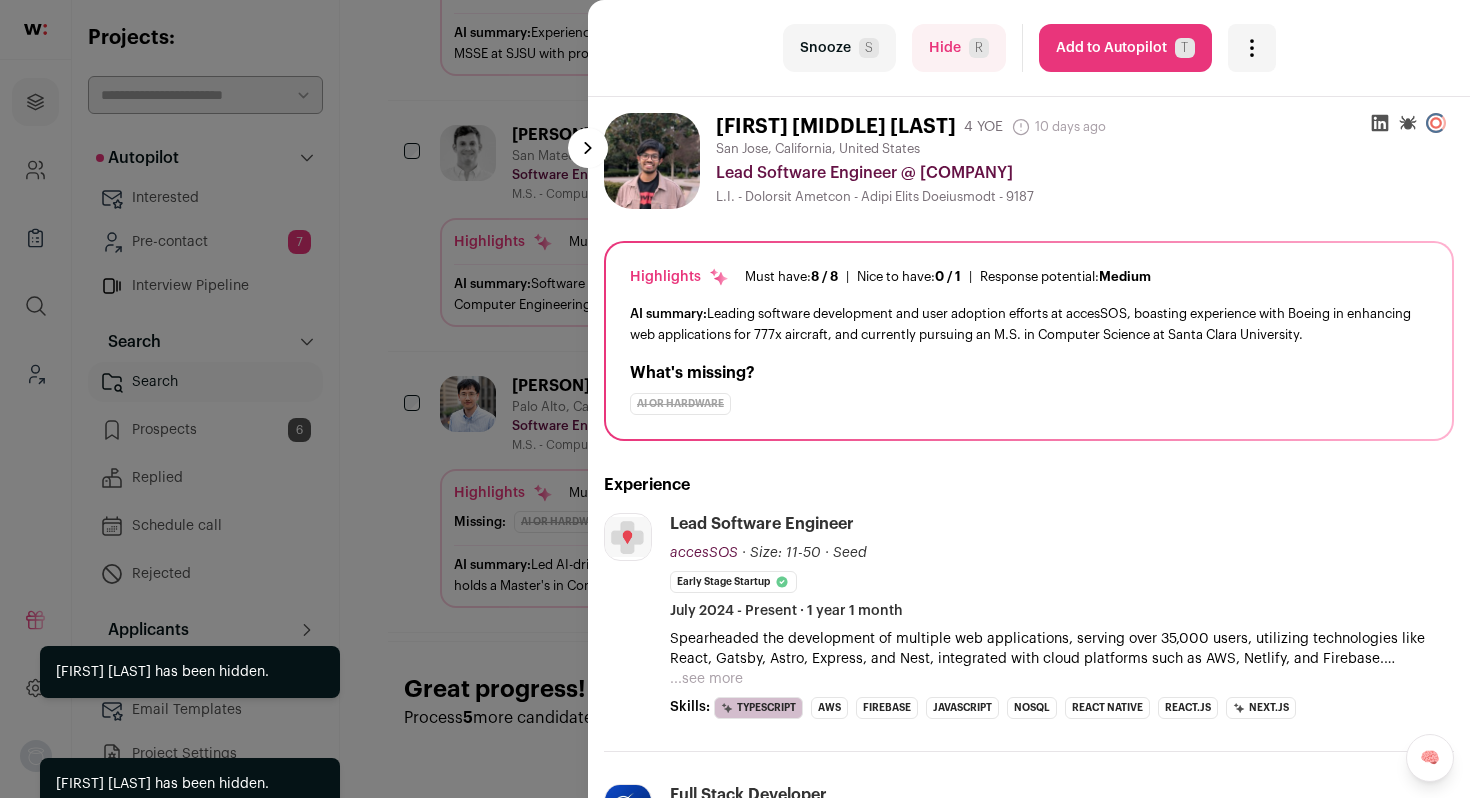 scroll, scrollTop: 1206, scrollLeft: 0, axis: vertical 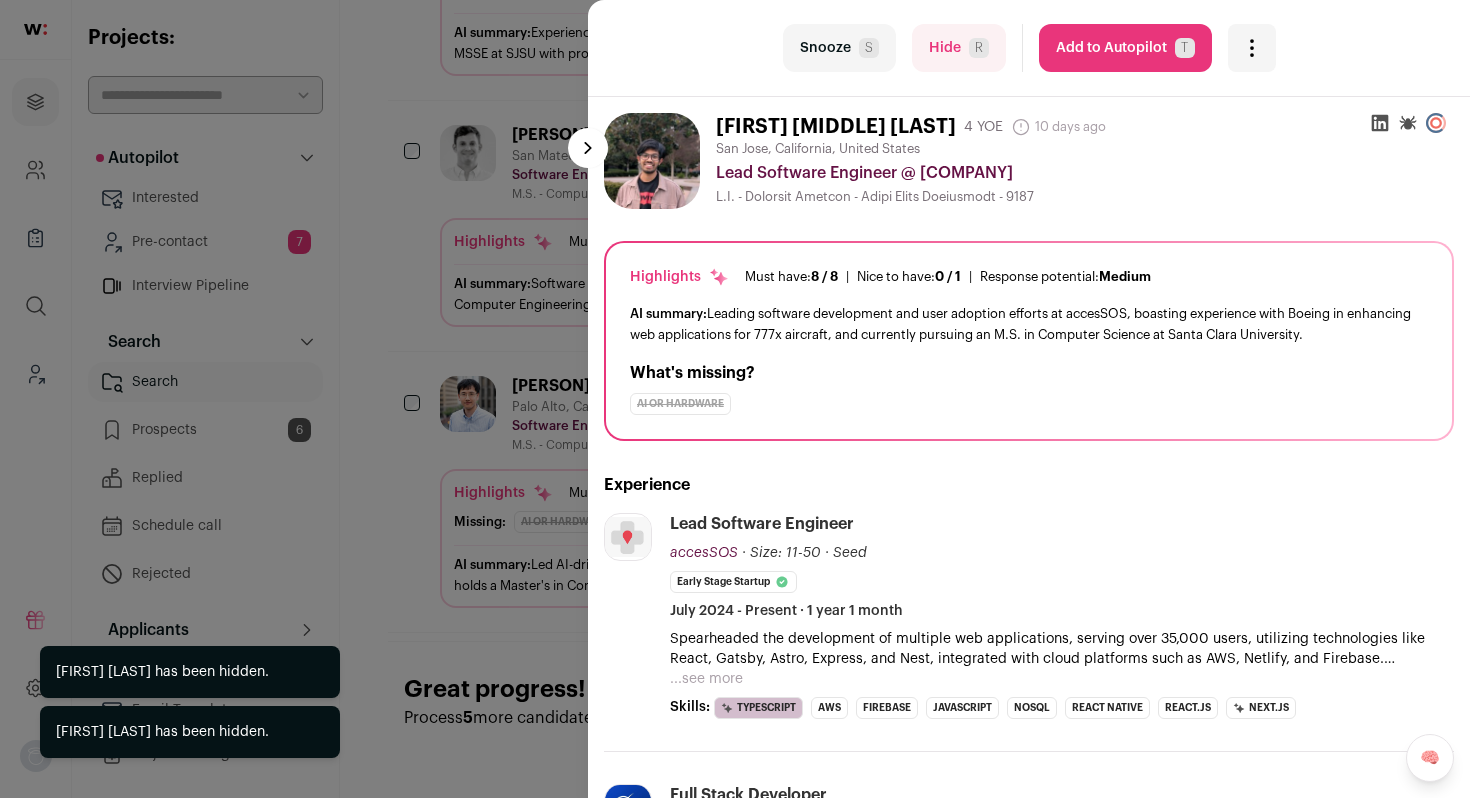 click on "Hide
R" at bounding box center [959, 48] 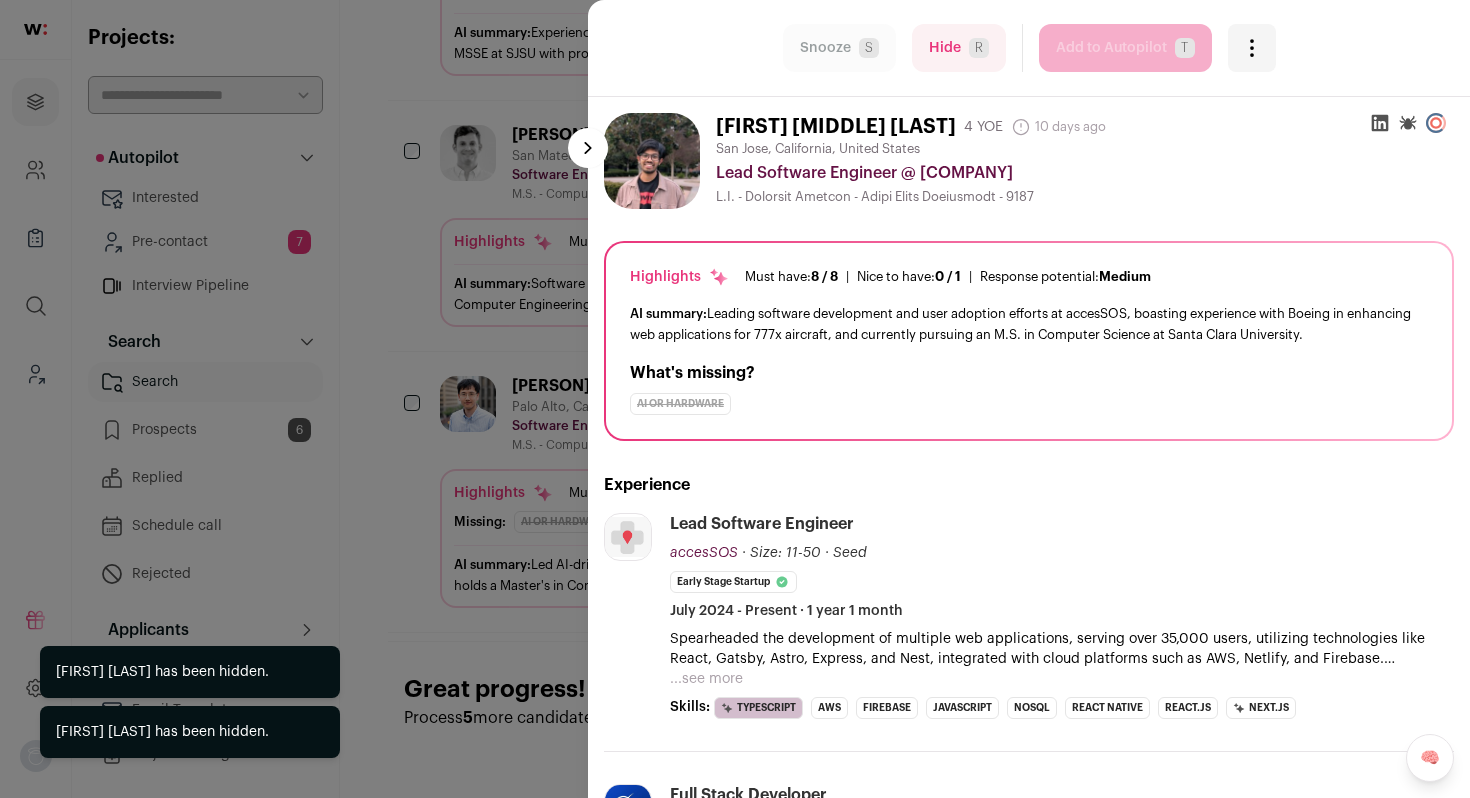 scroll, scrollTop: 925, scrollLeft: 0, axis: vertical 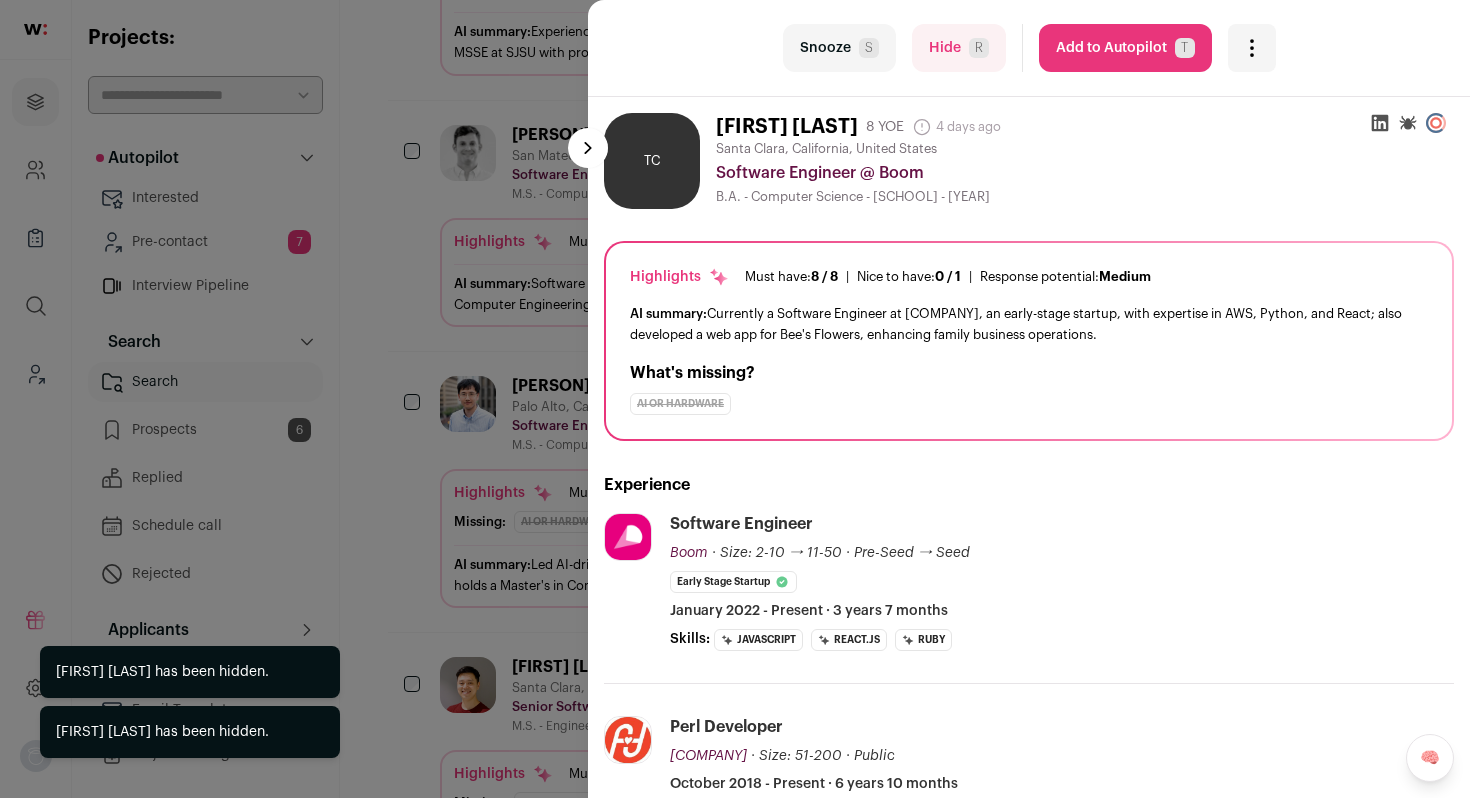 click on "Hide
R" at bounding box center [959, 48] 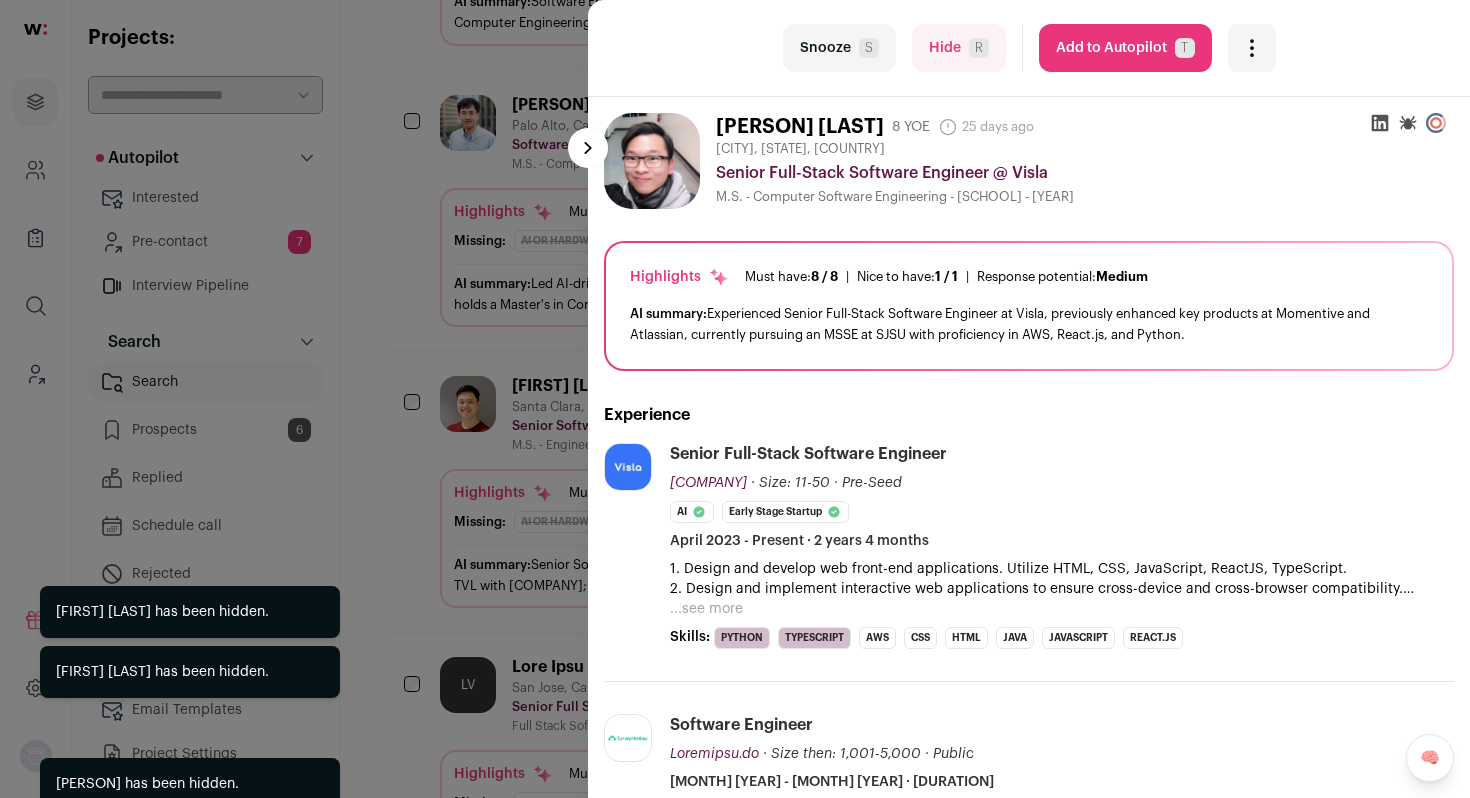 scroll, scrollTop: 643, scrollLeft: 0, axis: vertical 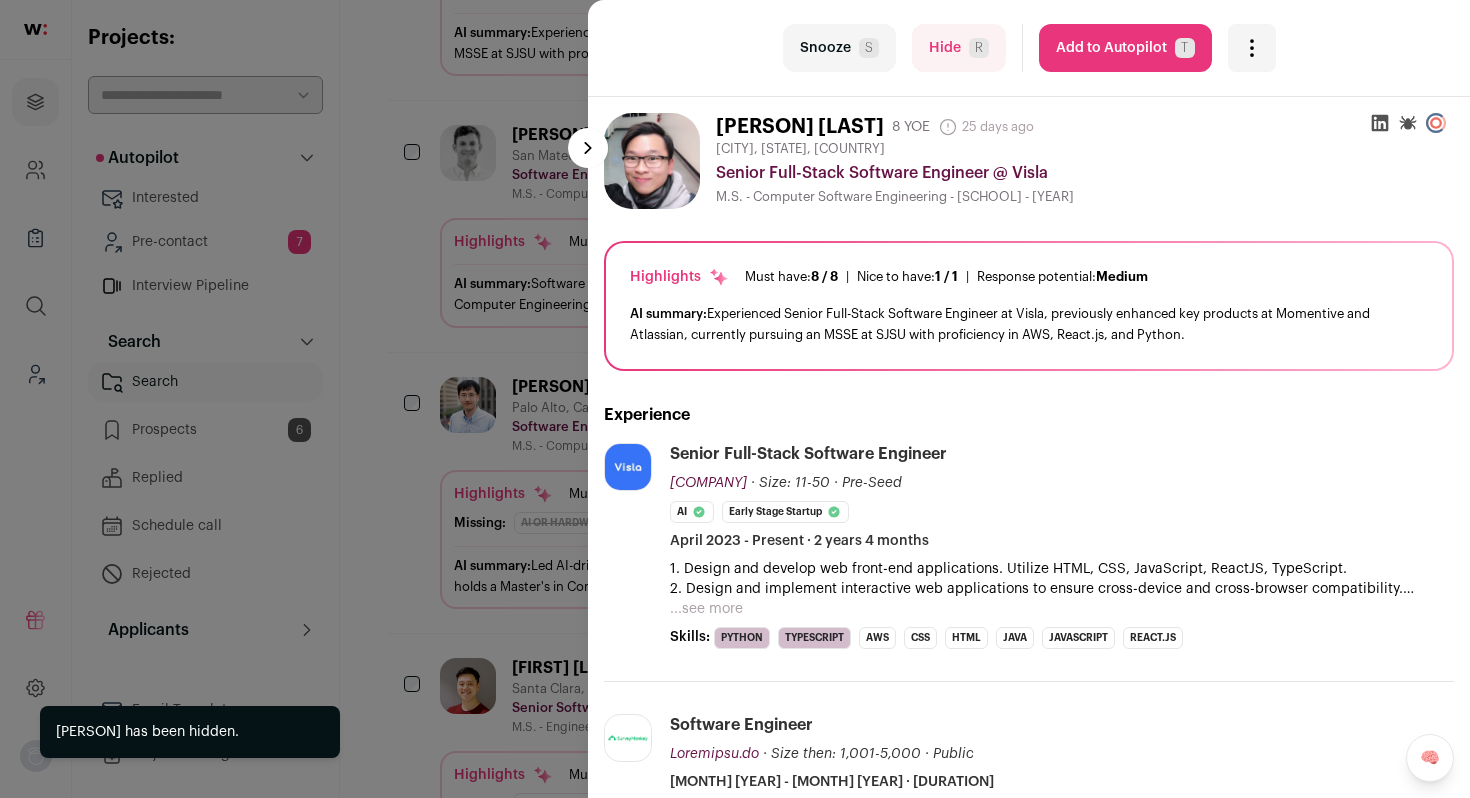 click on "Hide
R" at bounding box center (959, 48) 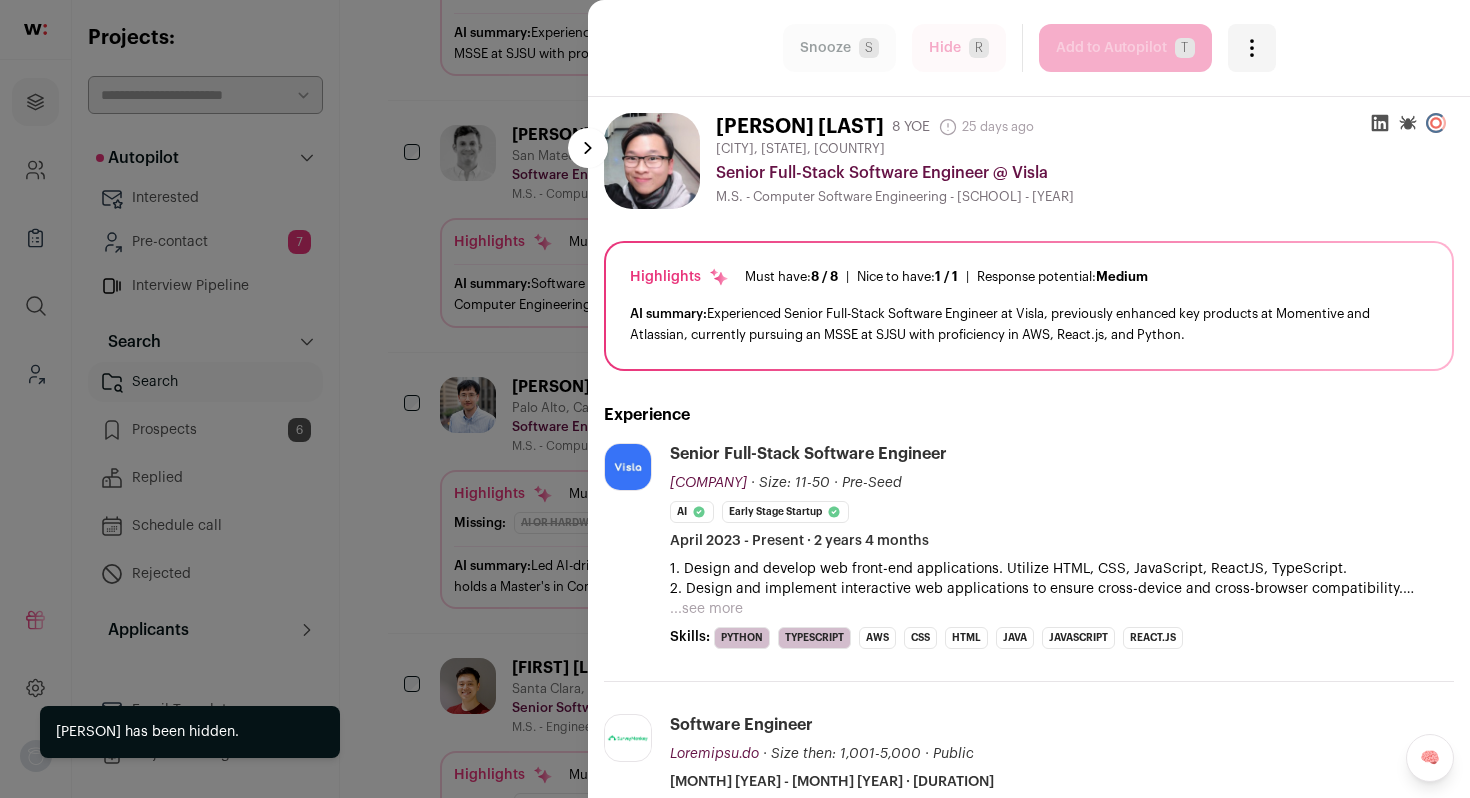 scroll, scrollTop: 392, scrollLeft: 0, axis: vertical 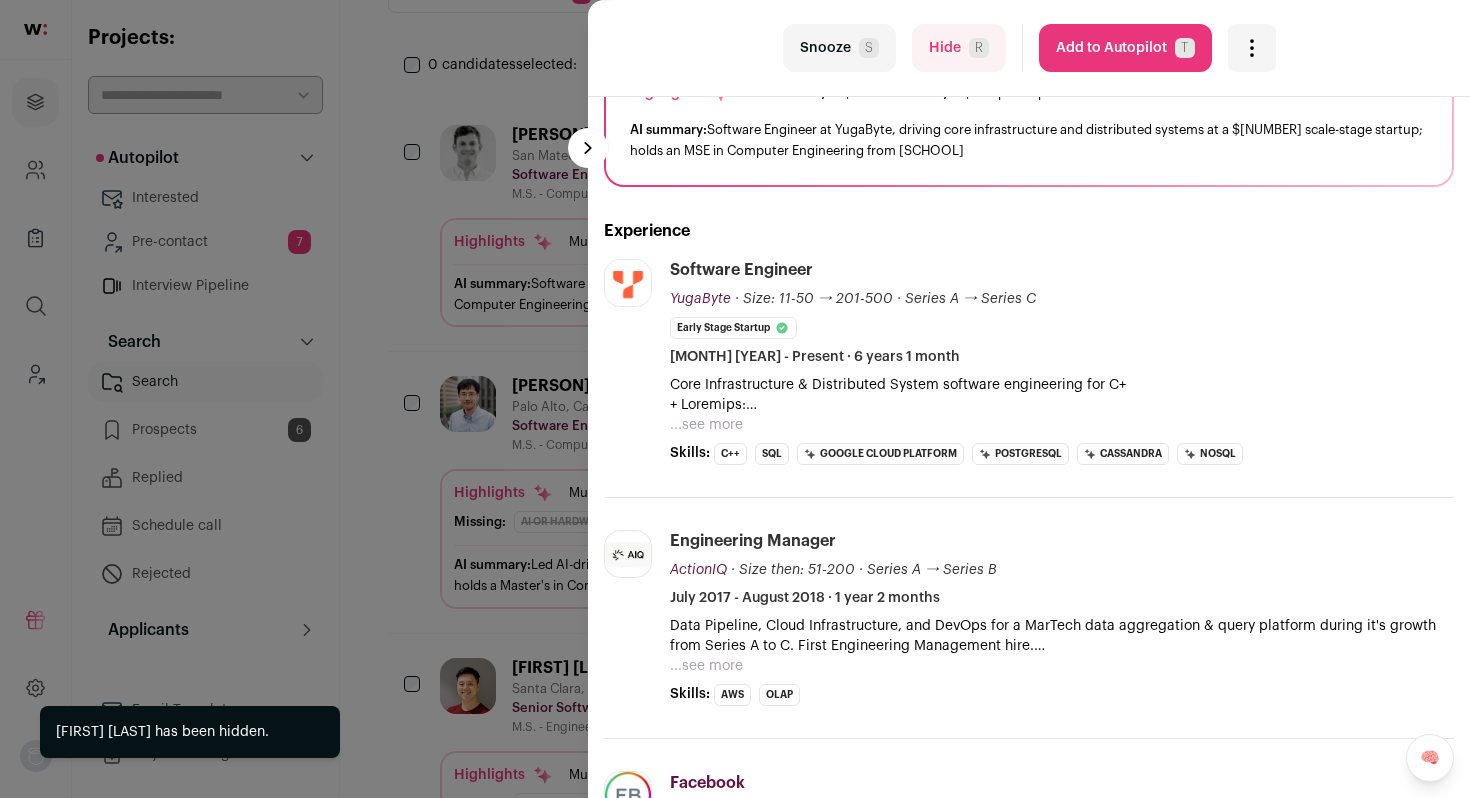 click on "Hide
R" at bounding box center [959, 48] 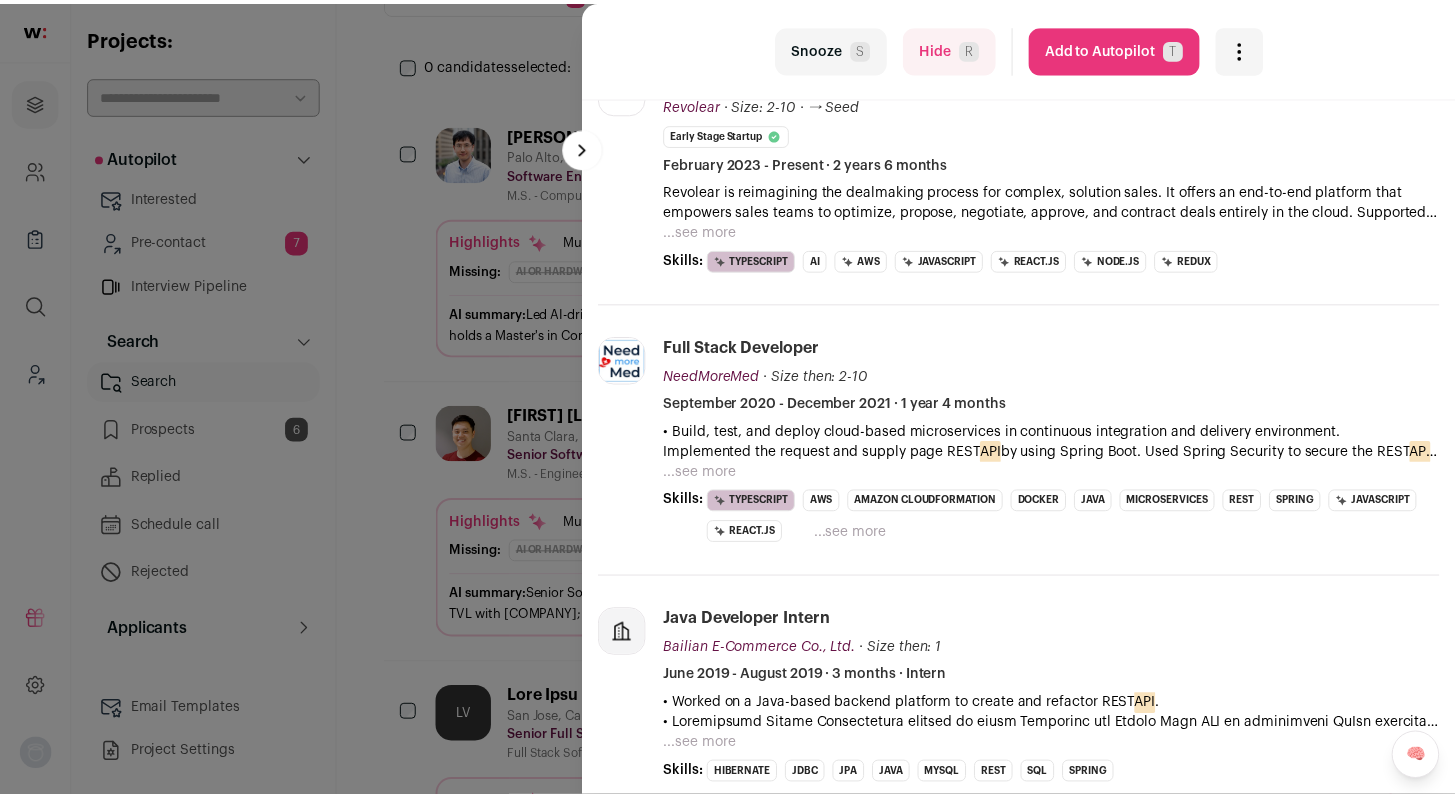 scroll, scrollTop: 454, scrollLeft: 0, axis: vertical 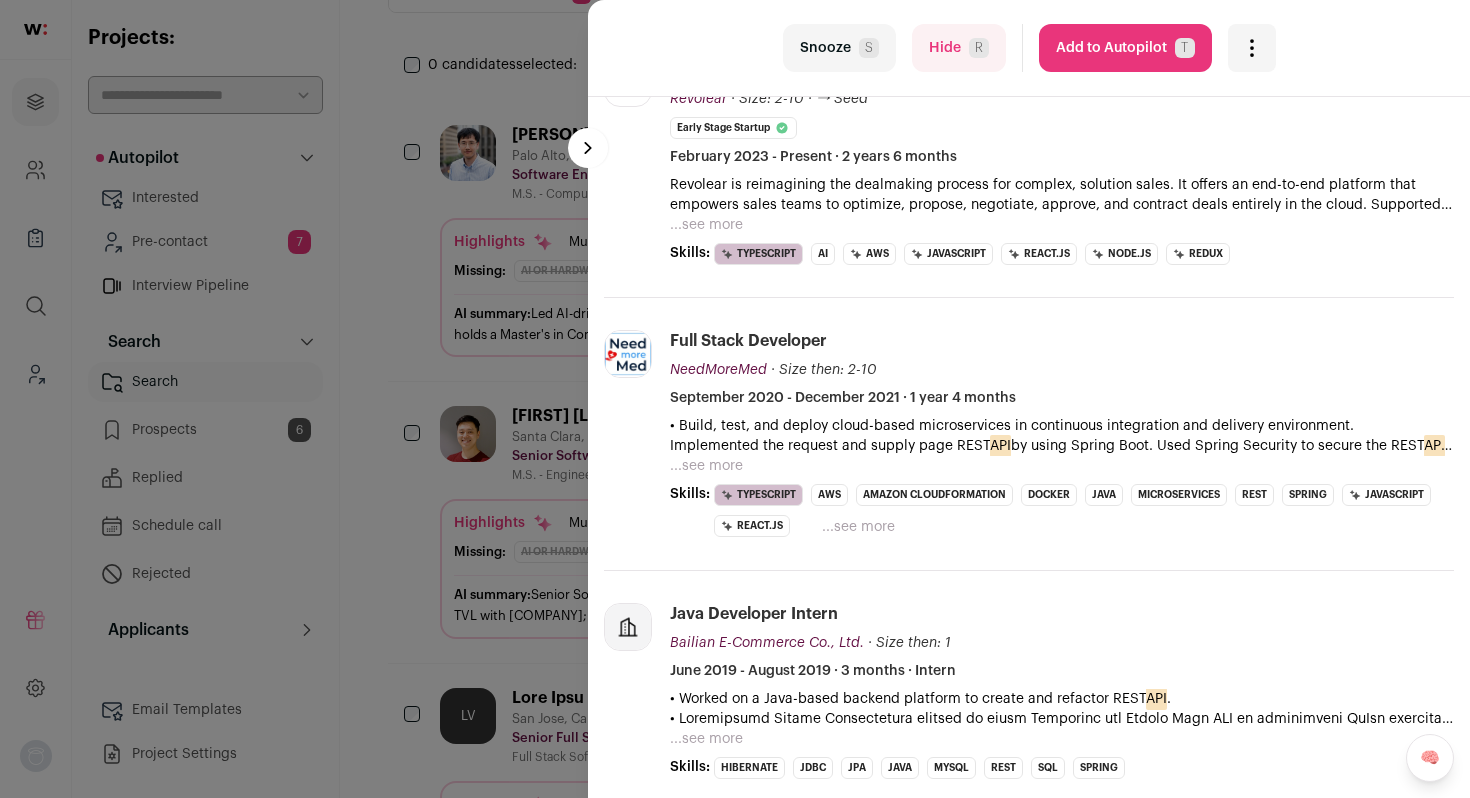 click on "last
Snooze
S
Hide
R
Add to Autopilot
T
More actions
Report a Problem
Report the candidate
next
esc" at bounding box center [1029, 48] 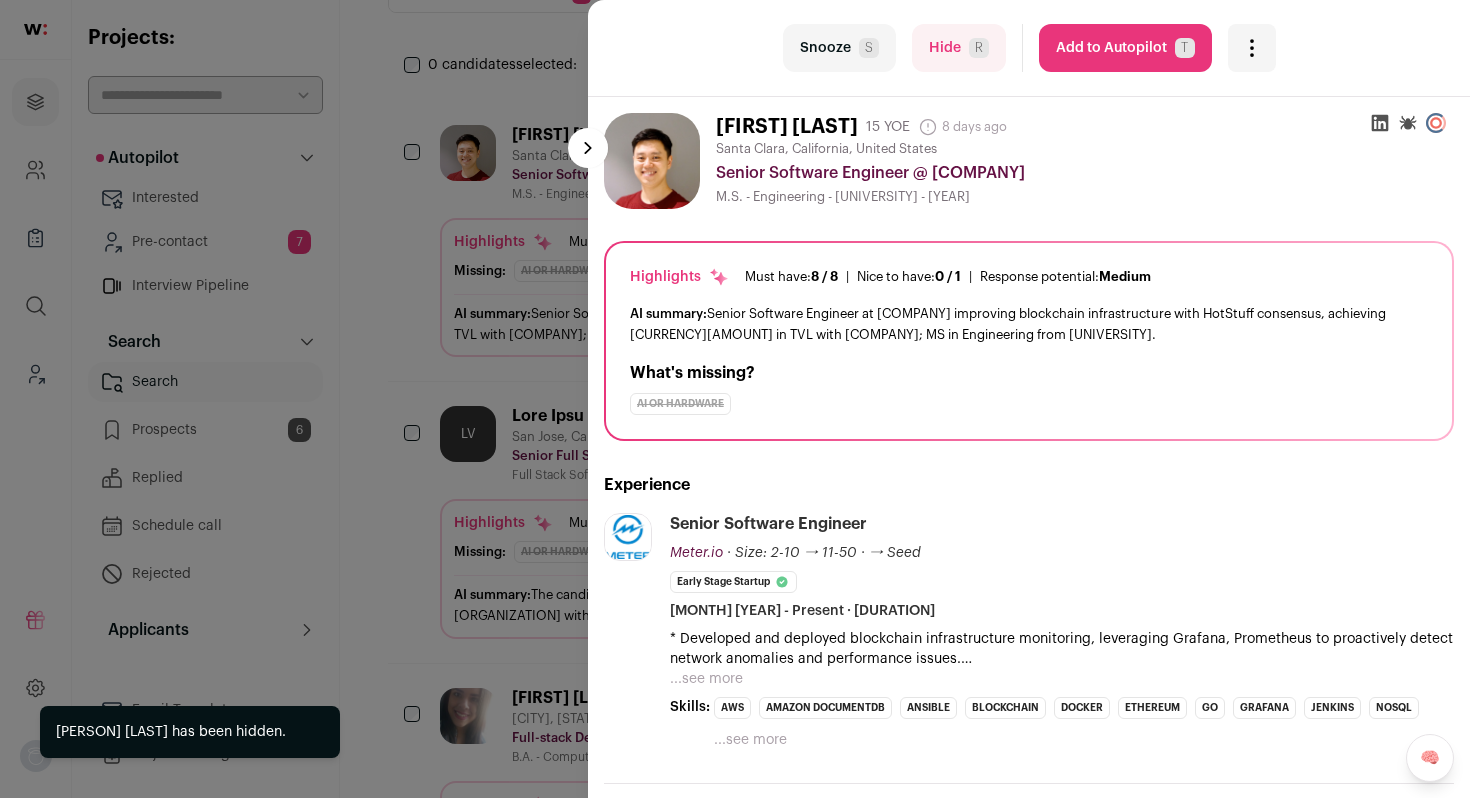 click on "last
Snooze
S
Hide
R
Add to Autopilot
T
More actions
Report a Problem
Report the candidate
next
esc" at bounding box center [735, 399] 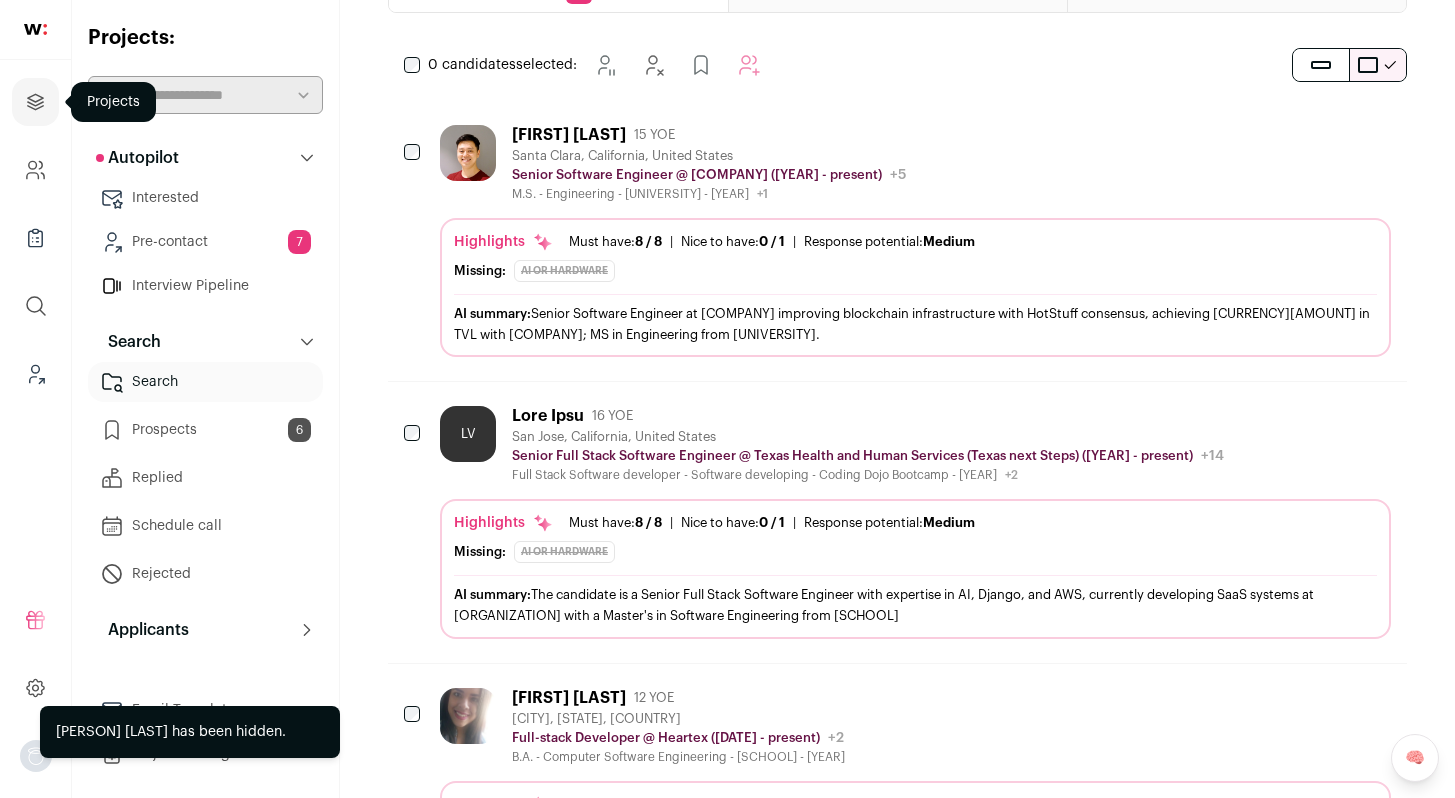 click at bounding box center [35, 102] 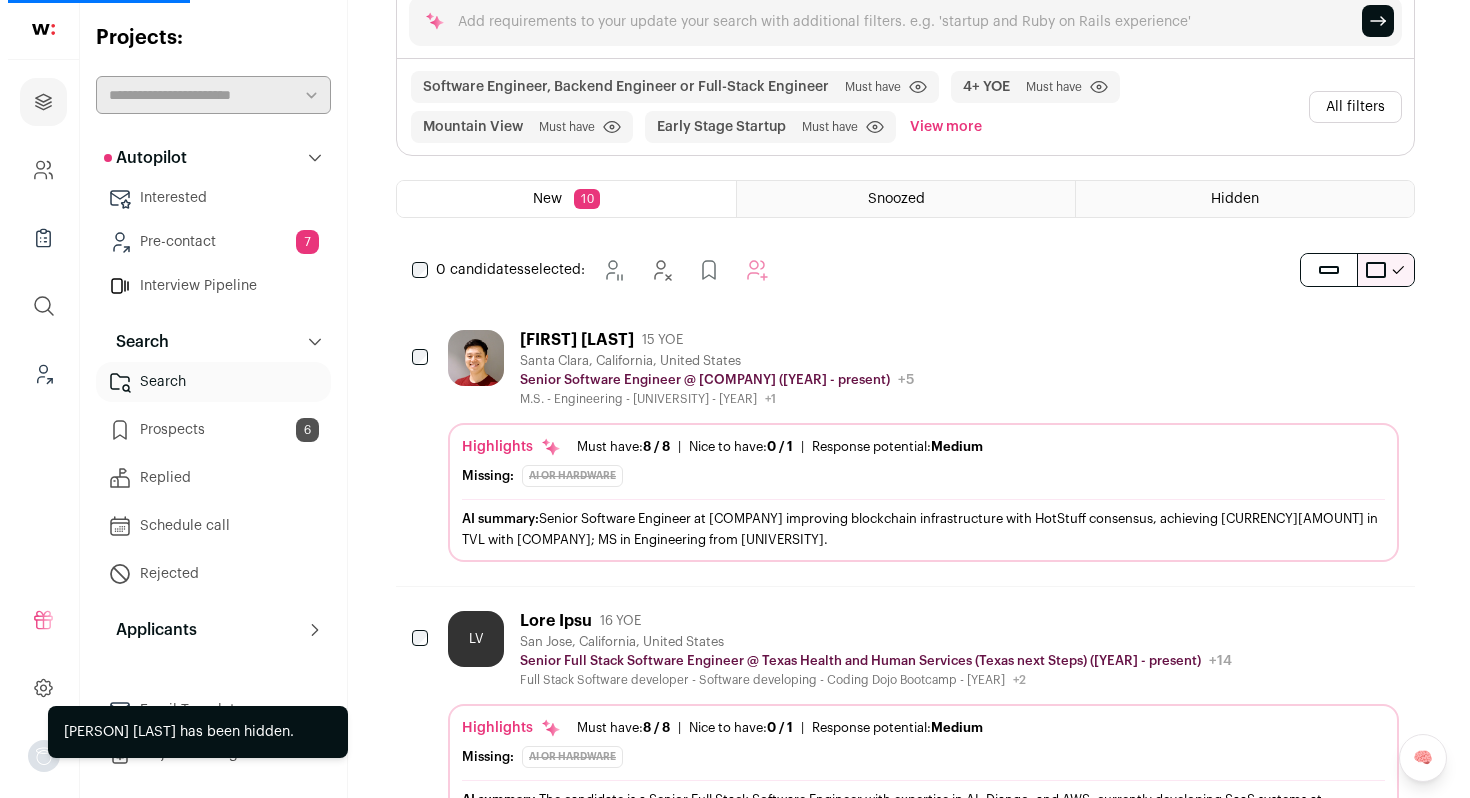 scroll, scrollTop: 0, scrollLeft: 0, axis: both 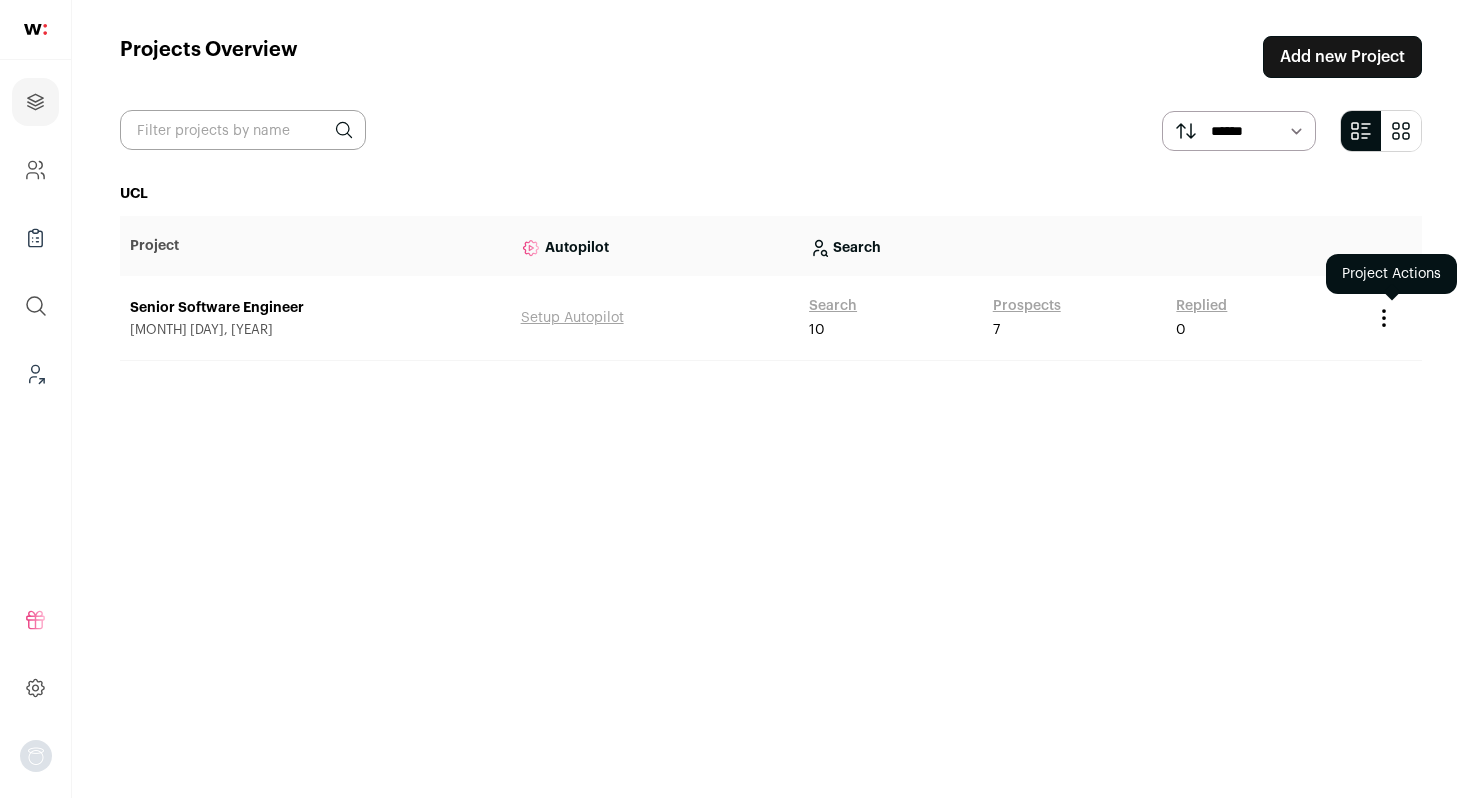 click at bounding box center [1384, 318] 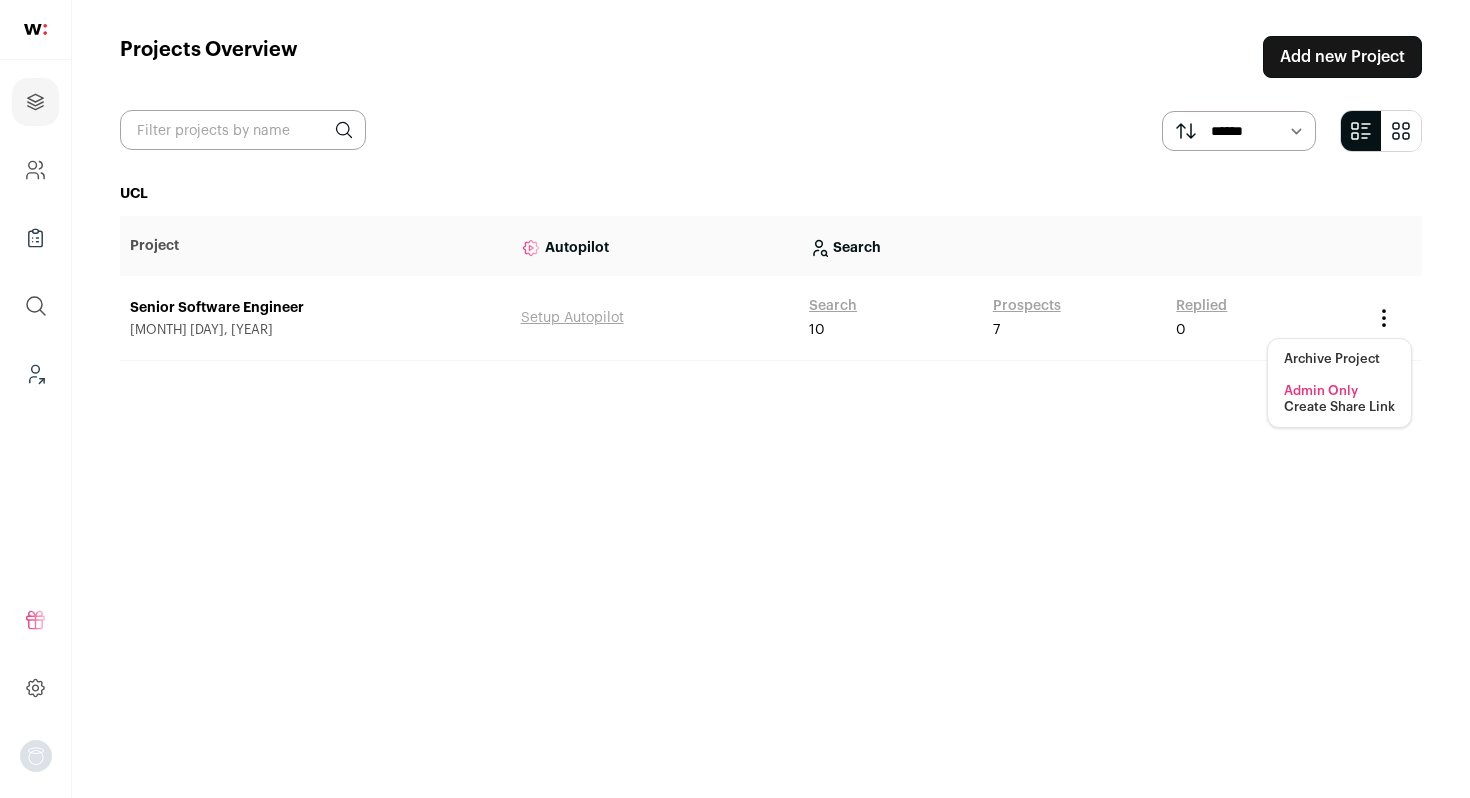 click on "Create Share Link" at bounding box center (1339, 407) 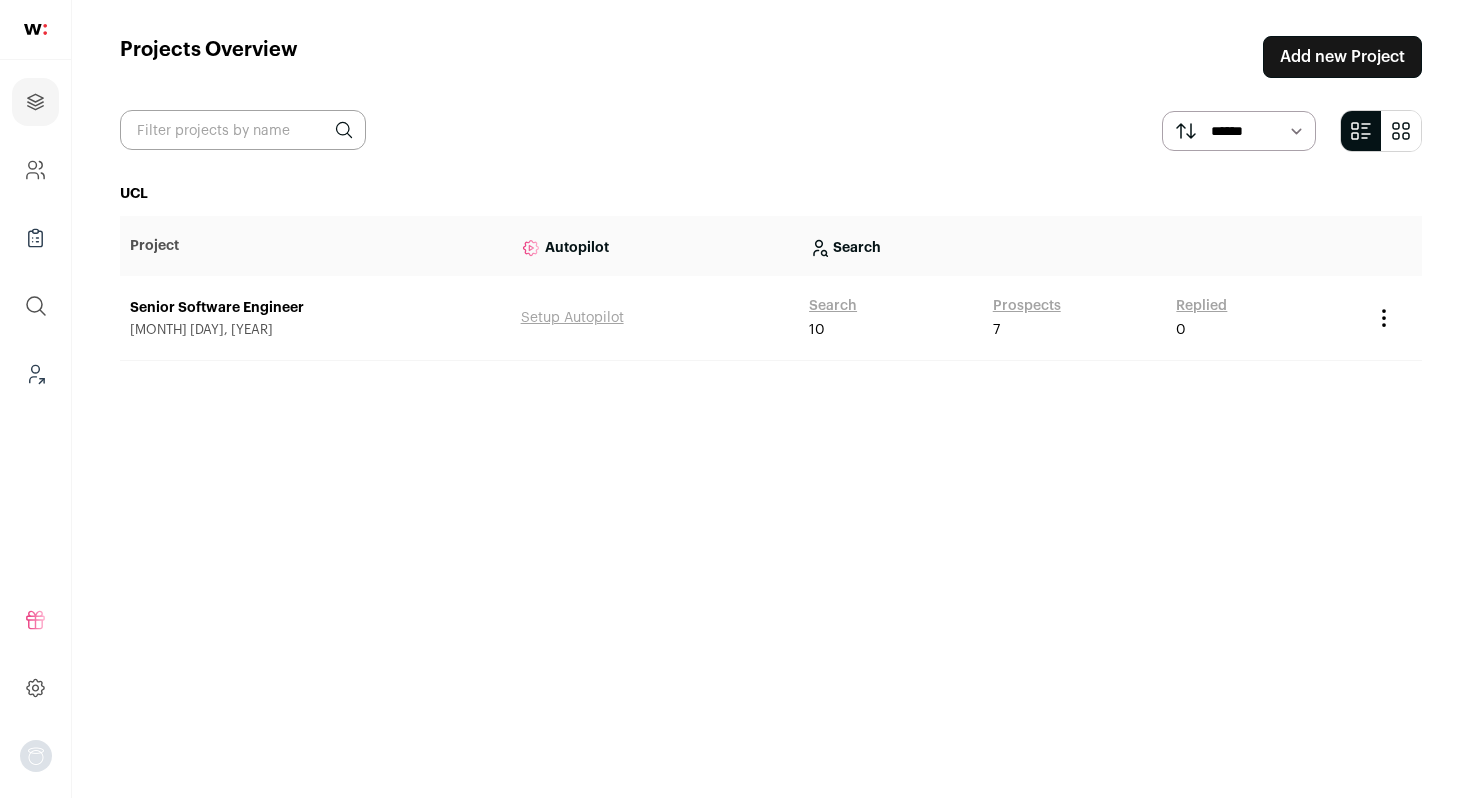 click on "UCL
Project
Autopilot
Search
Senior Software Engineer
[DATE]
Setup Autopilot
Search
[NUMBER]
Prospects
[NUMBER]
Replied
[NUMBER]
Project Actions
Archive Project
Admin Only" at bounding box center [771, 473] 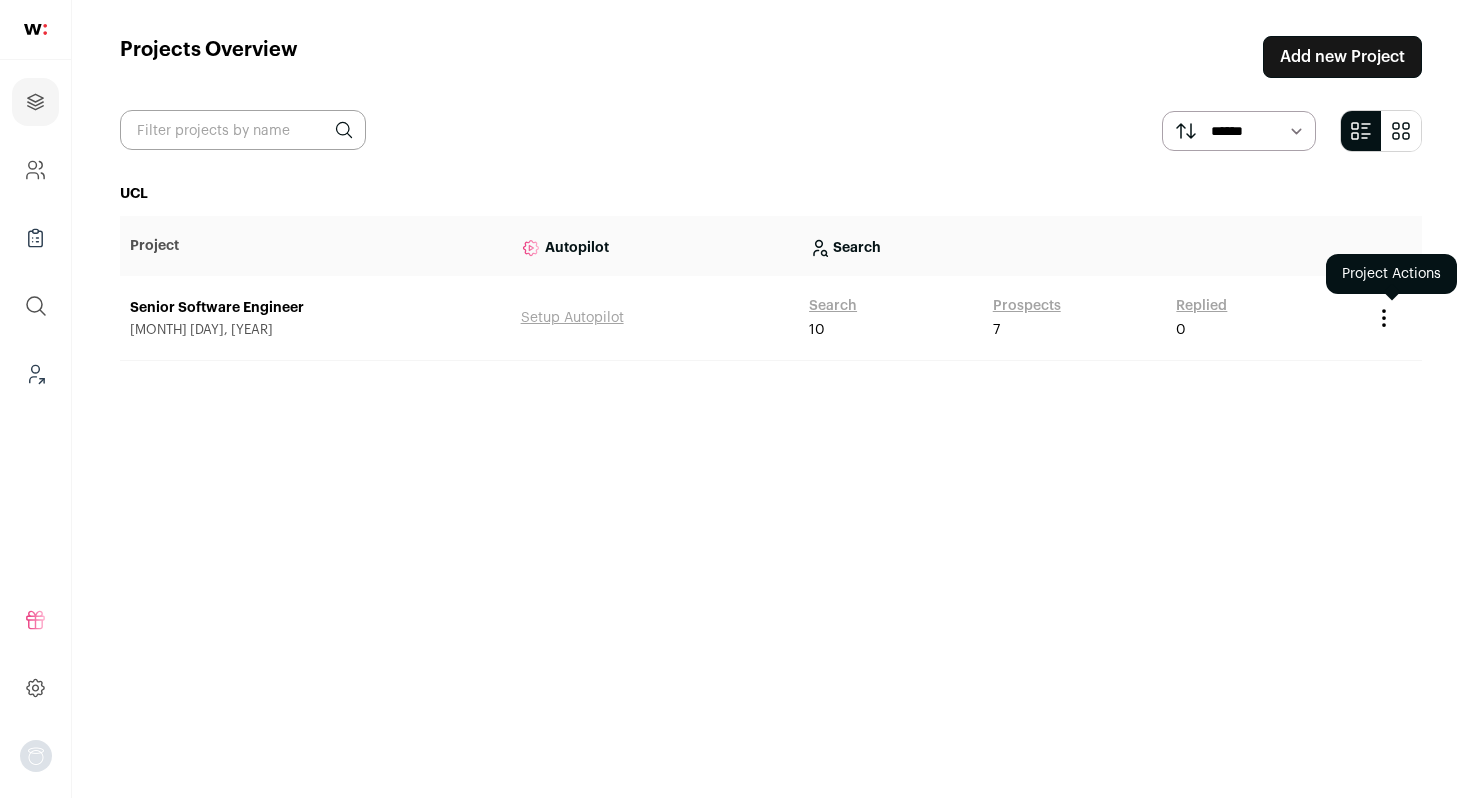 click at bounding box center (1384, 318) 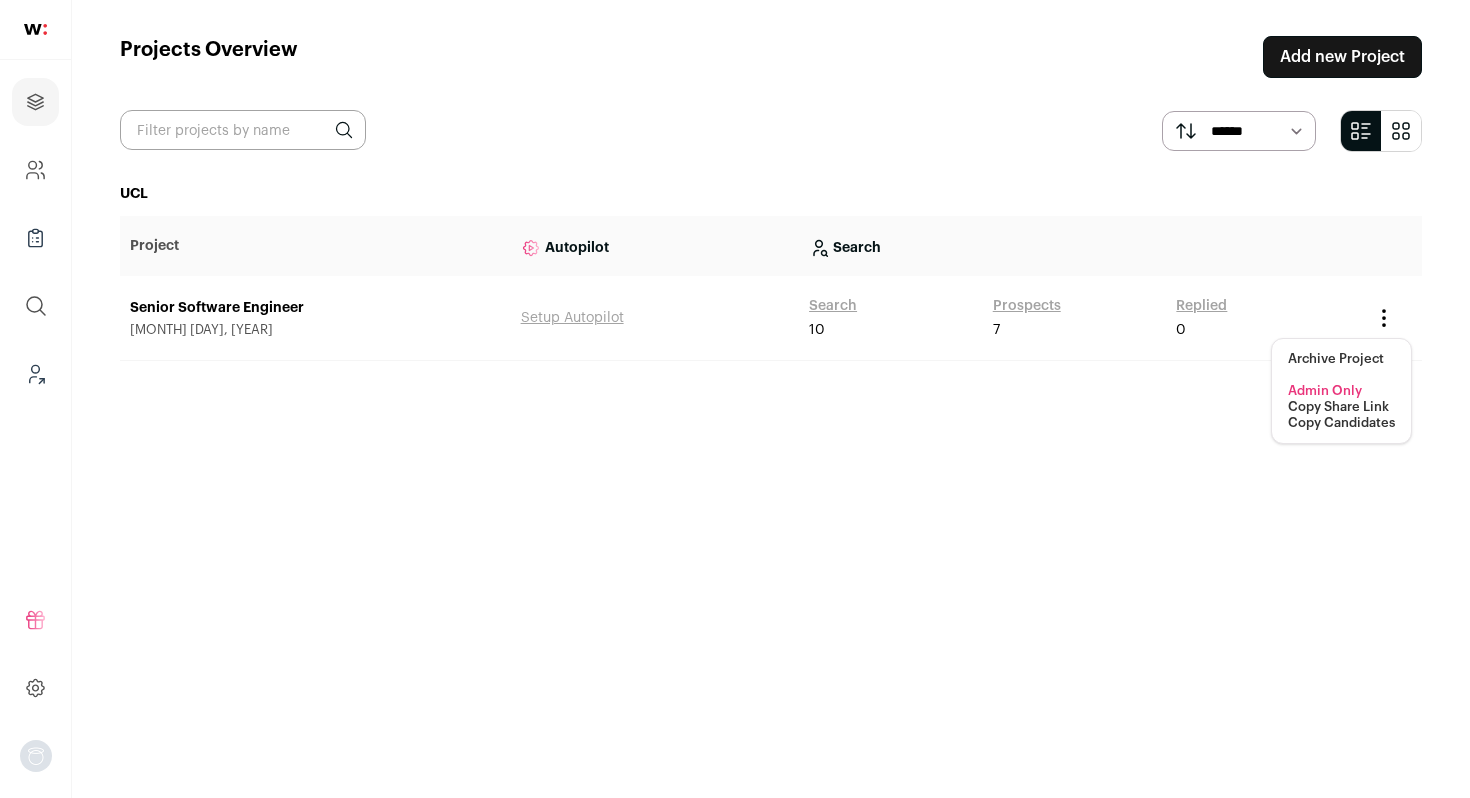 click on "Copy Share Link" at bounding box center (1338, 407) 